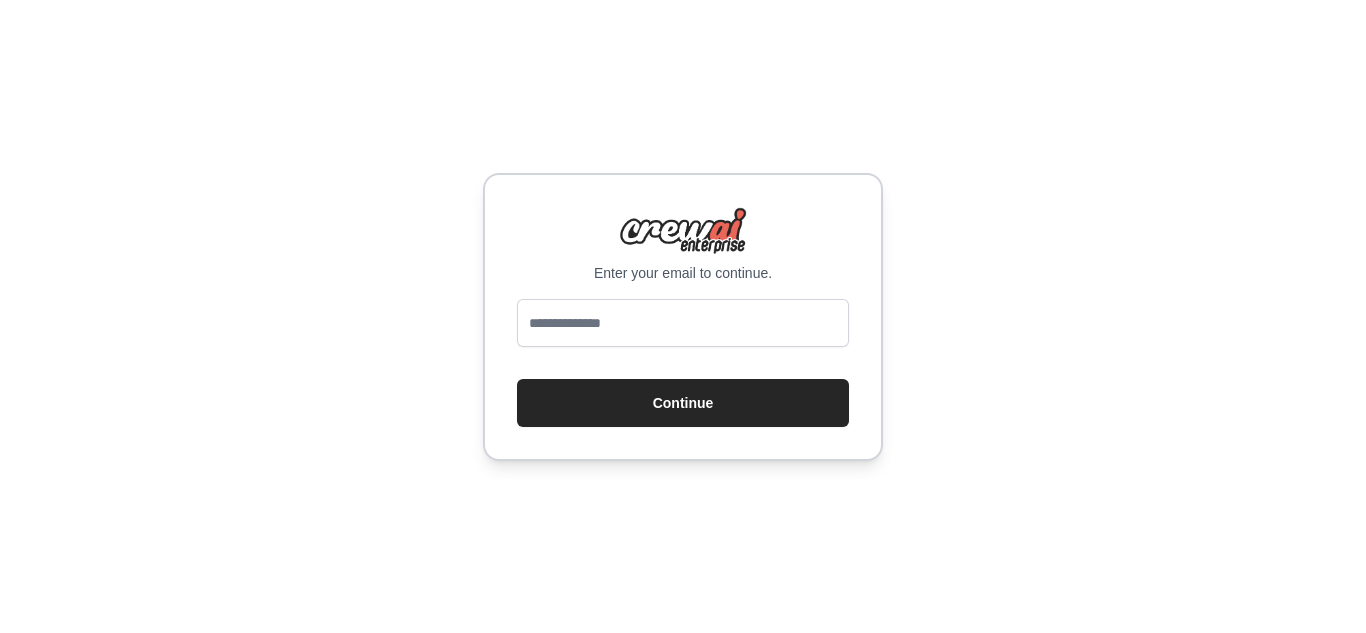 scroll, scrollTop: 0, scrollLeft: 0, axis: both 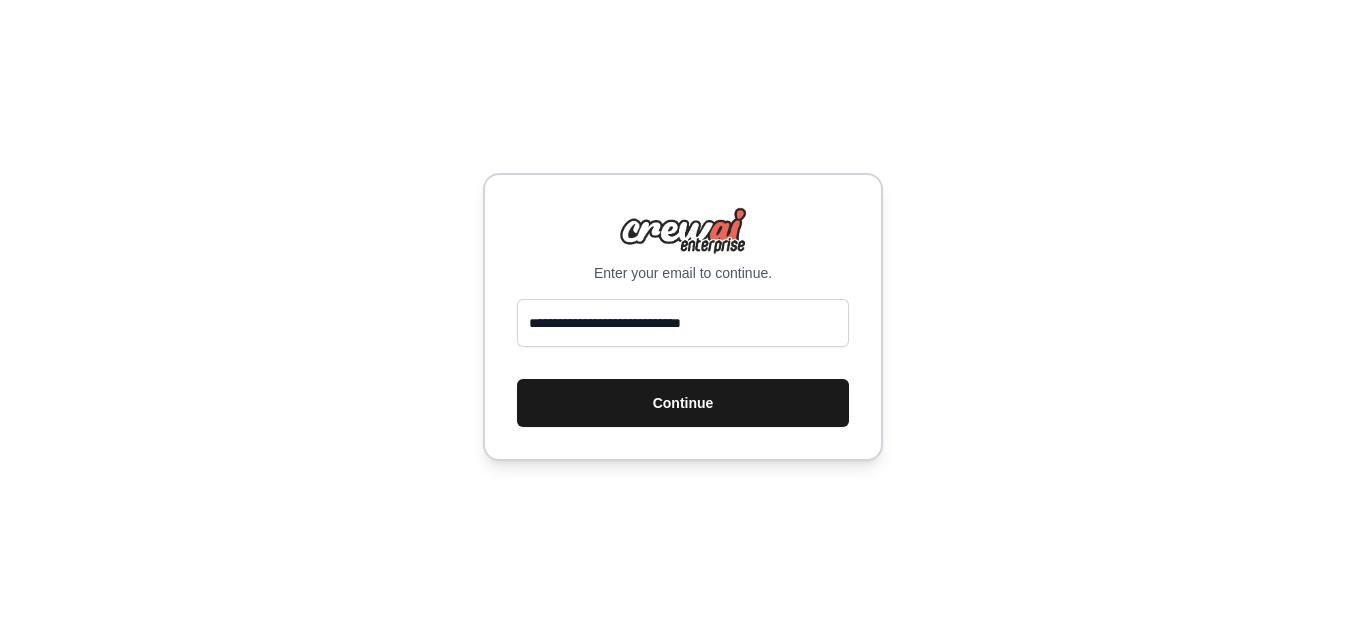 click on "Continue" at bounding box center (683, 403) 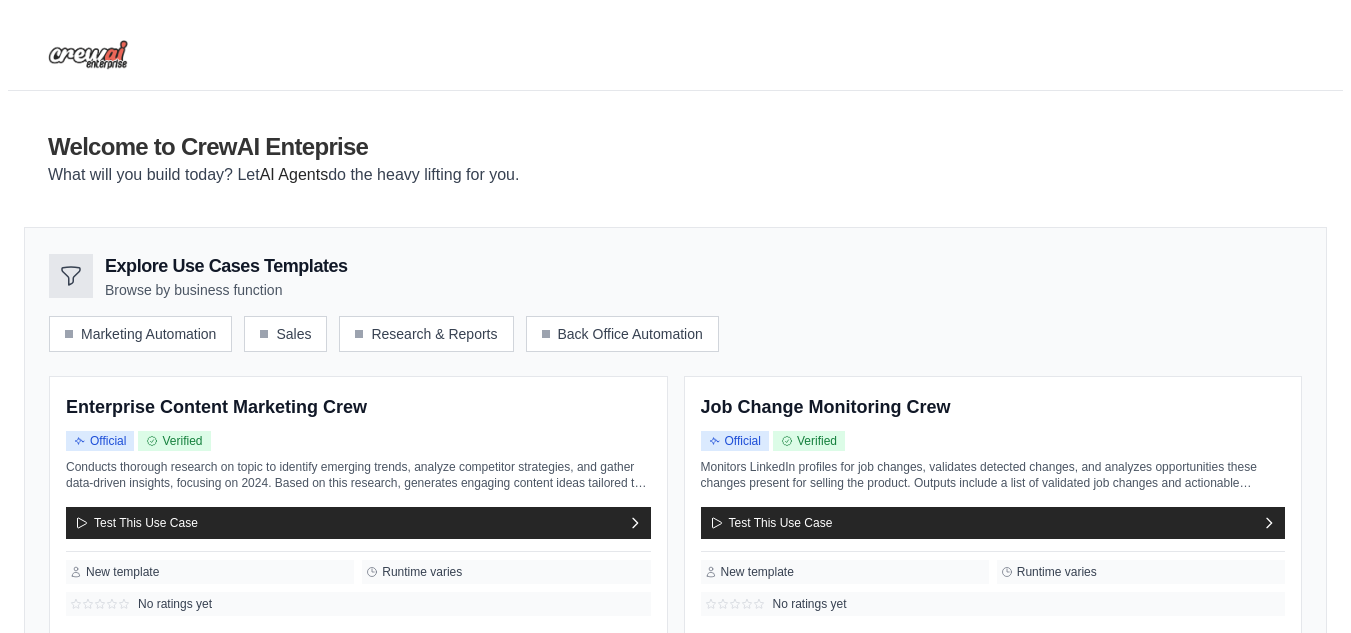 scroll, scrollTop: 0, scrollLeft: 0, axis: both 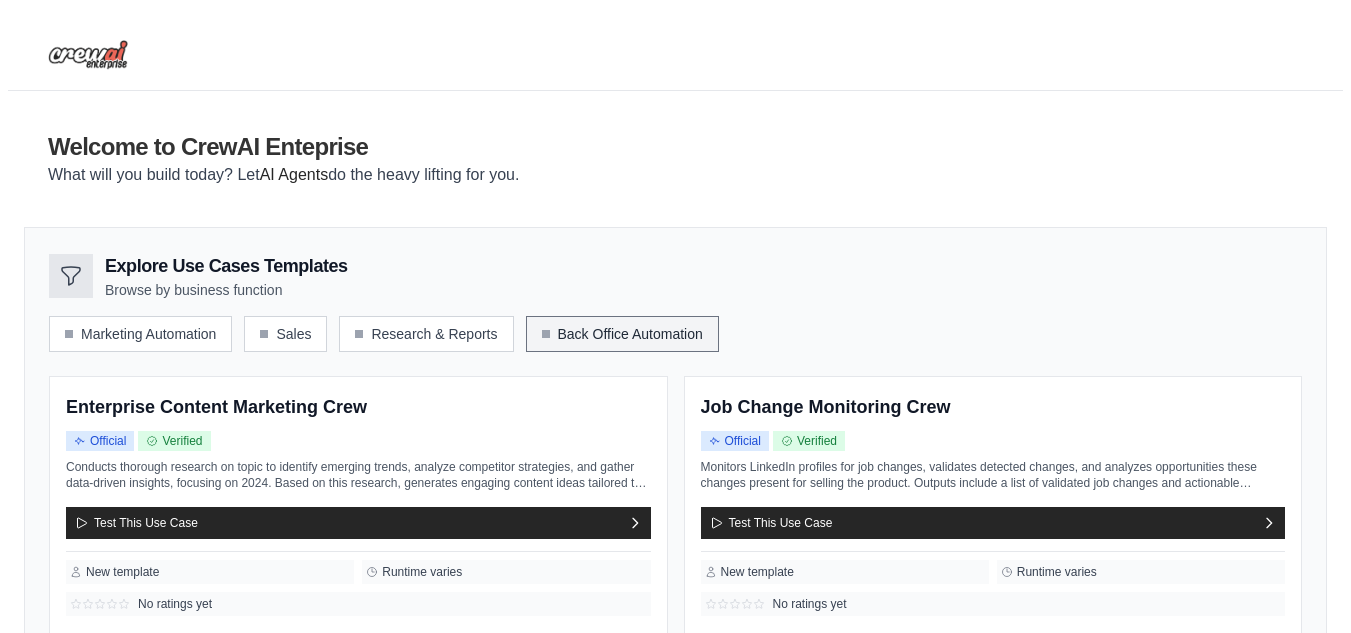 click on "Back Office Automation" at bounding box center (622, 334) 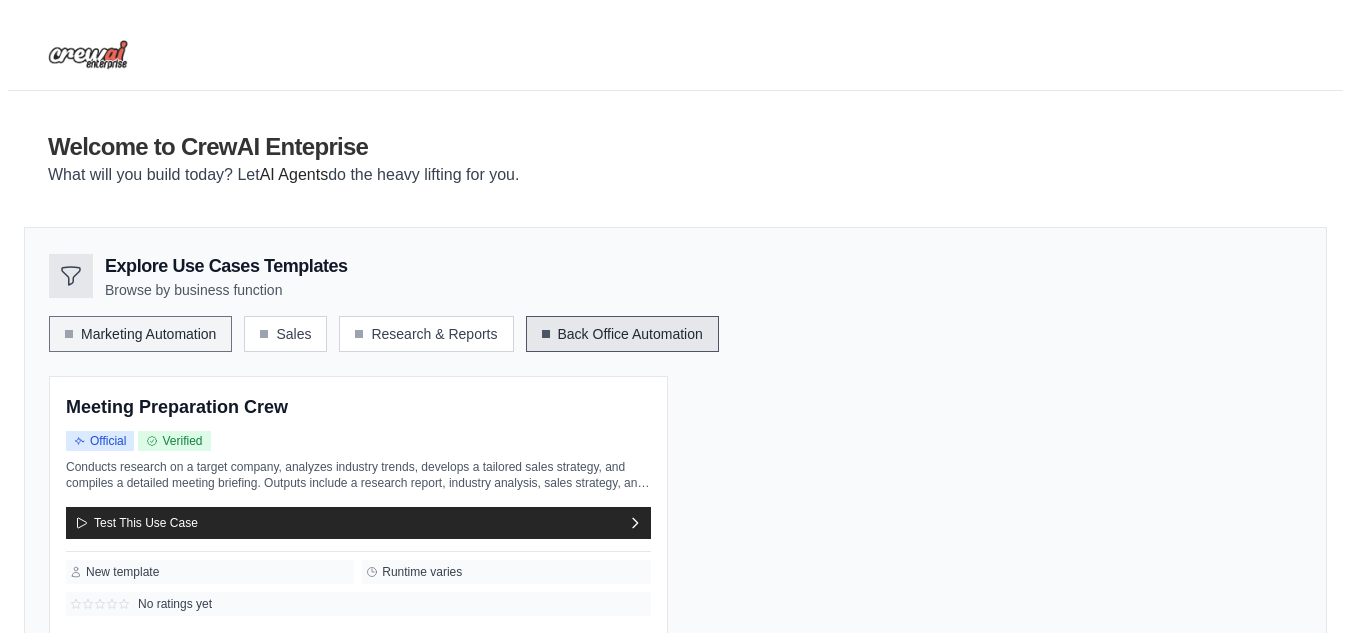 click on "Explore Use Cases Templates
Browse by business function
Marketing Automation
Sales
Research & Reports
Back Office Automation" at bounding box center (675, 446) 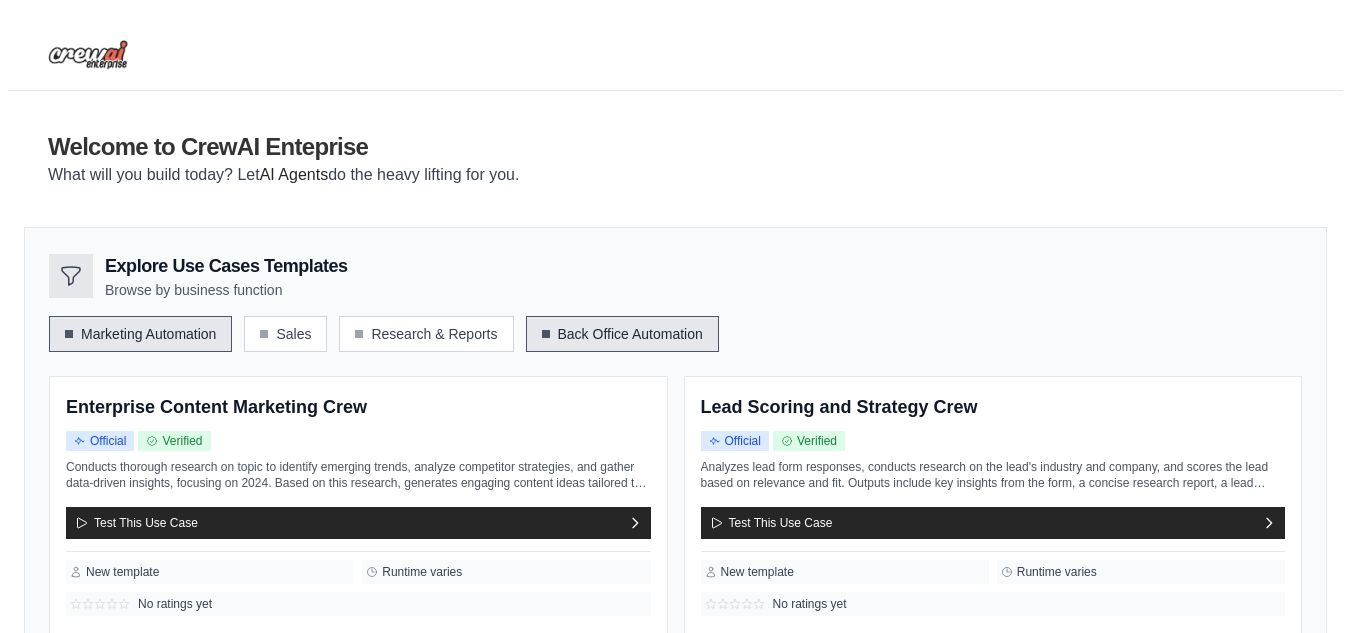 click on "Welcome to CrewAI Enteprise
What will you build today? Let
AI Agents
do the heavy lifting for you." at bounding box center (675, 159) 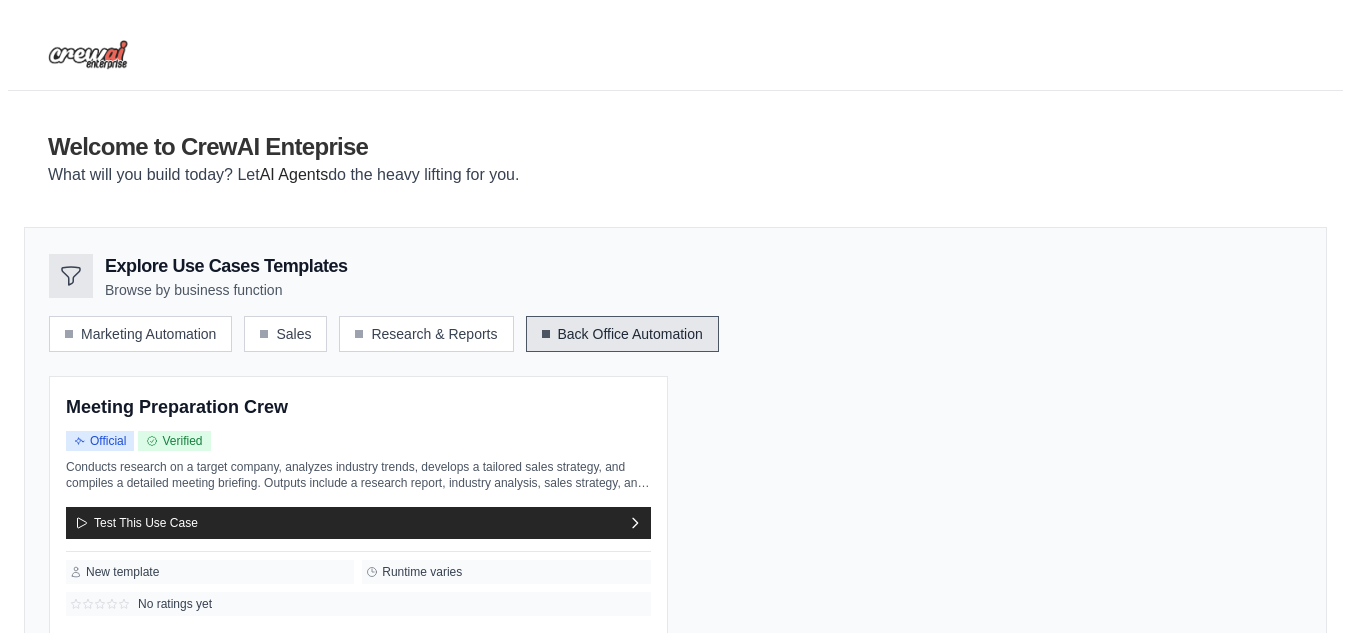 click on "Back Office Automation" at bounding box center [622, 334] 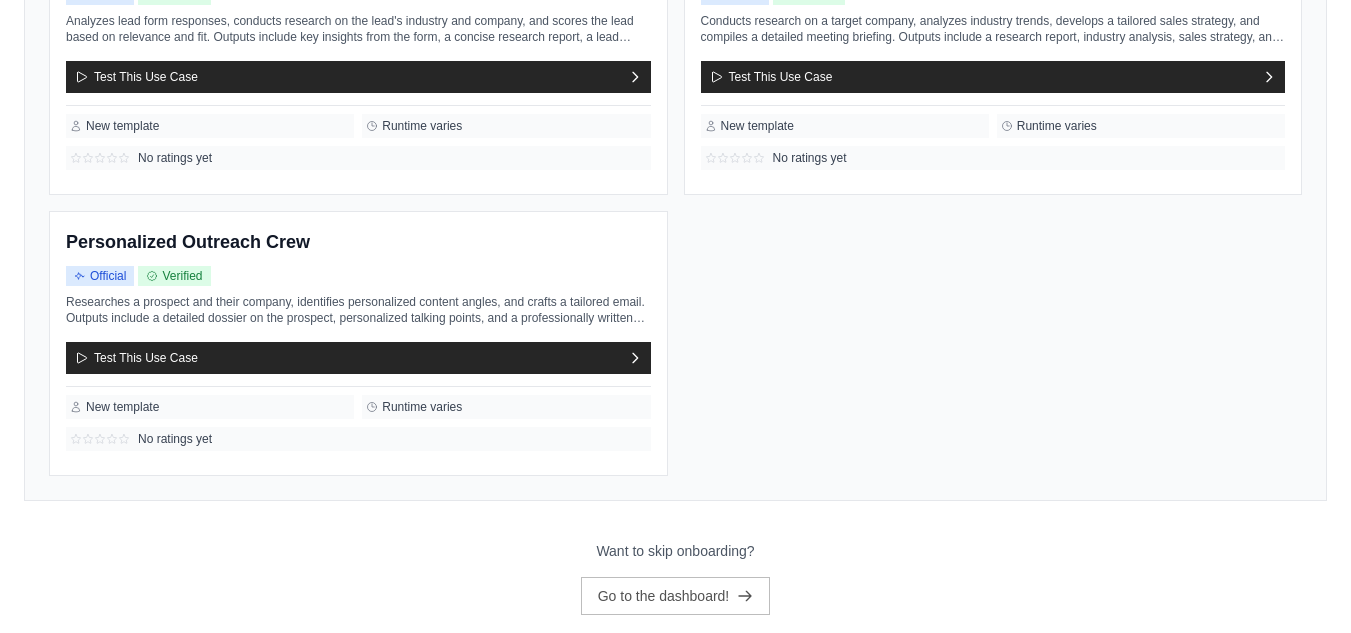 scroll, scrollTop: 769, scrollLeft: 0, axis: vertical 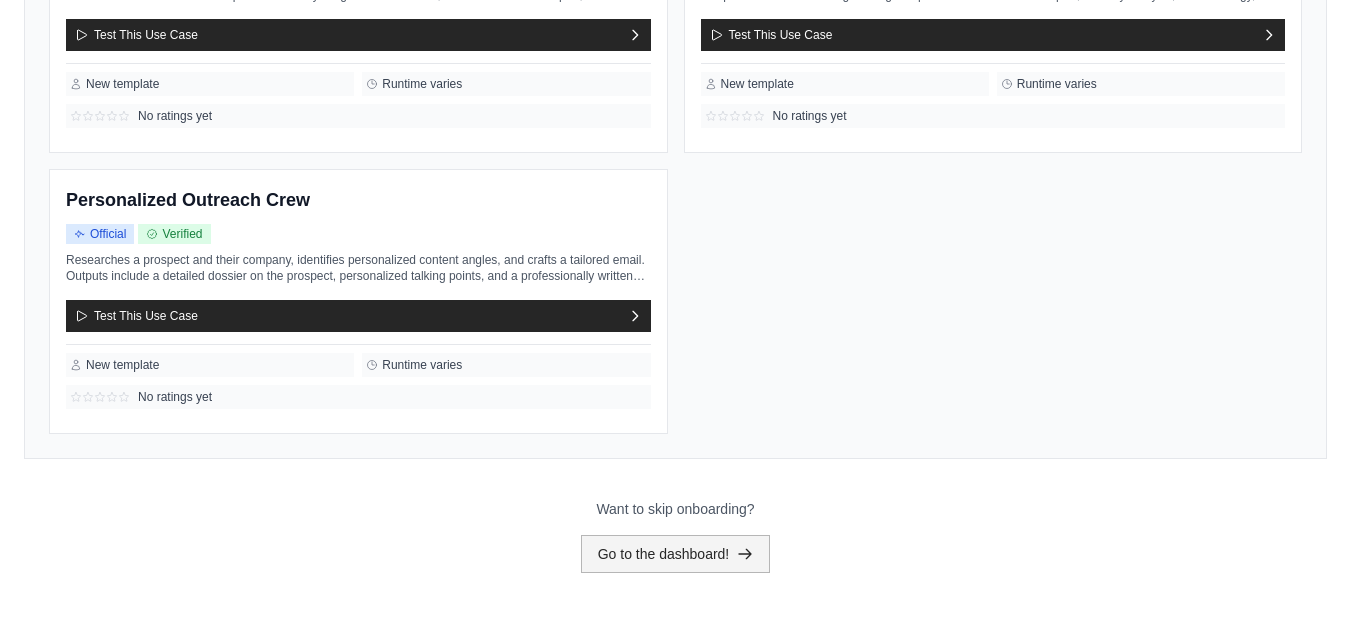 click on "Go to the dashboard!" at bounding box center [676, 554] 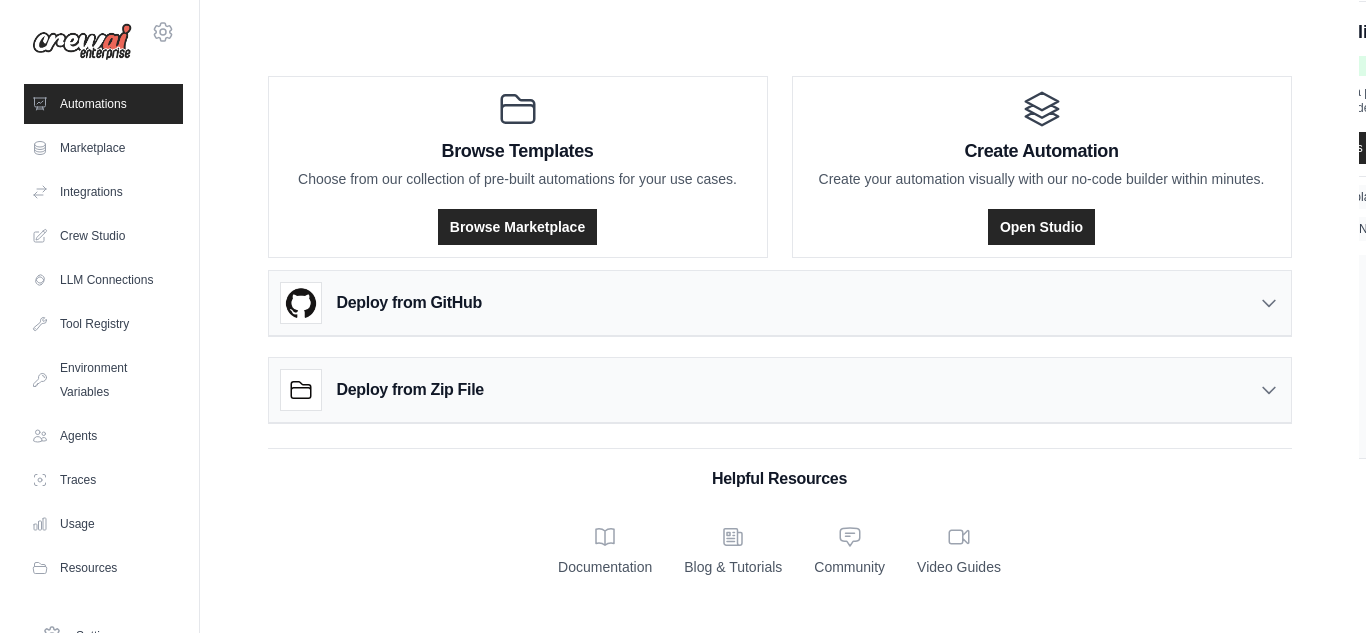 scroll, scrollTop: 0, scrollLeft: 0, axis: both 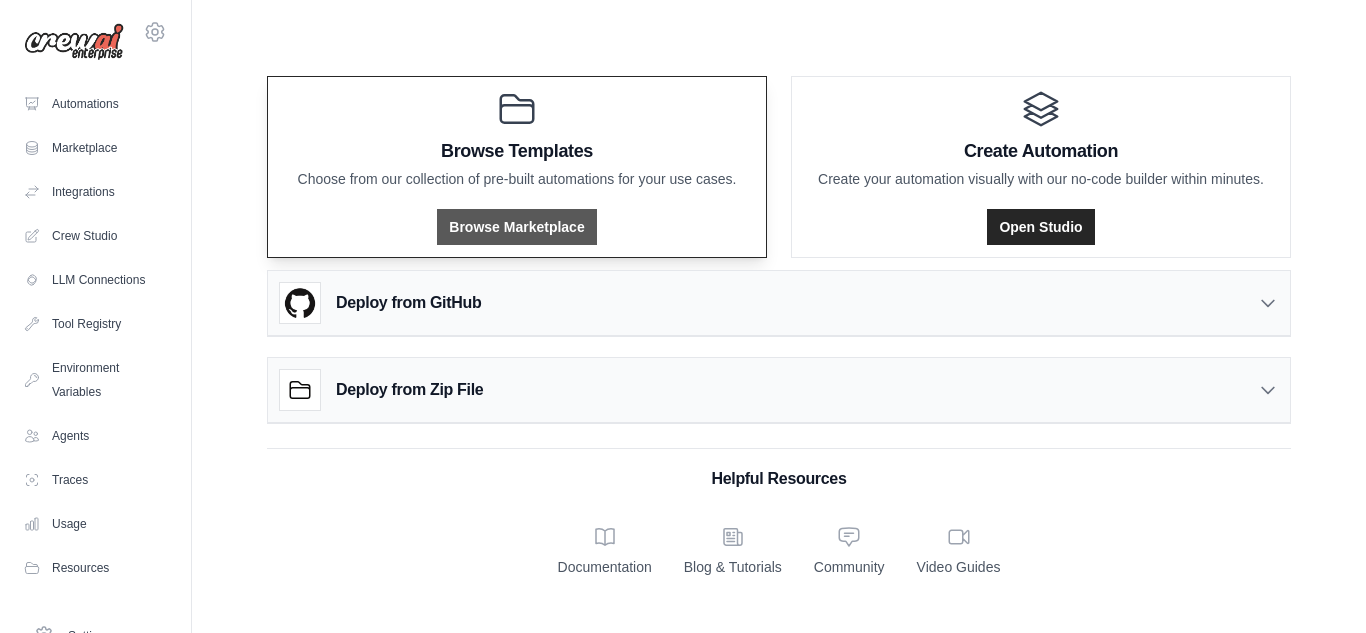 click on "Browse Marketplace" at bounding box center [516, 227] 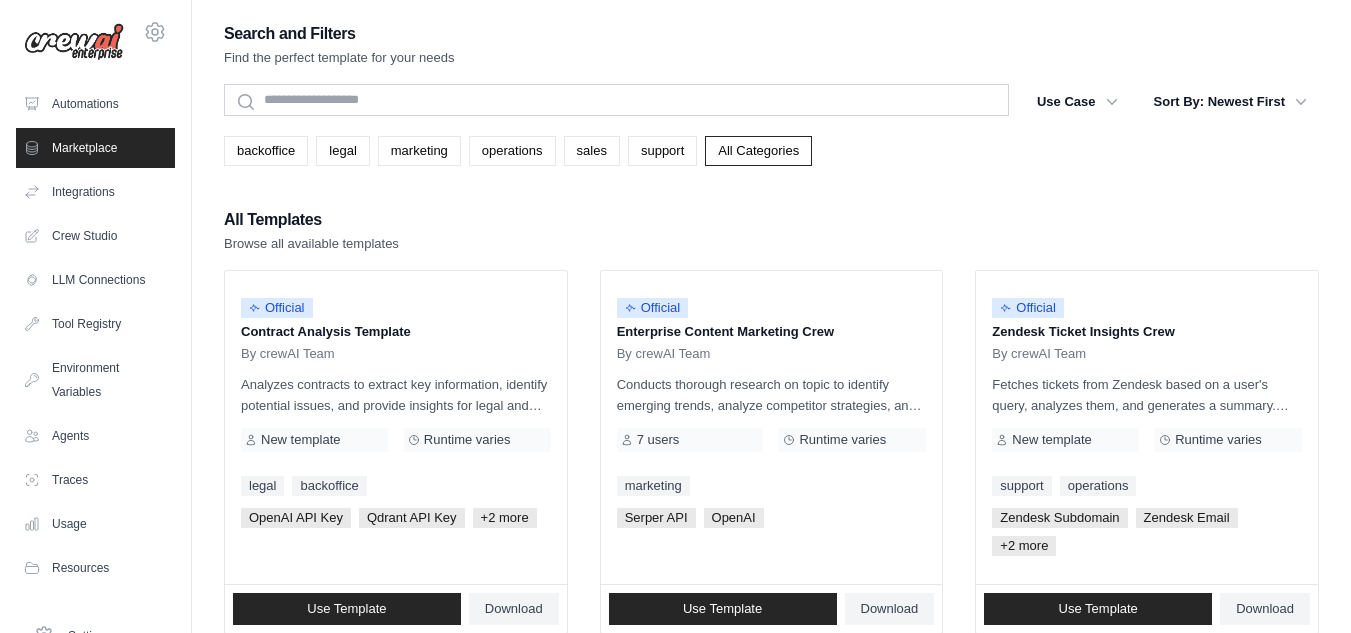 drag, startPoint x: 1348, startPoint y: 182, endPoint x: 1355, endPoint y: 197, distance: 16.552946 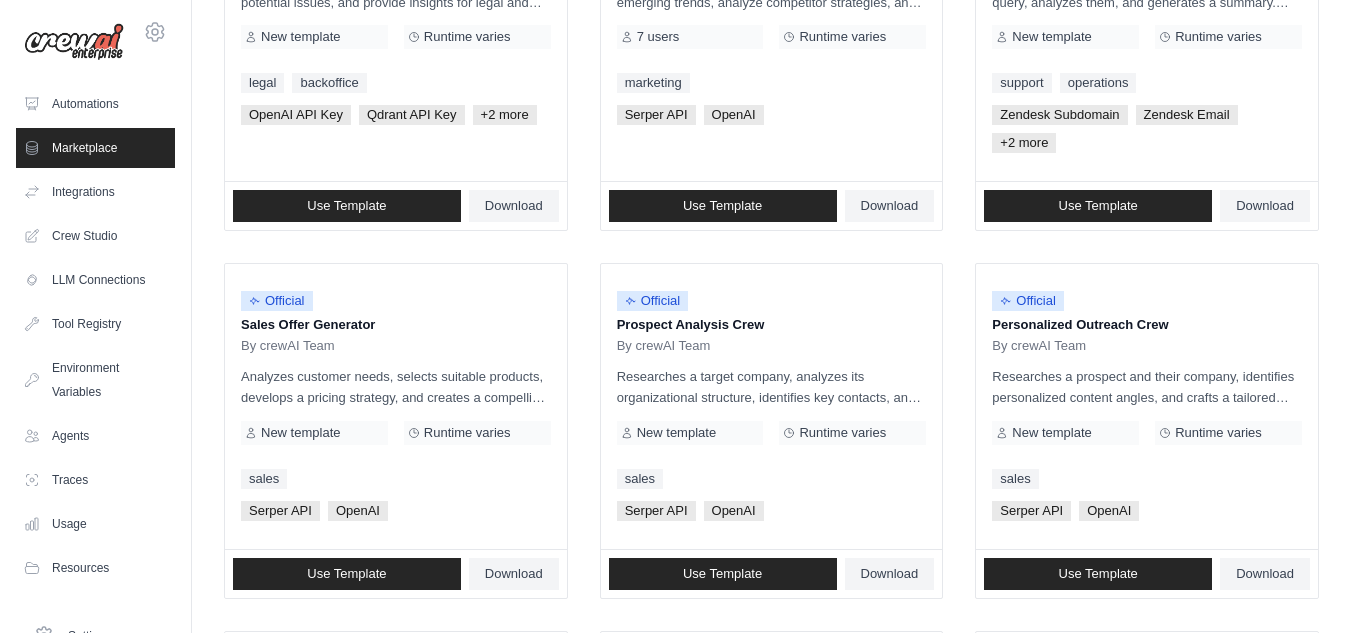 scroll, scrollTop: 416, scrollLeft: 0, axis: vertical 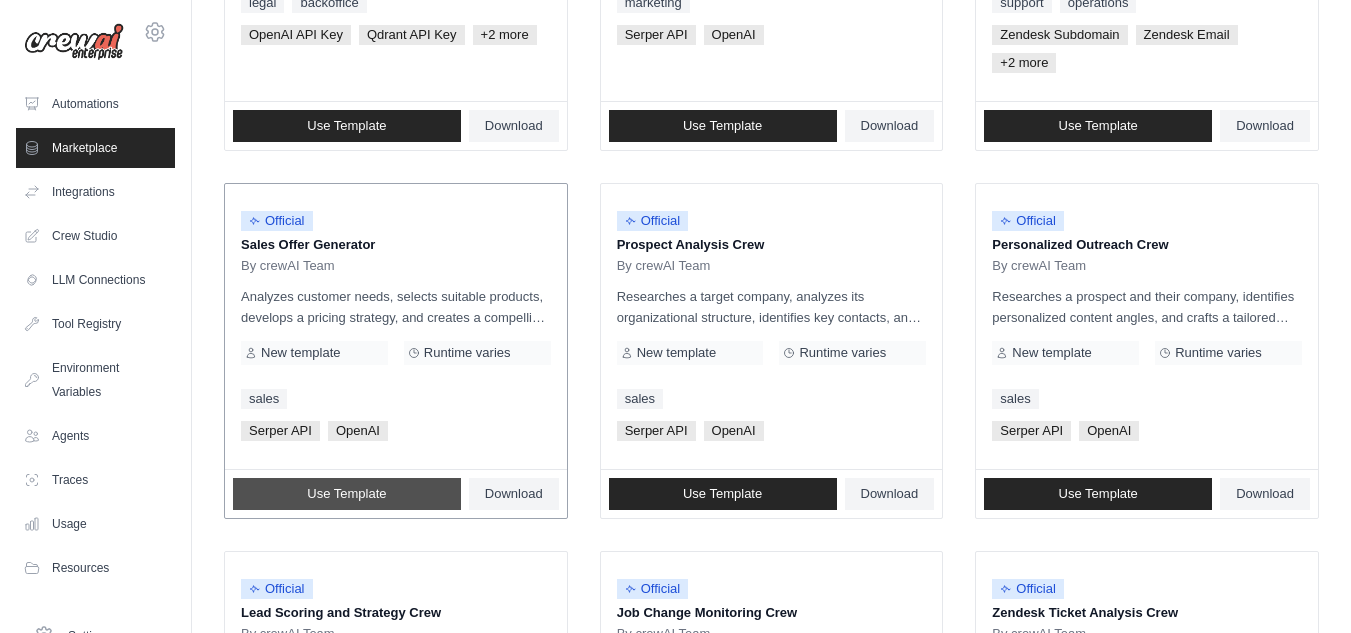 click on "Use Template" at bounding box center (347, 494) 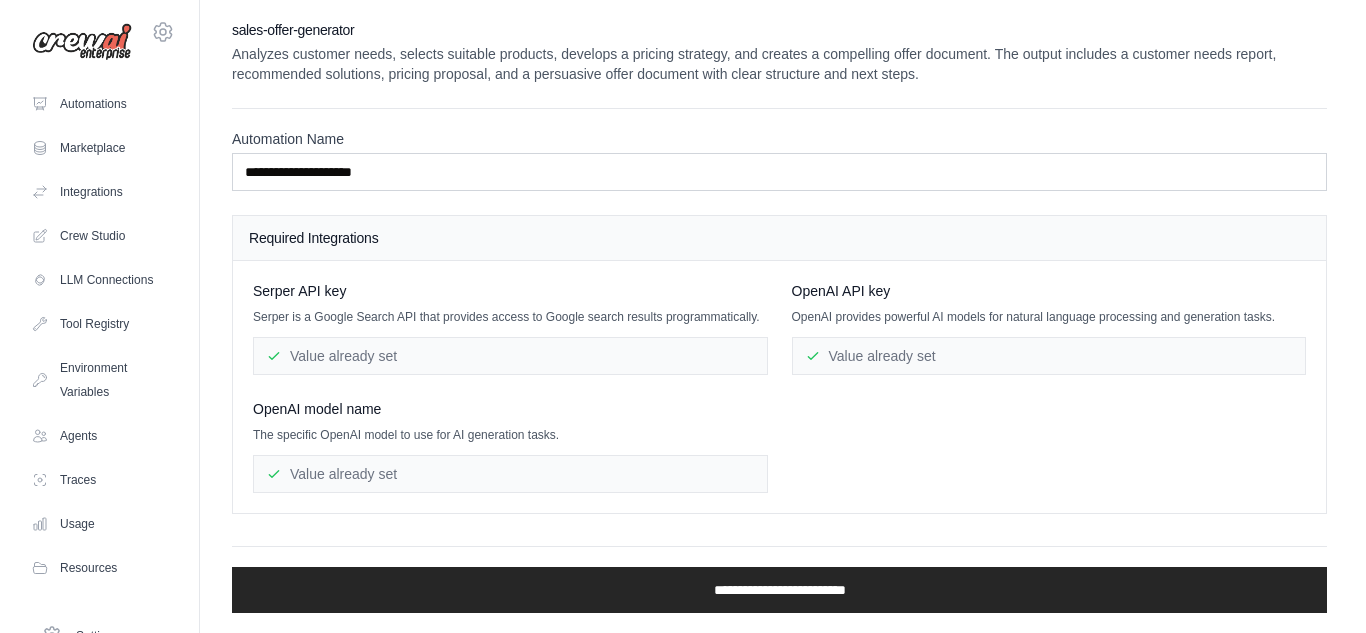 scroll, scrollTop: 0, scrollLeft: 0, axis: both 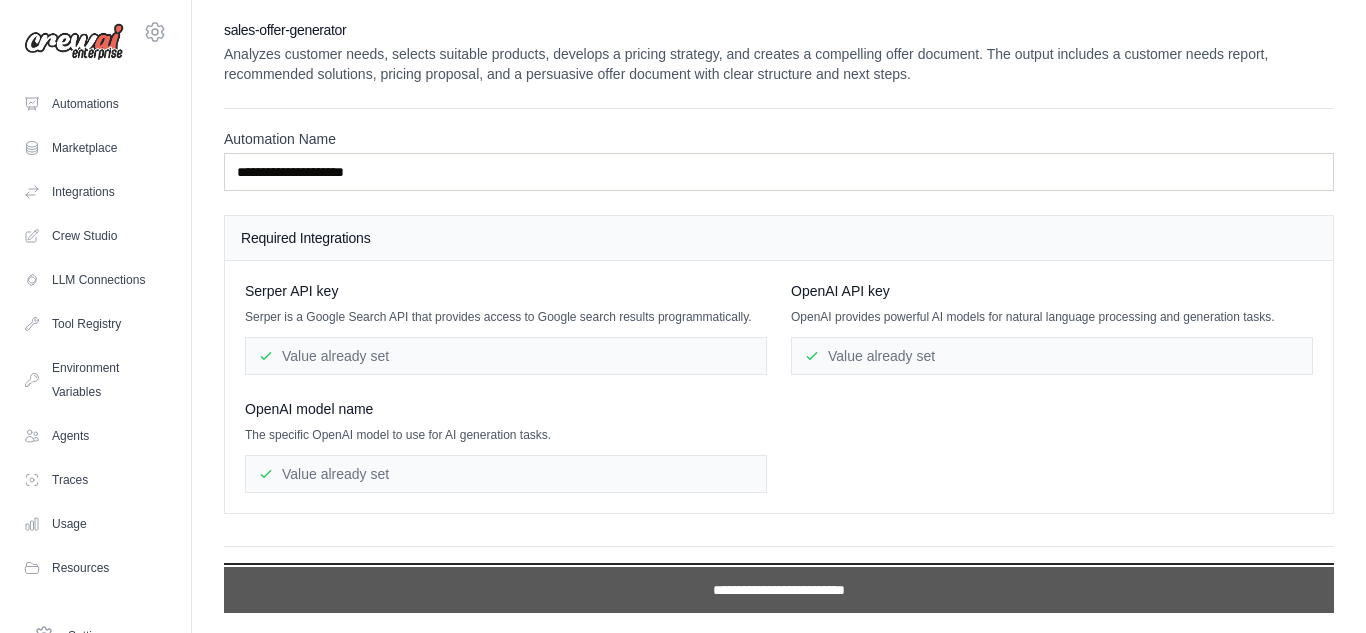 click on "**********" at bounding box center [779, 590] 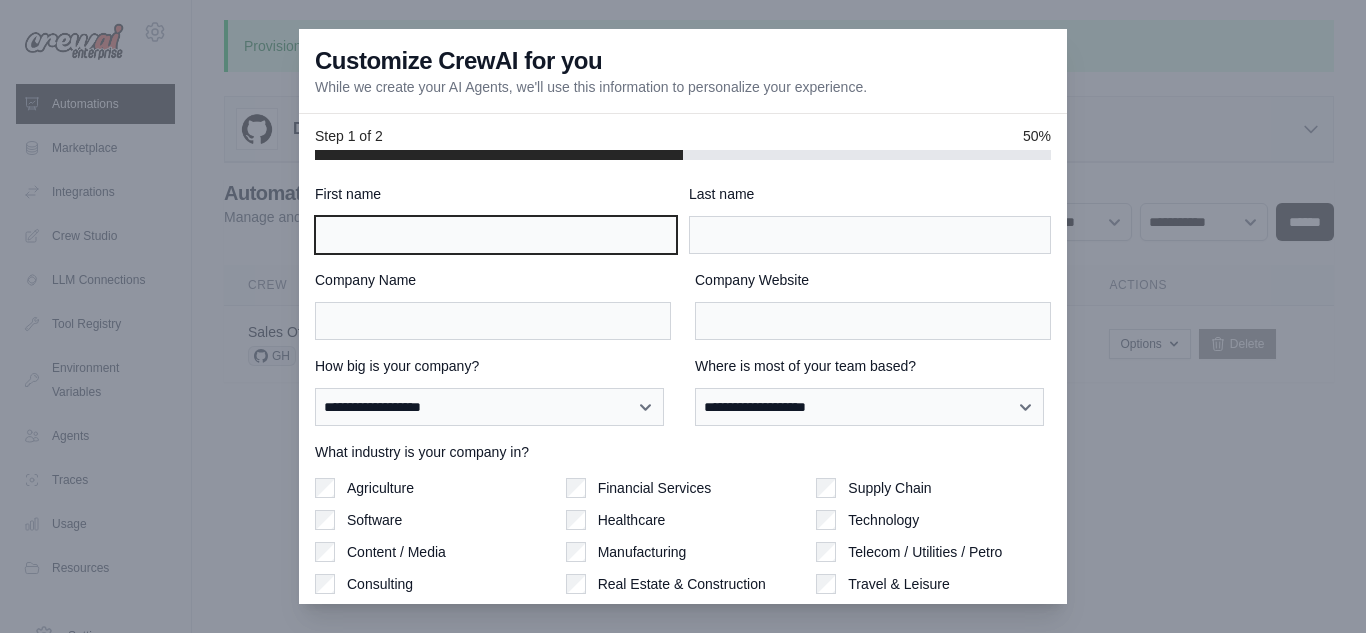 click on "First name" at bounding box center [496, 235] 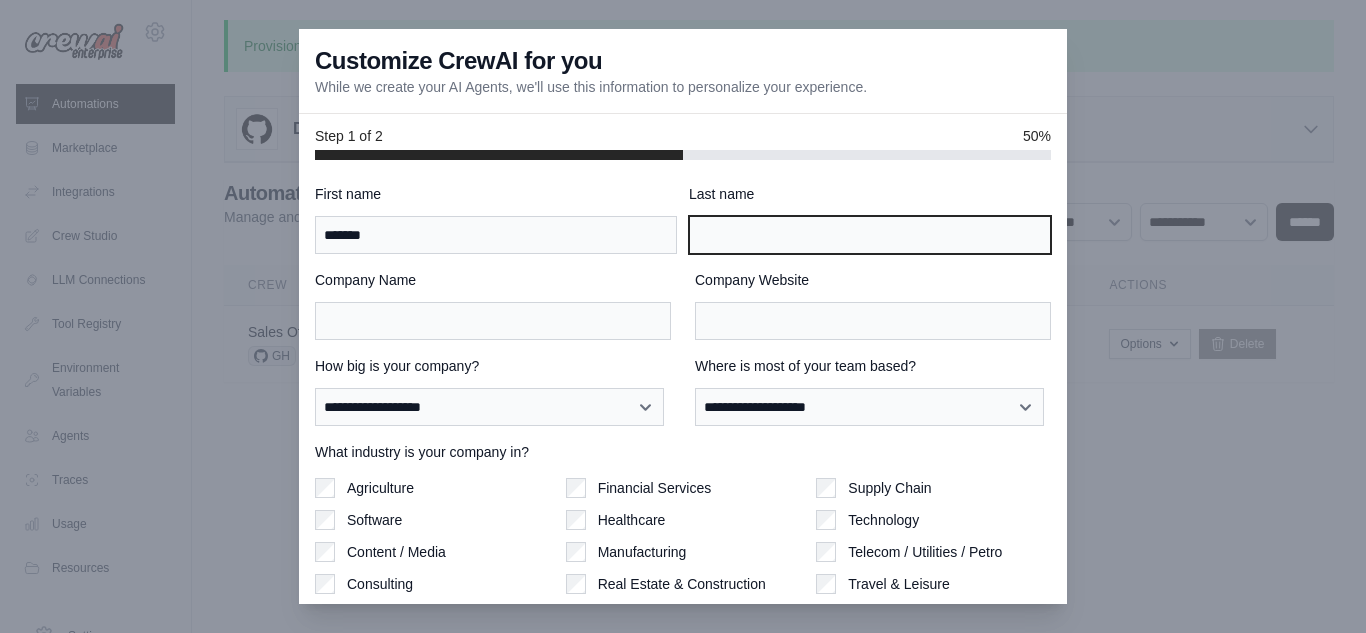 type on "**********" 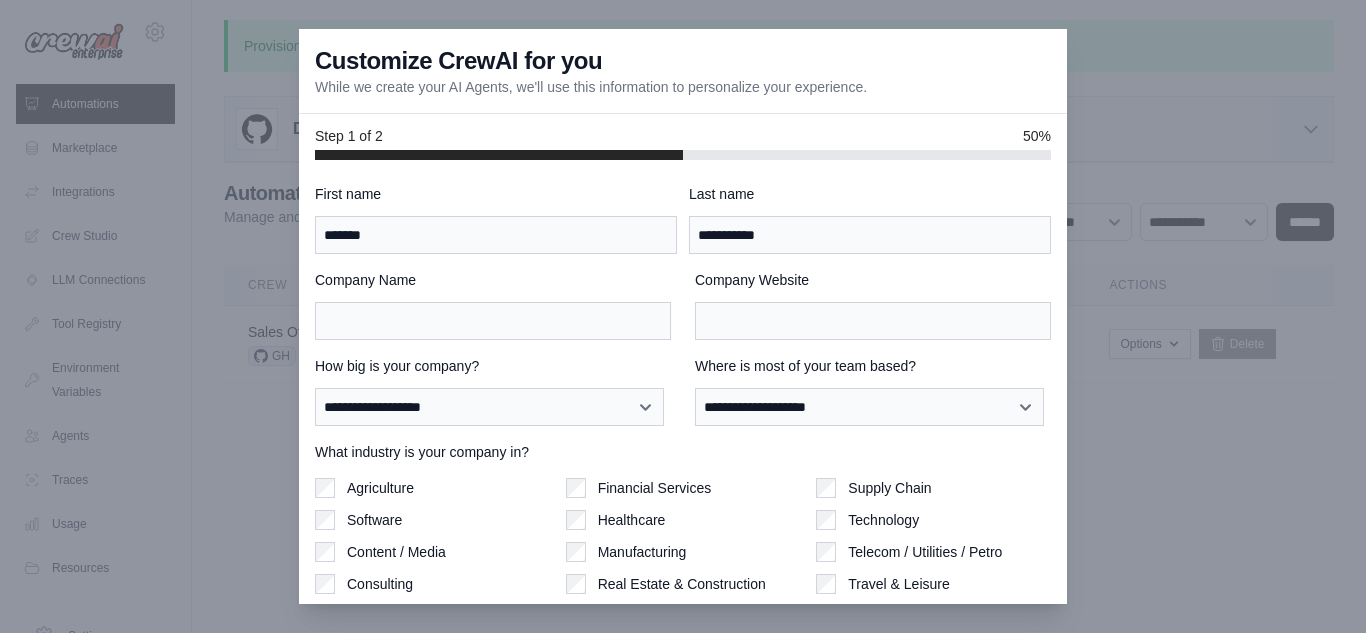 type on "**********" 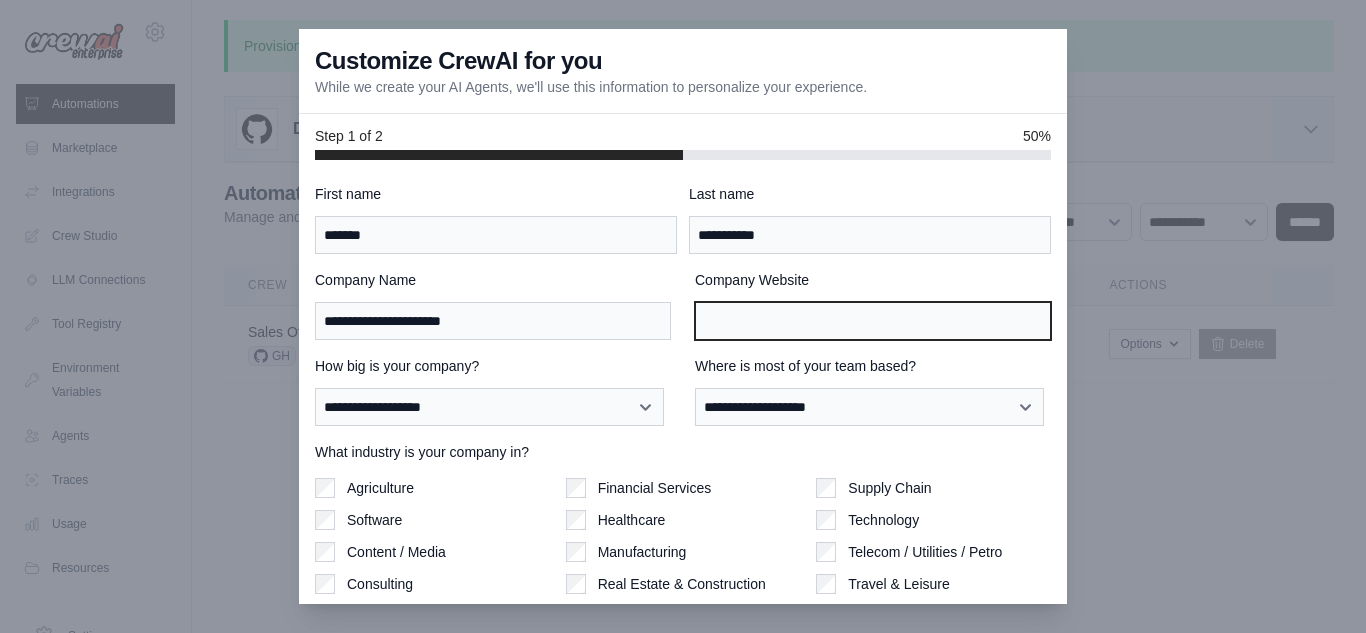 type on "**********" 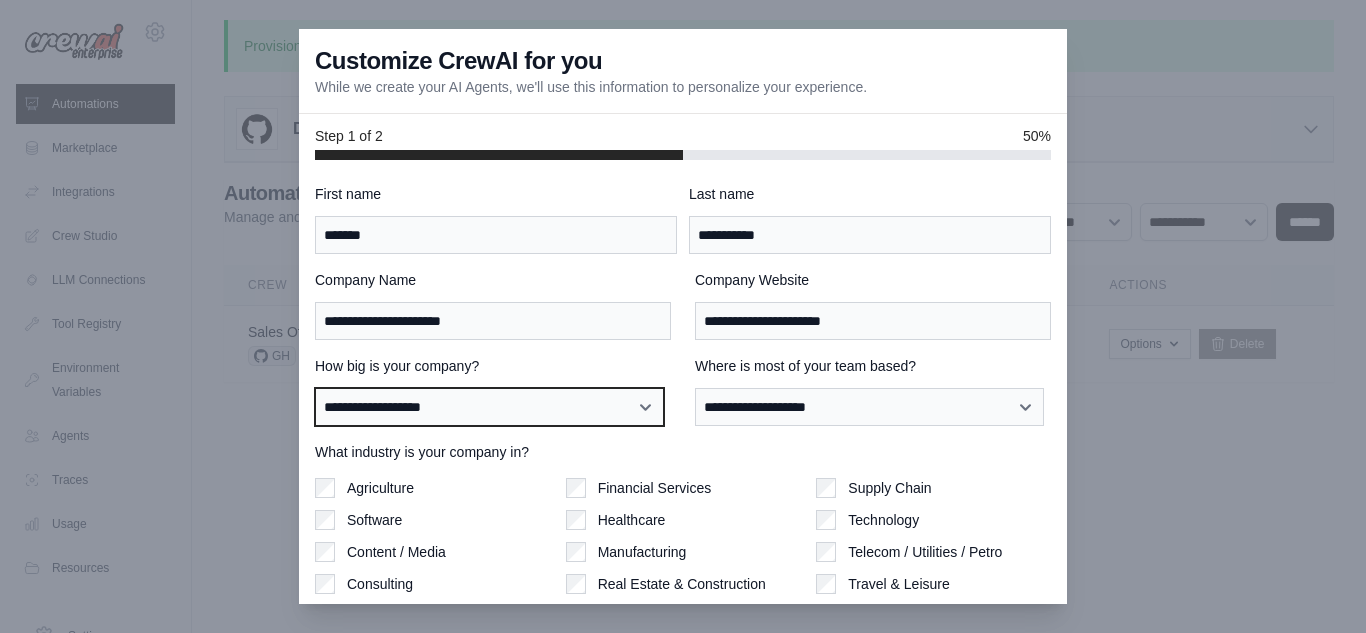 click on "**********" at bounding box center [489, 407] 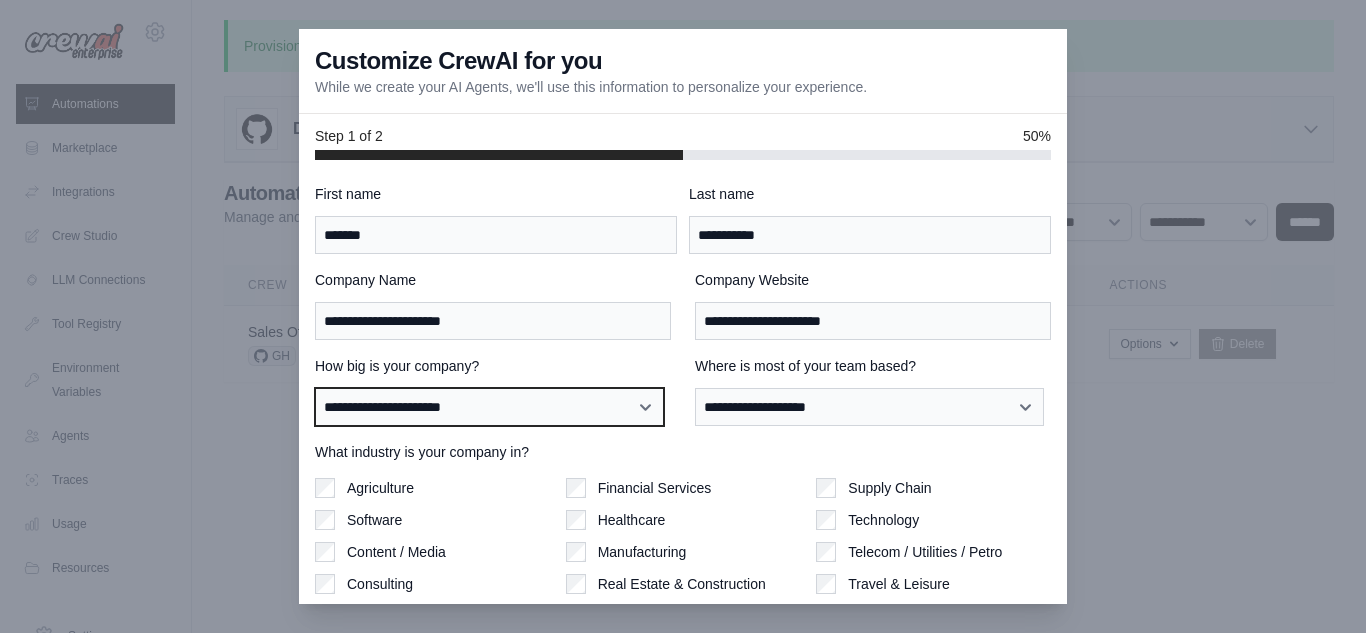 click on "**********" at bounding box center [489, 407] 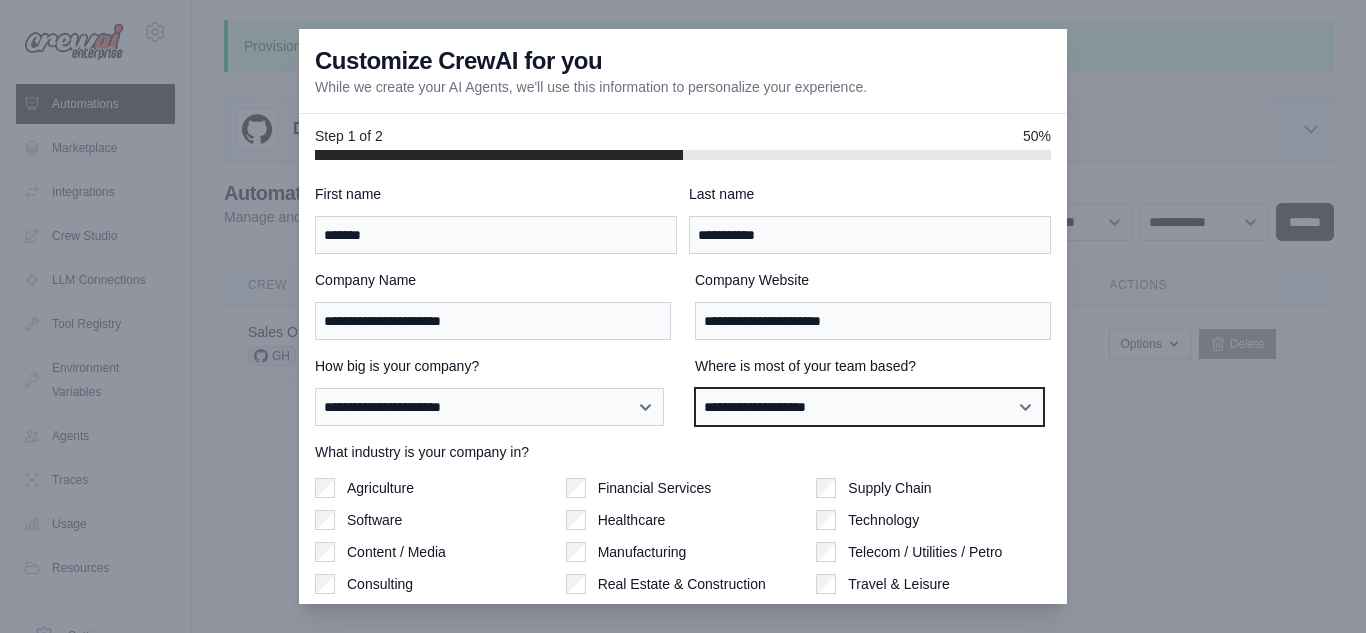 click on "**********" at bounding box center (869, 407) 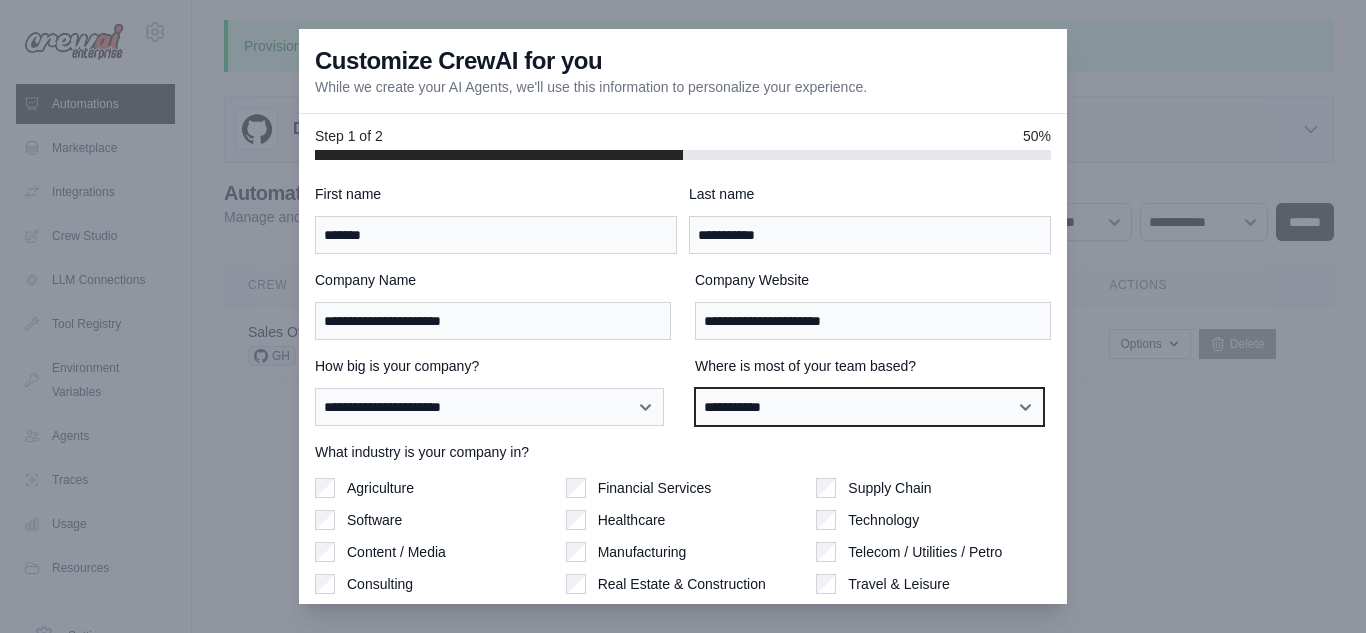 click on "**********" at bounding box center (869, 407) 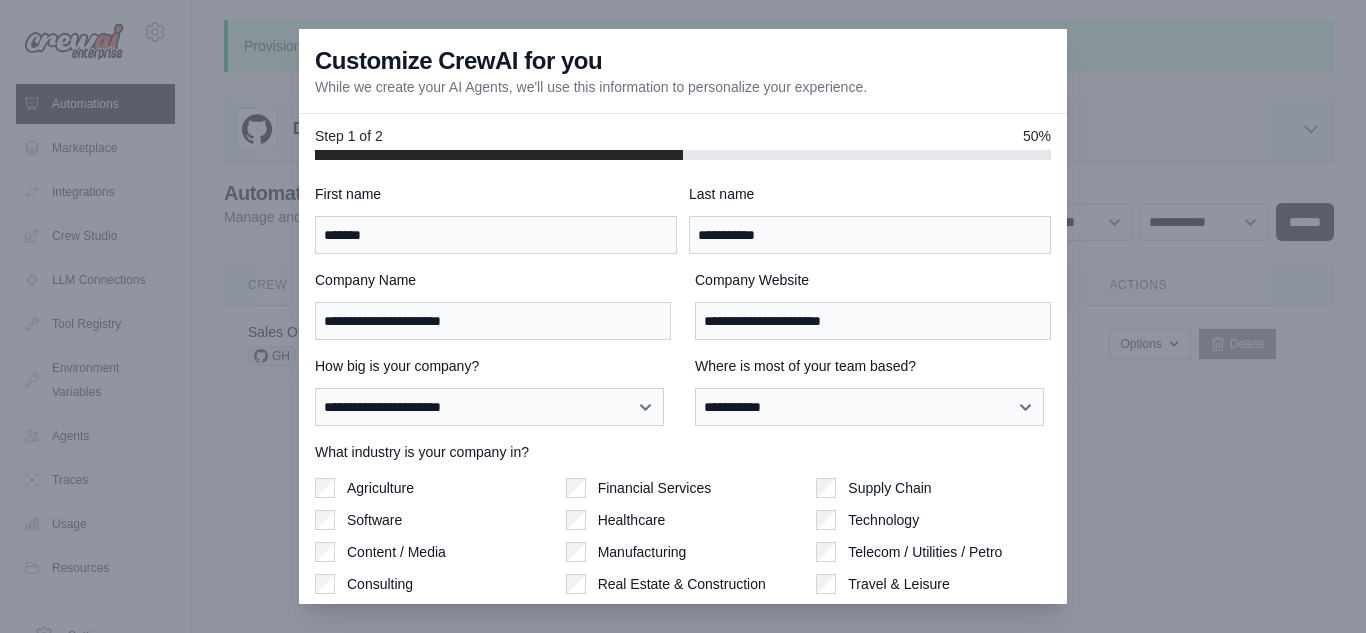 scroll, scrollTop: 130, scrollLeft: 0, axis: vertical 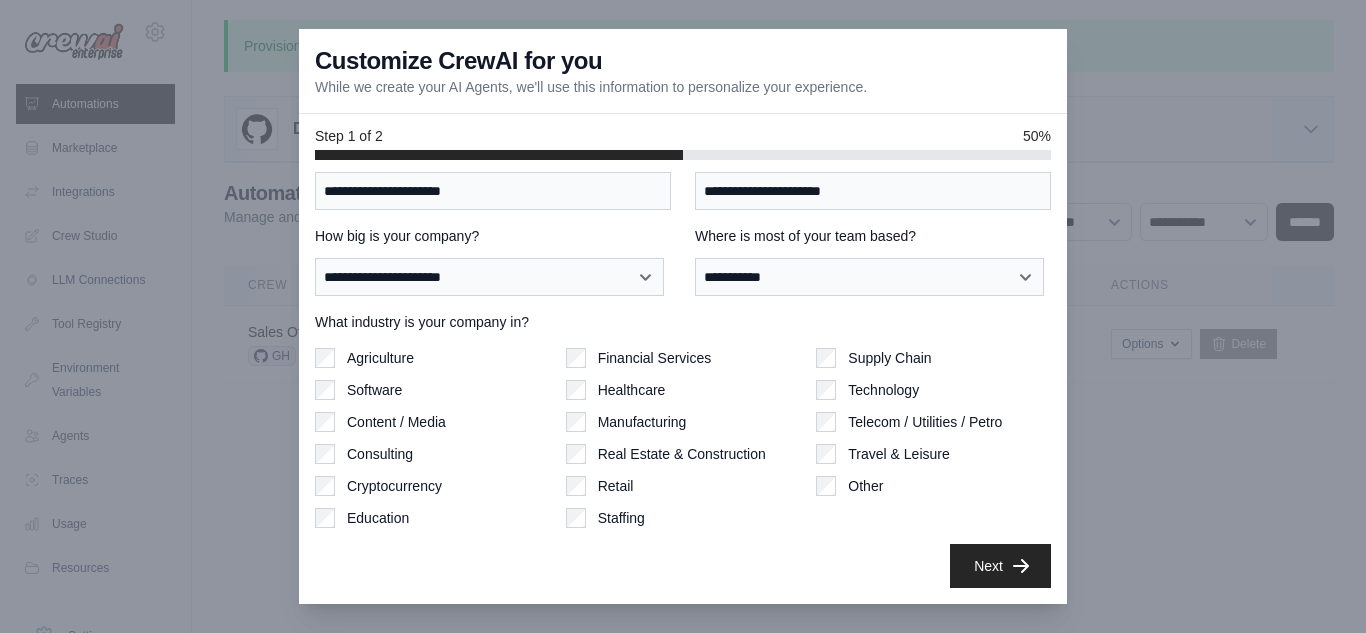 click on "Consulting" at bounding box center (380, 454) 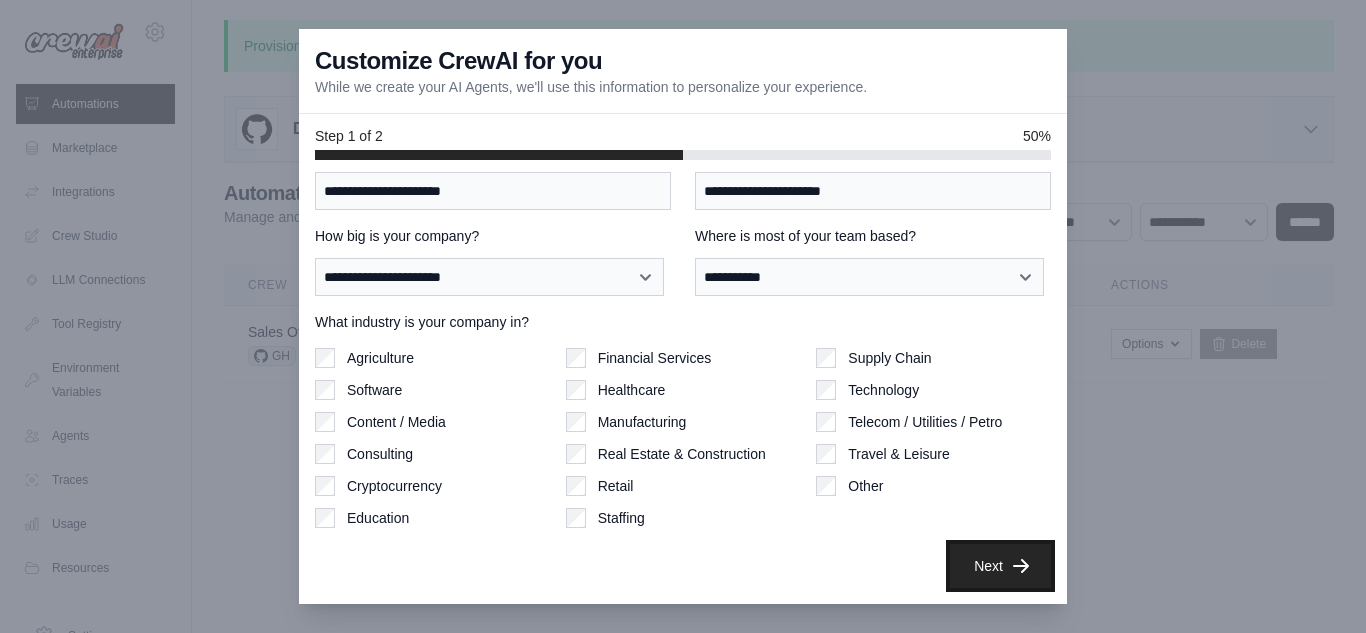 click on "Next" at bounding box center [1000, 566] 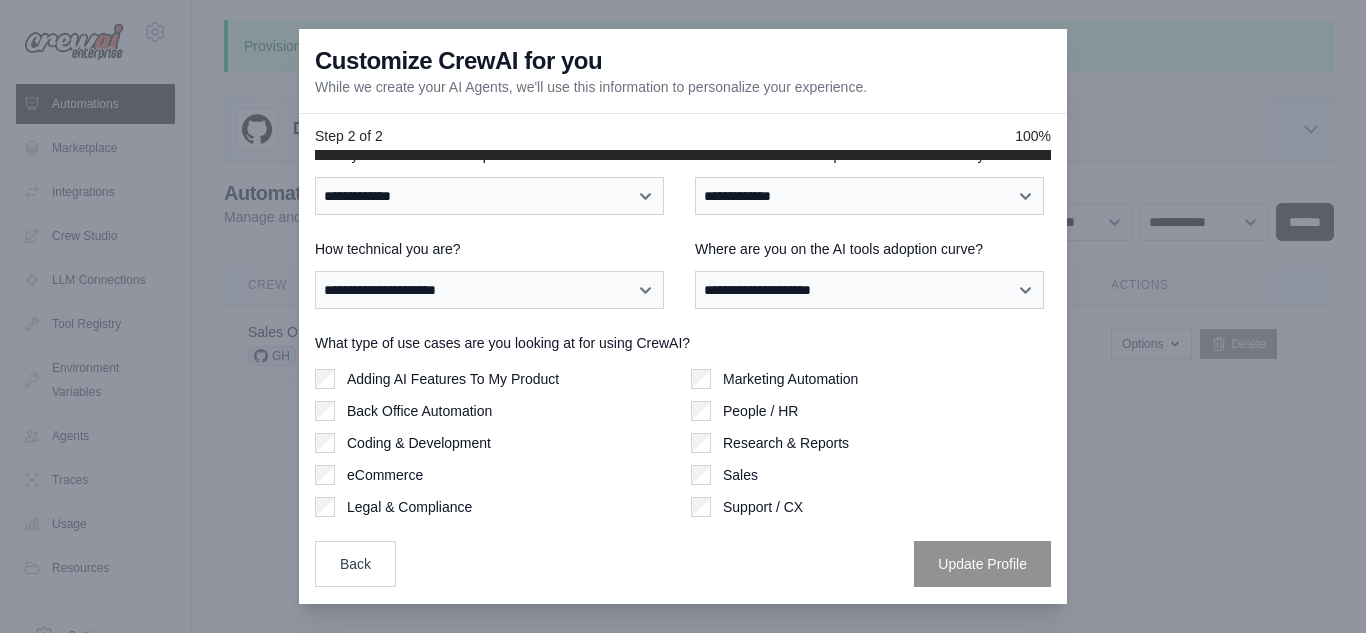 scroll, scrollTop: 39, scrollLeft: 0, axis: vertical 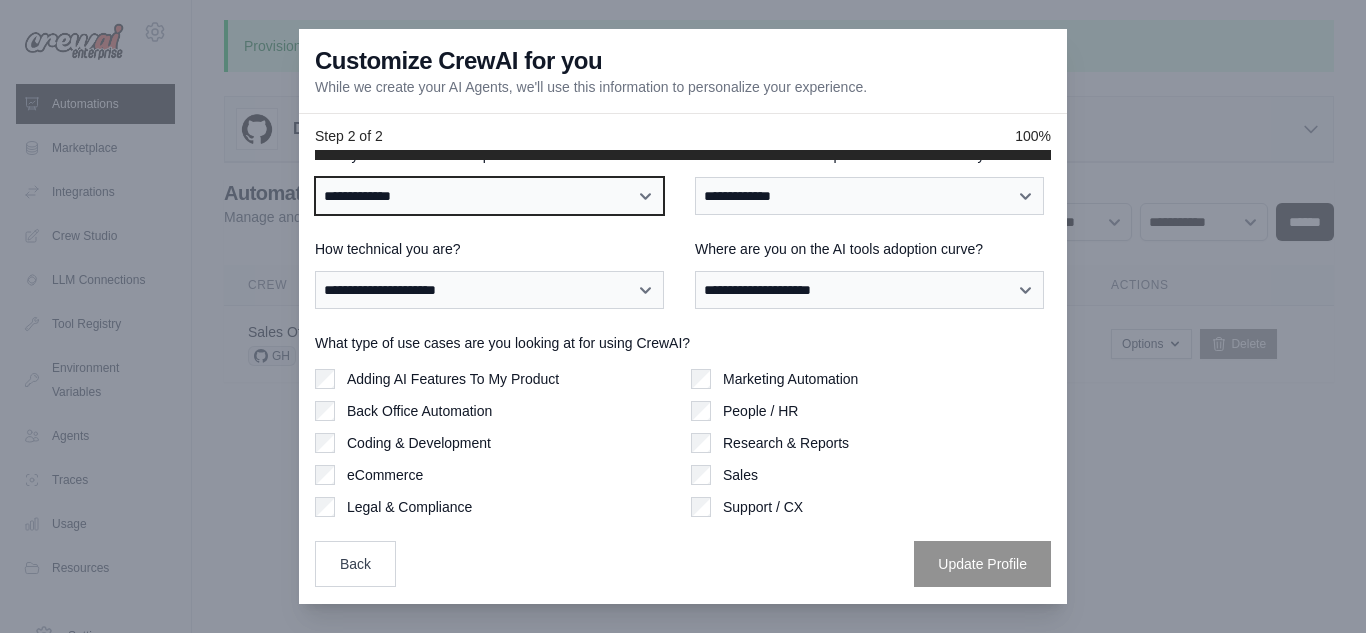 click on "**********" at bounding box center [489, 196] 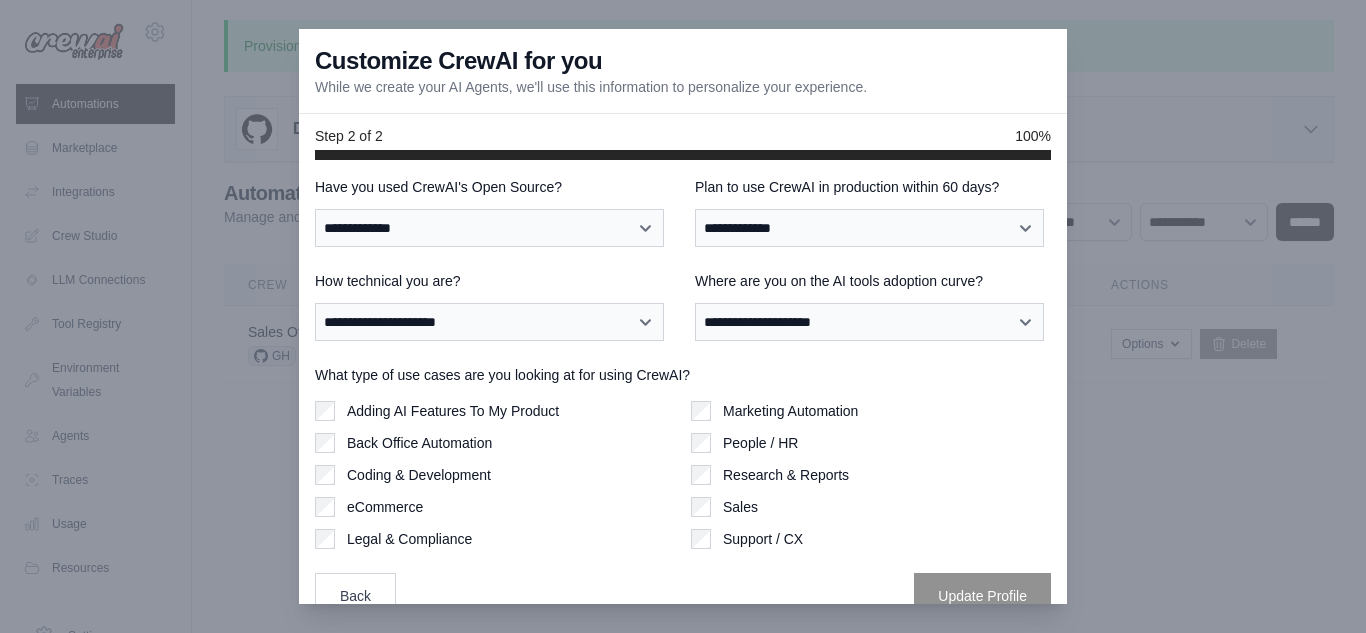 scroll, scrollTop: 0, scrollLeft: 0, axis: both 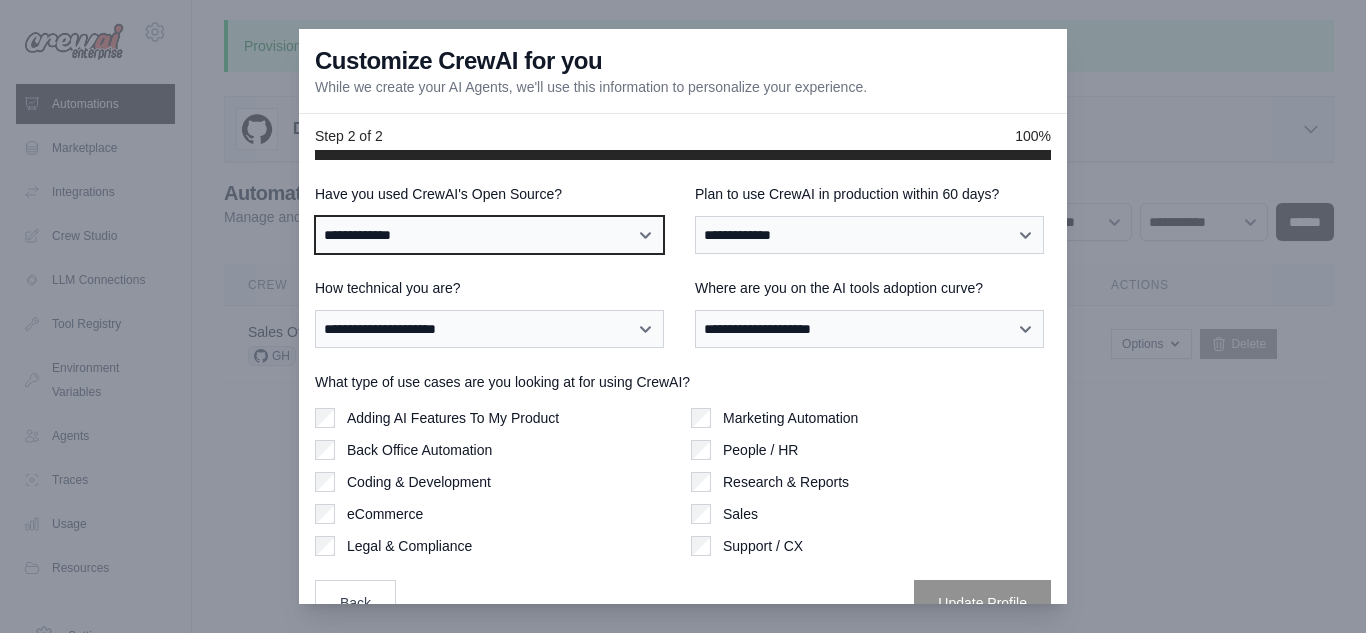 click on "**********" at bounding box center [489, 235] 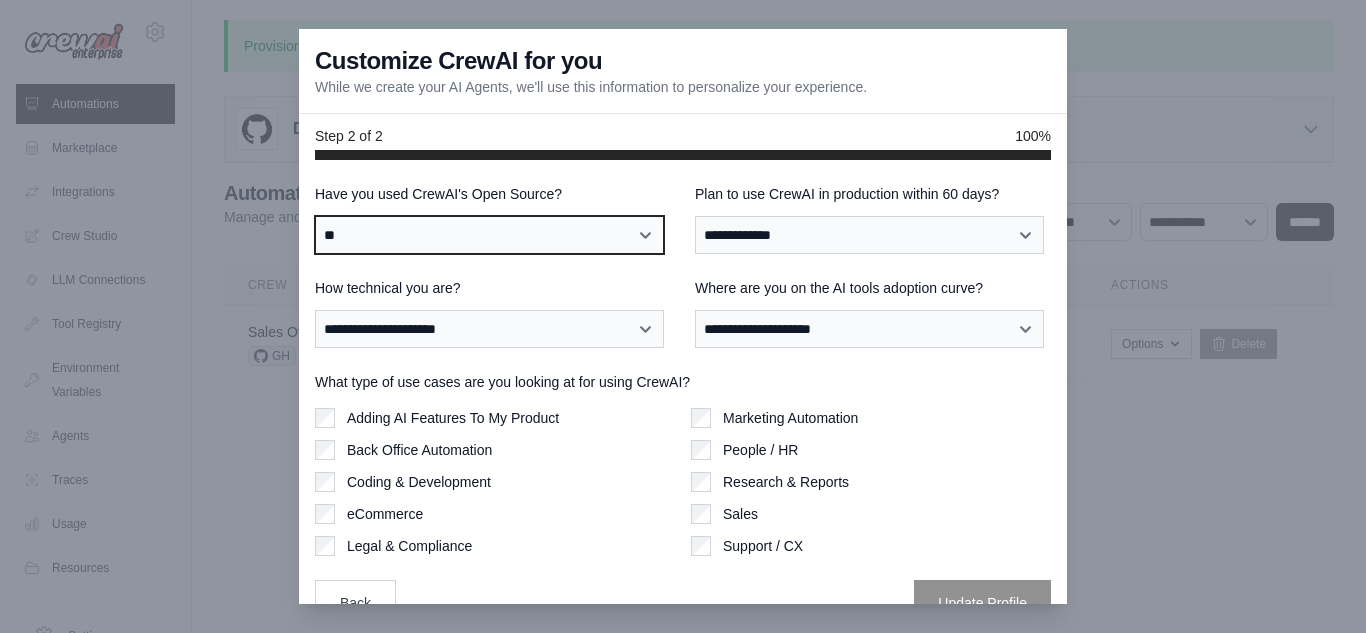 click on "**********" at bounding box center [489, 235] 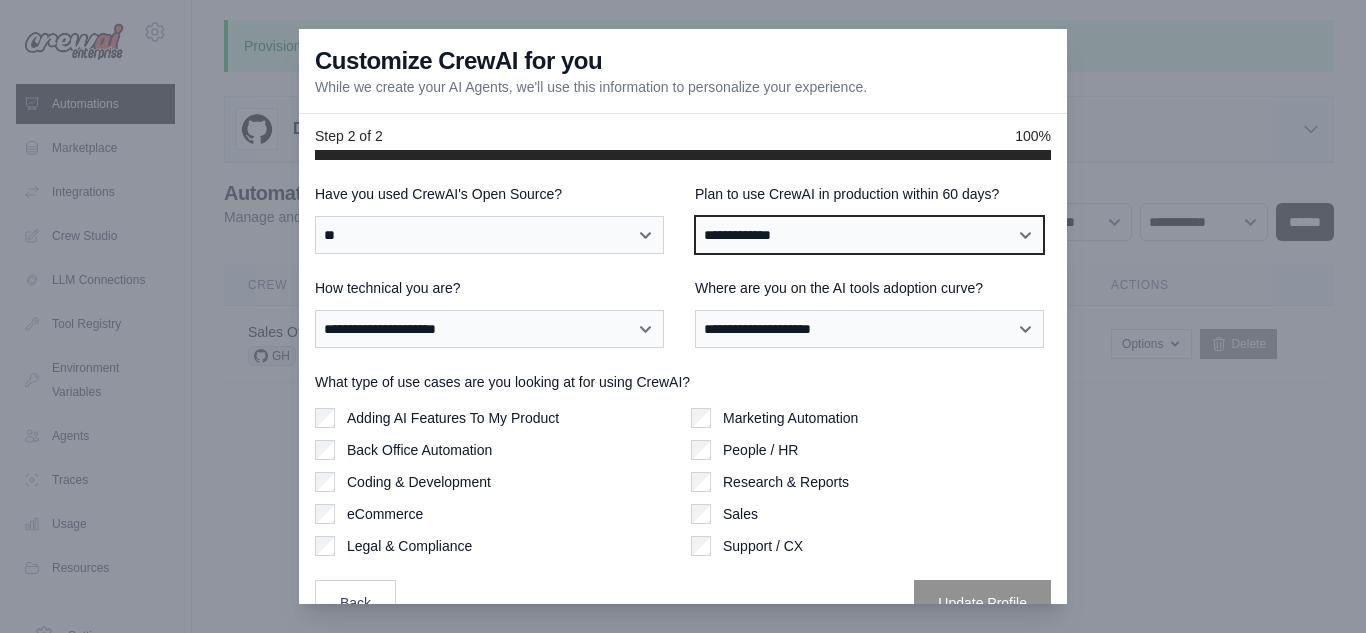 click on "**********" at bounding box center (869, 235) 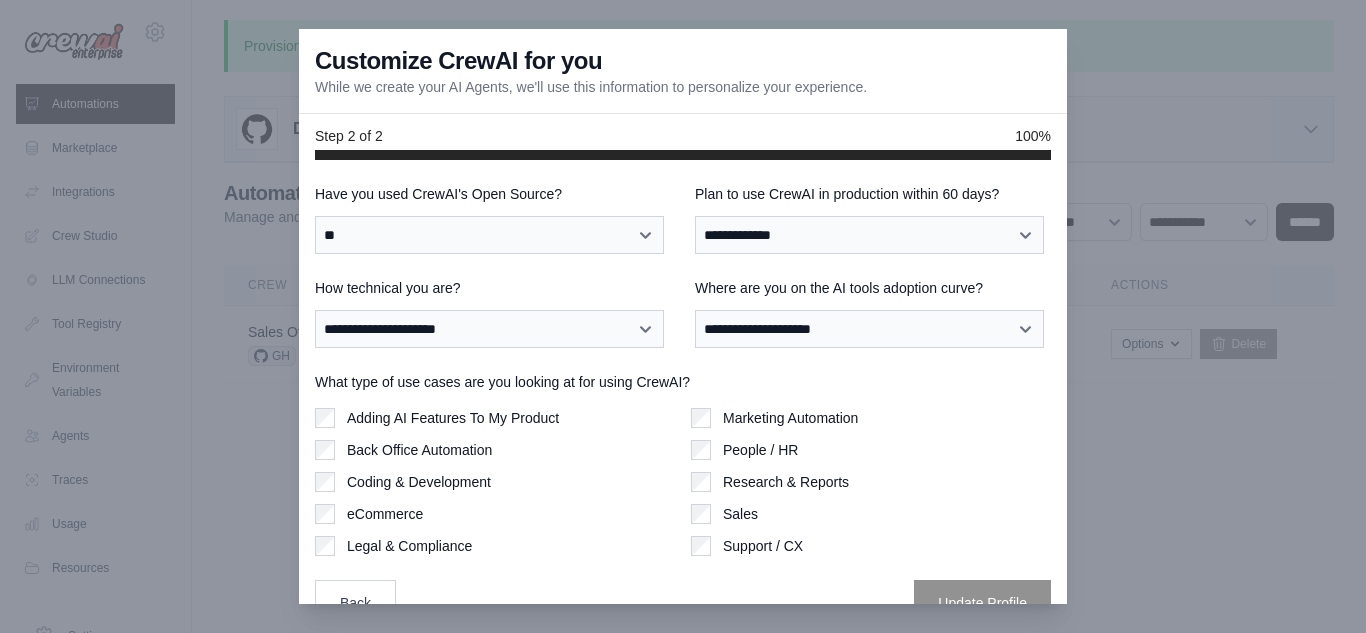 click on "Plan to use CrewAI in production within 60 days?" at bounding box center (873, 194) 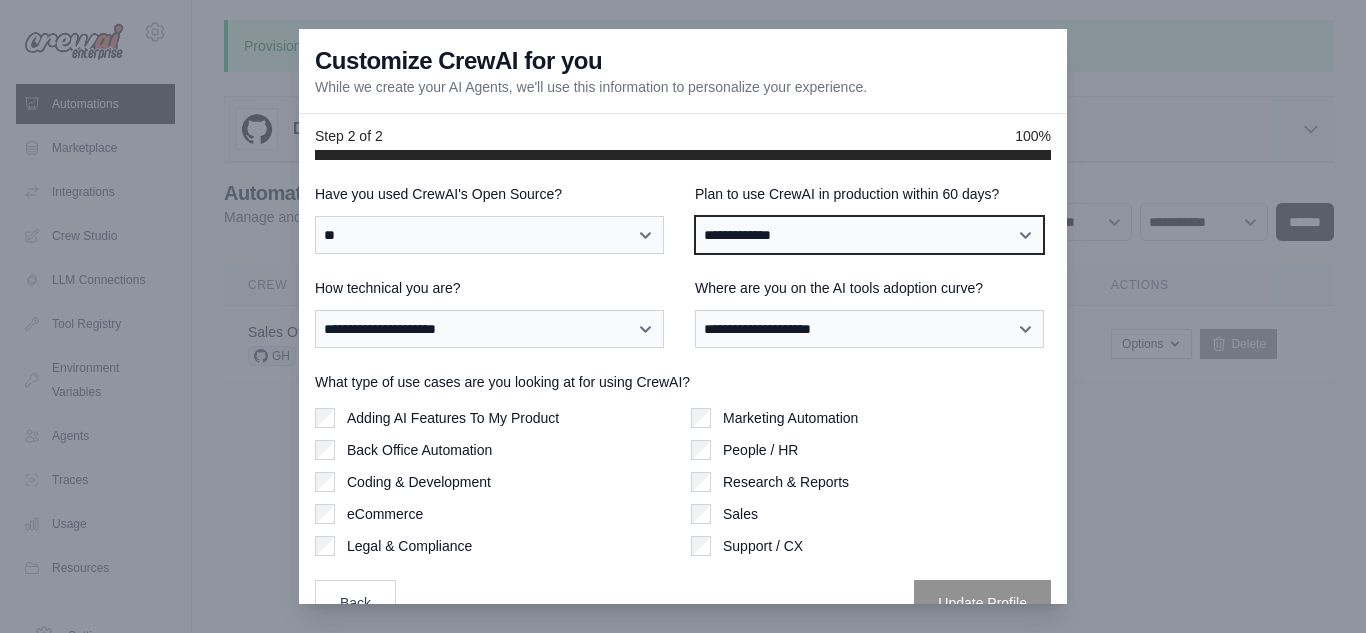 click on "**********" at bounding box center [869, 235] 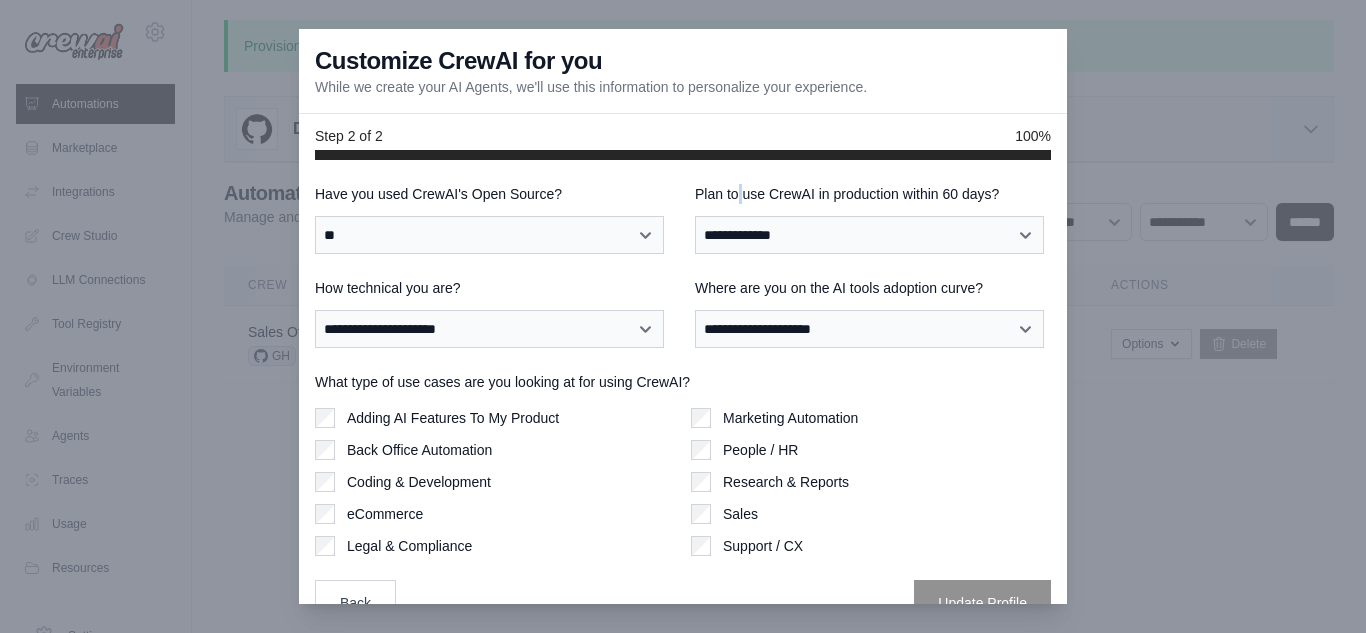 click on "Plan to use CrewAI in production within 60 days?" at bounding box center (873, 194) 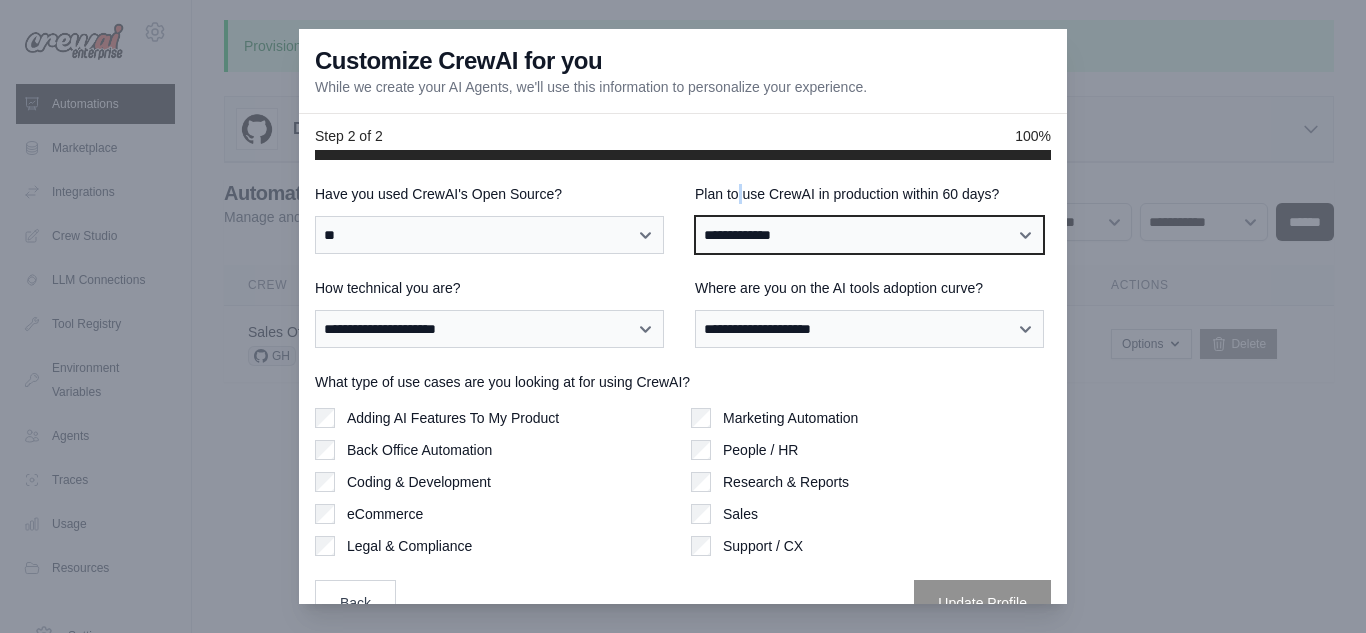 click on "**********" at bounding box center (869, 235) 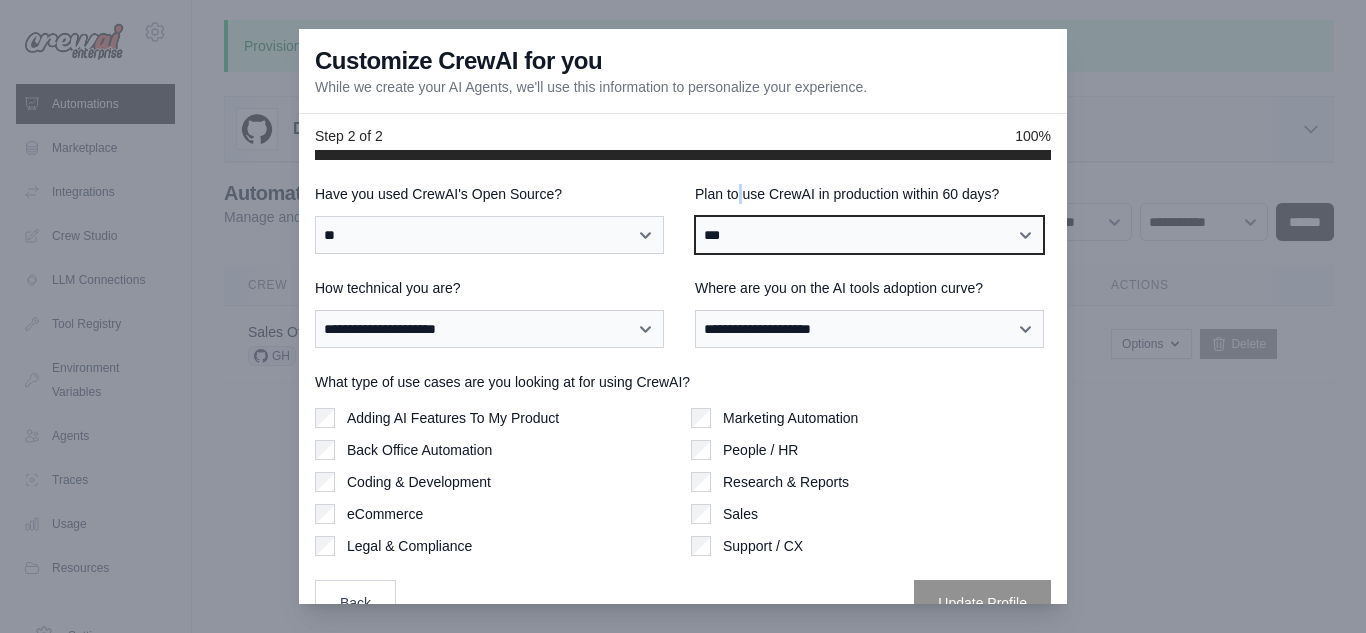 click on "**********" at bounding box center [869, 235] 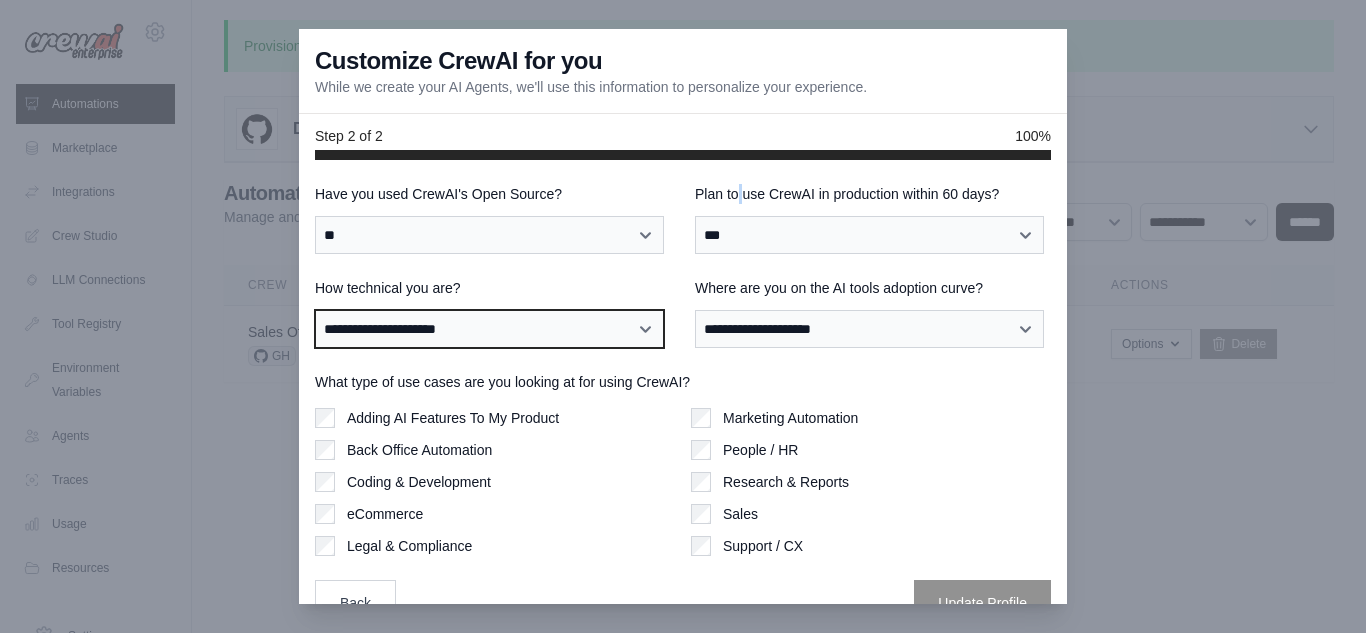 click on "**********" at bounding box center (489, 329) 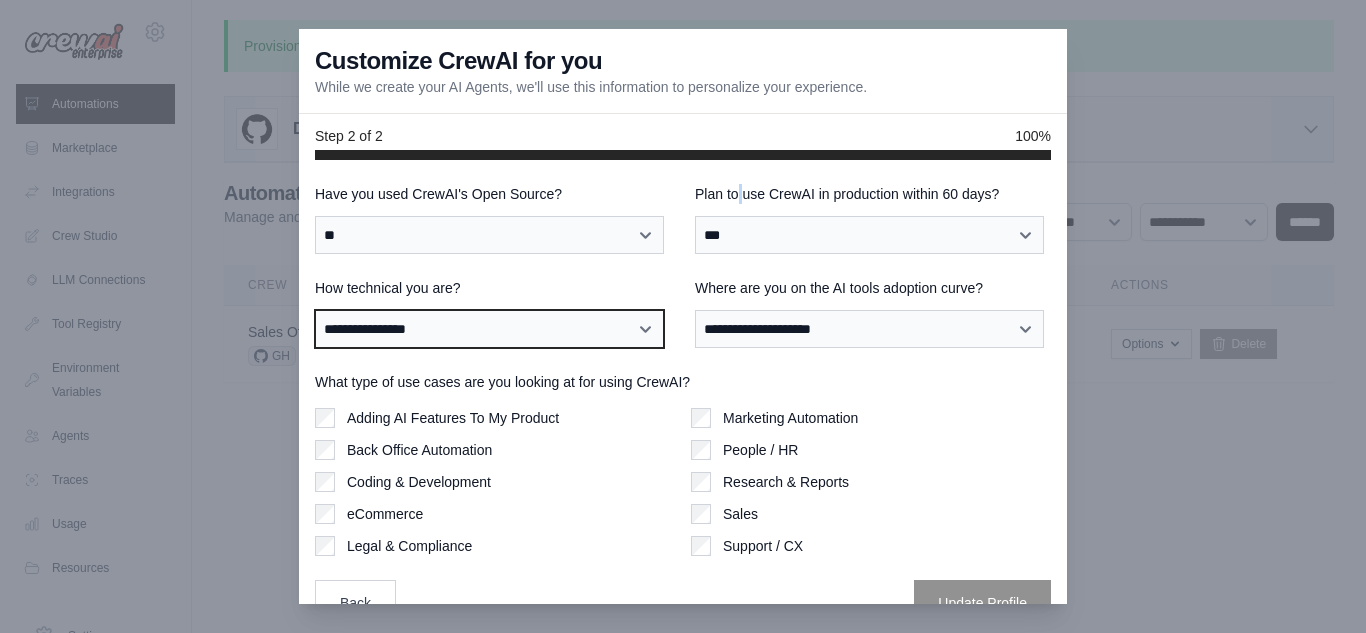 click on "**********" at bounding box center (489, 329) 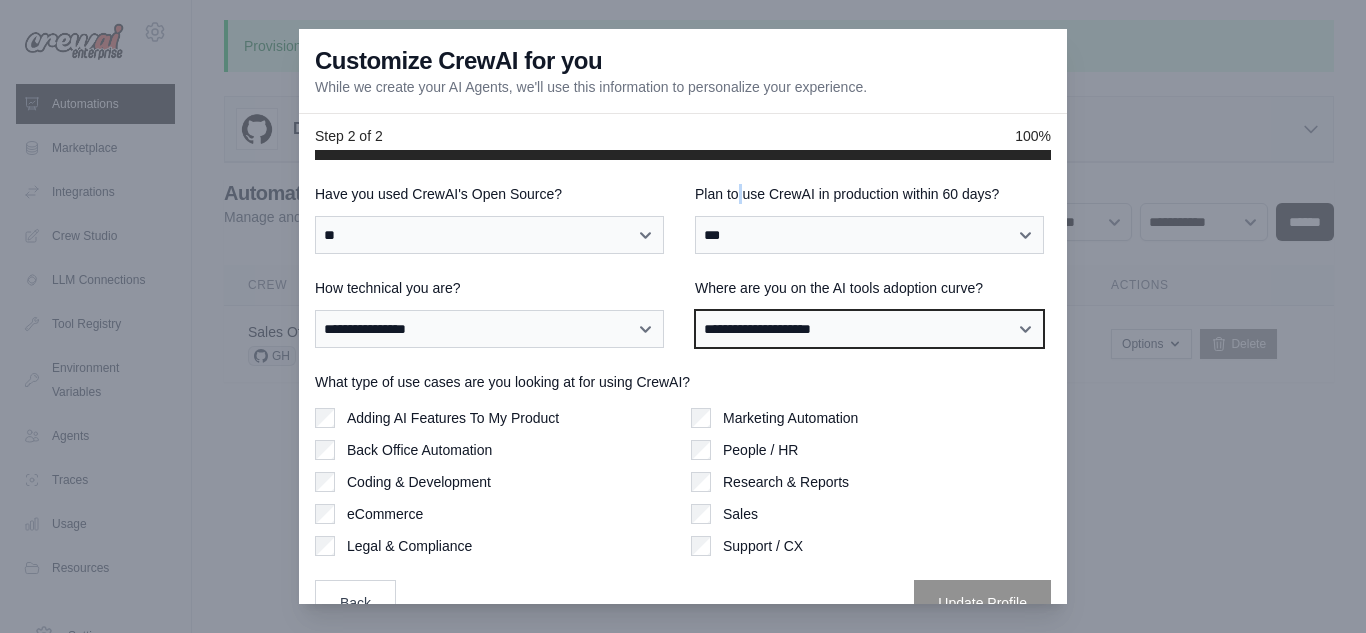 click on "**********" at bounding box center (869, 329) 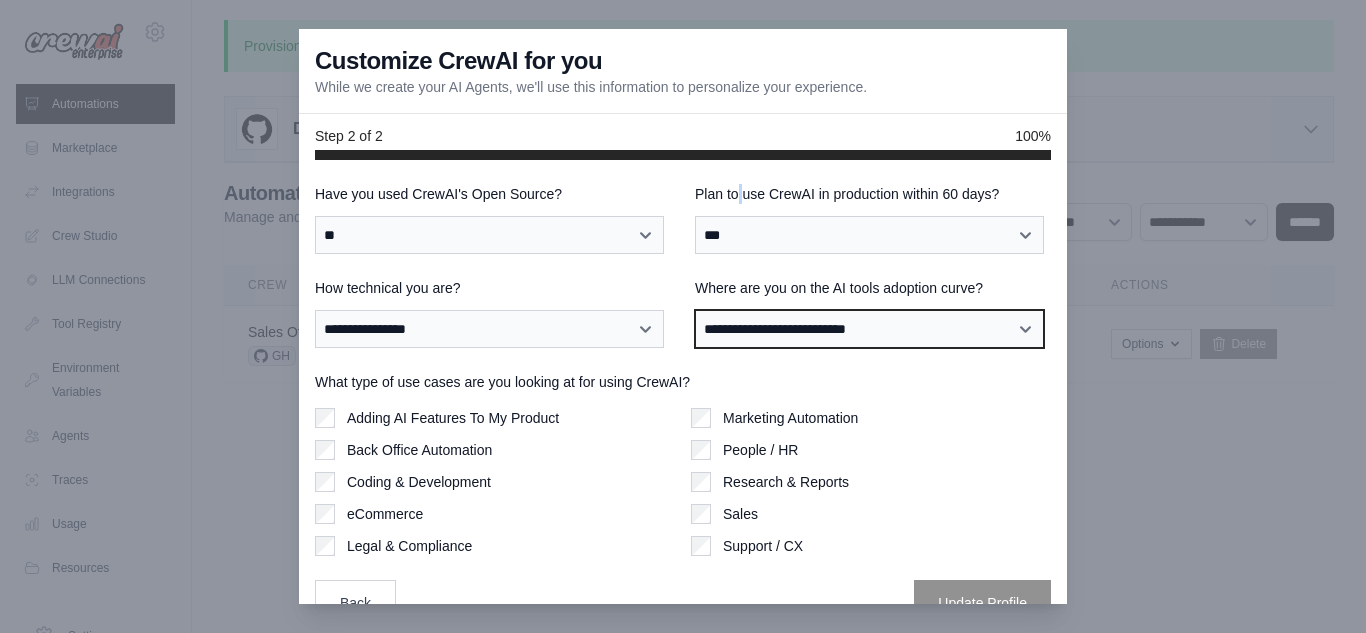click on "**********" at bounding box center (869, 329) 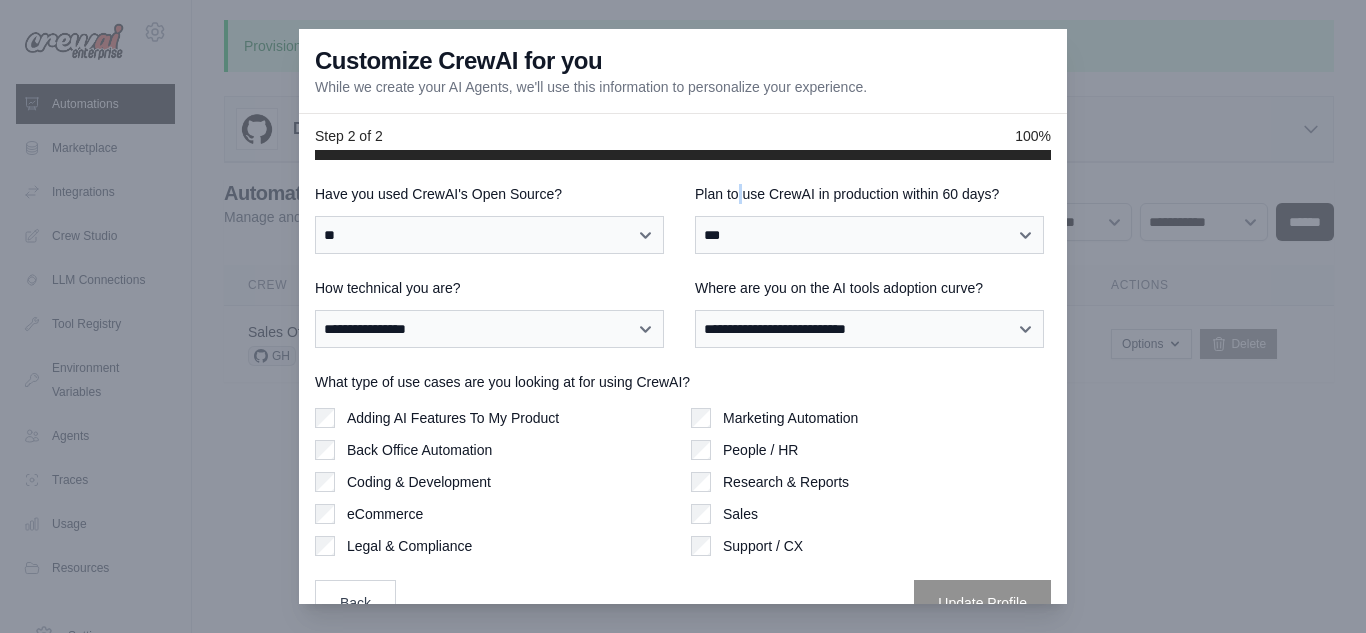 scroll, scrollTop: 38, scrollLeft: 0, axis: vertical 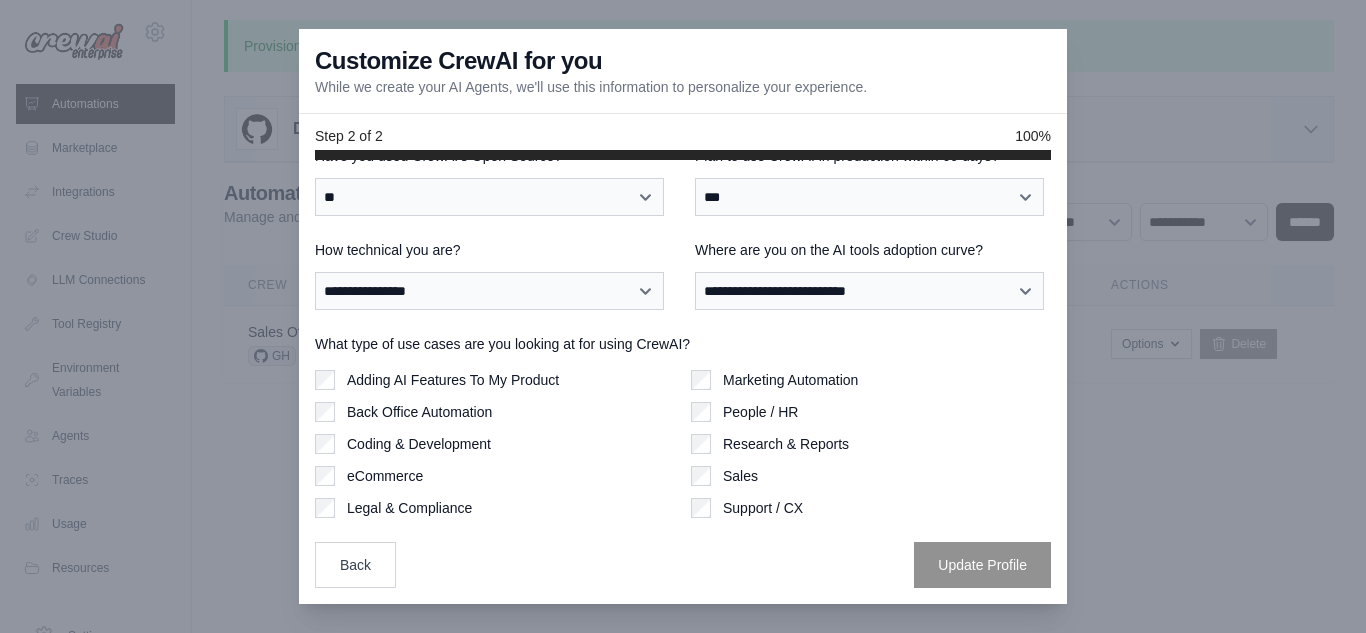 click on "Adding AI Features To My Product" at bounding box center [453, 380] 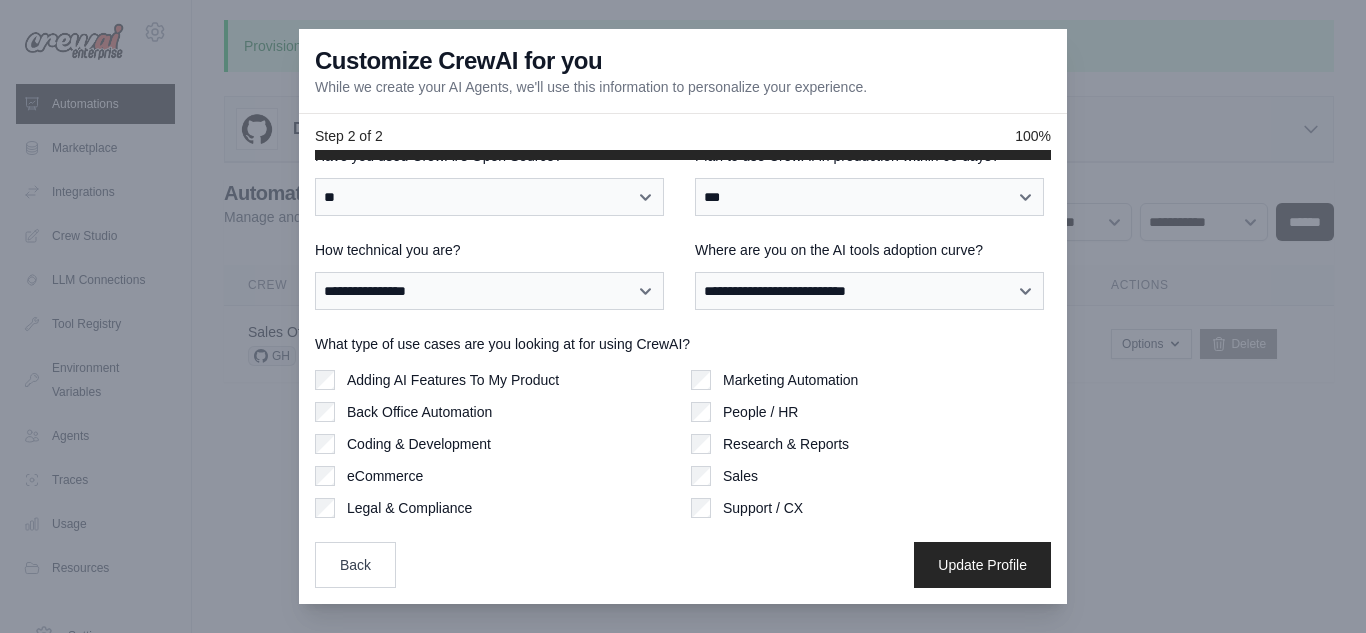 click on "Adding AI Features To My Product
Back Office Automation
Coding & Development
eCommerce
Legal & Compliance" at bounding box center [495, 444] 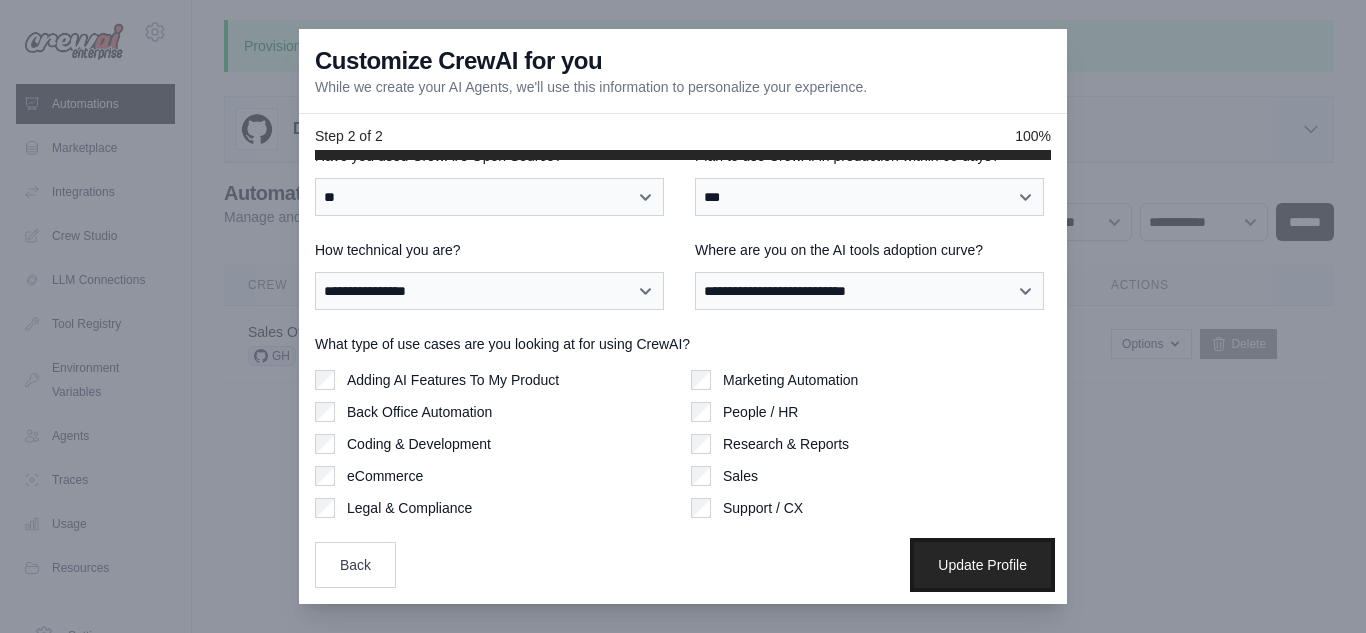 click on "Update Profile" at bounding box center (982, 565) 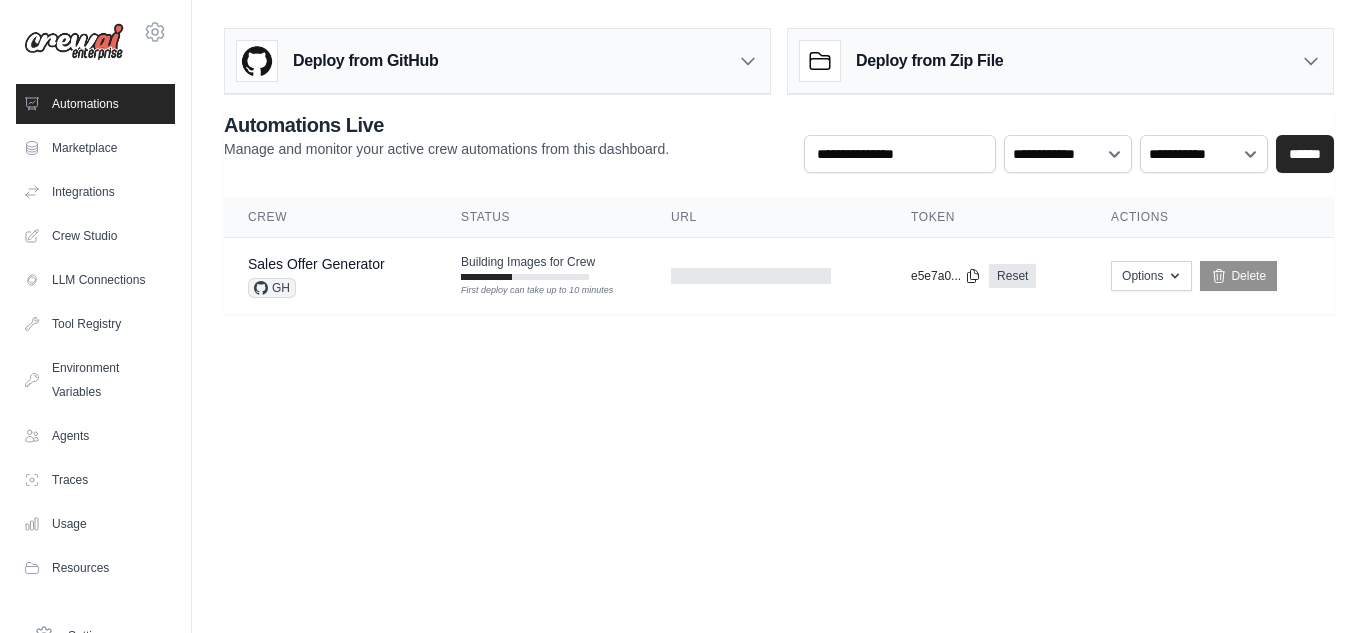 scroll, scrollTop: 0, scrollLeft: 0, axis: both 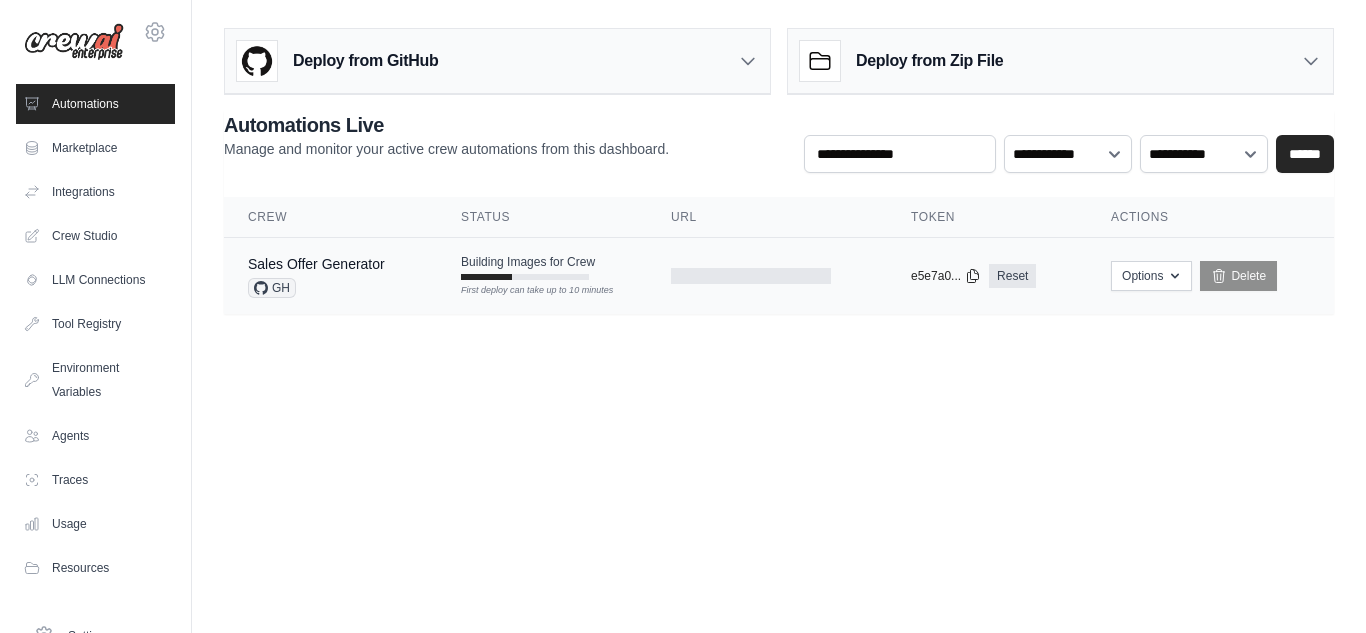 click on "First deploy can take up to 10 minutes" at bounding box center (525, 277) 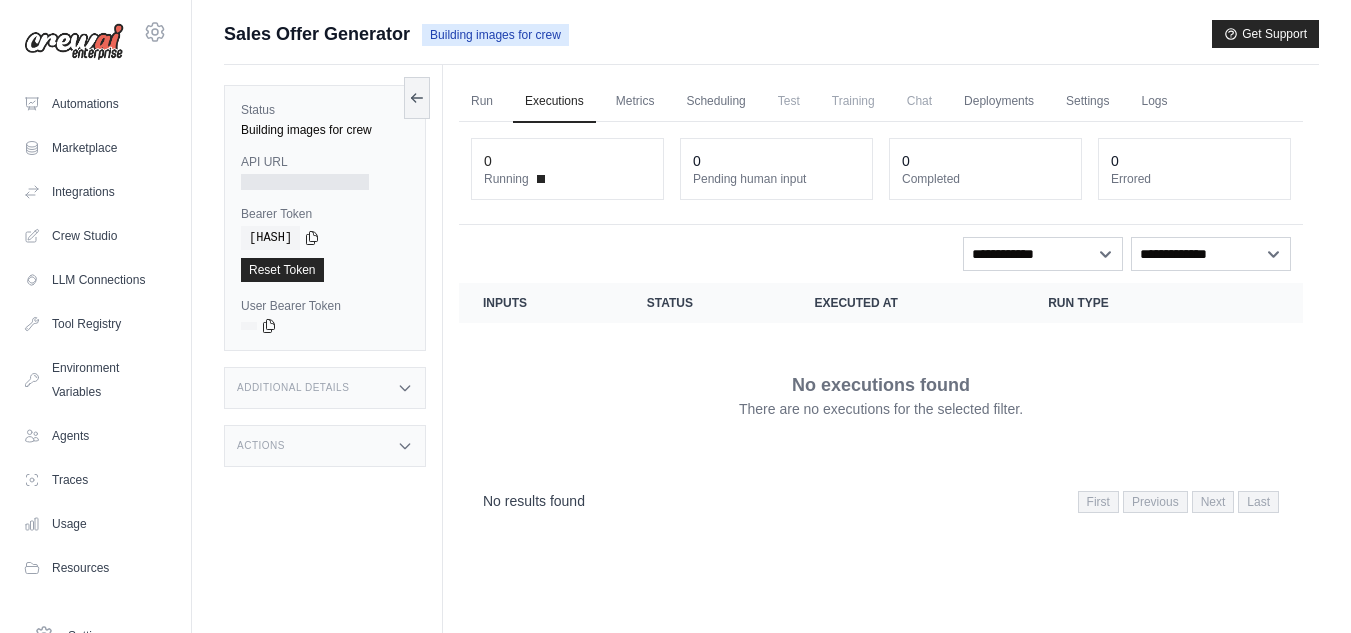 scroll, scrollTop: 0, scrollLeft: 0, axis: both 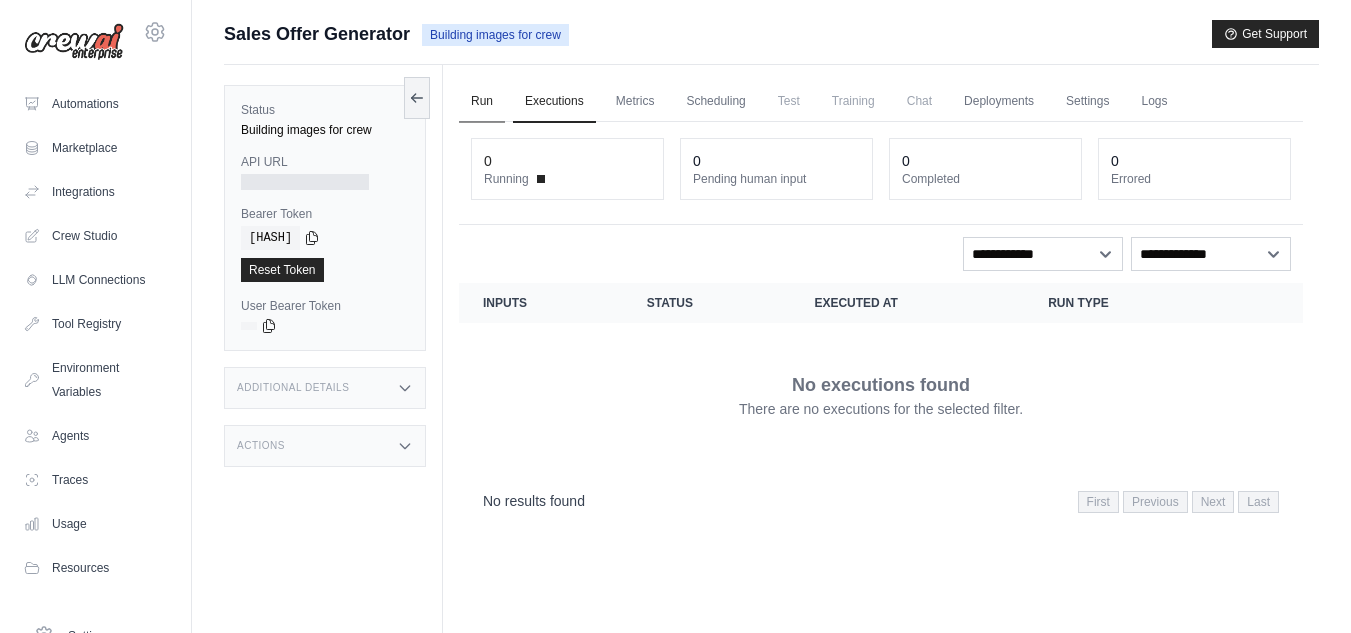 drag, startPoint x: 537, startPoint y: 156, endPoint x: 479, endPoint y: 86, distance: 90.90655 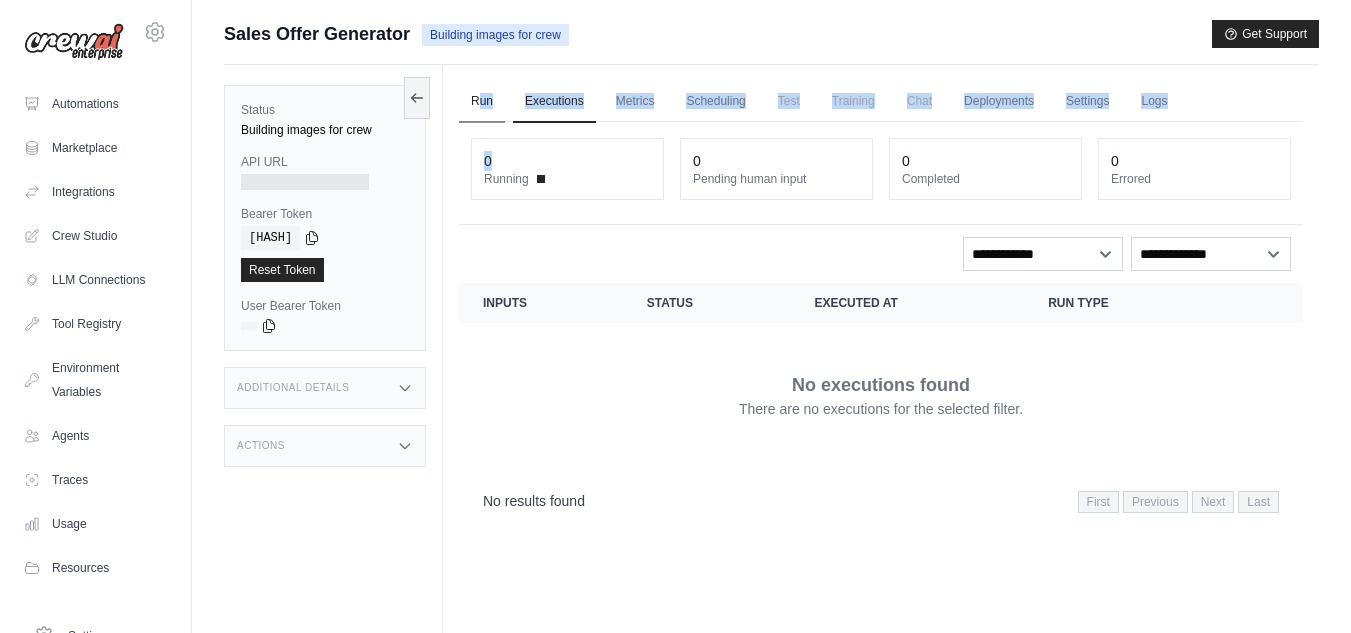click on "Run" at bounding box center [482, 102] 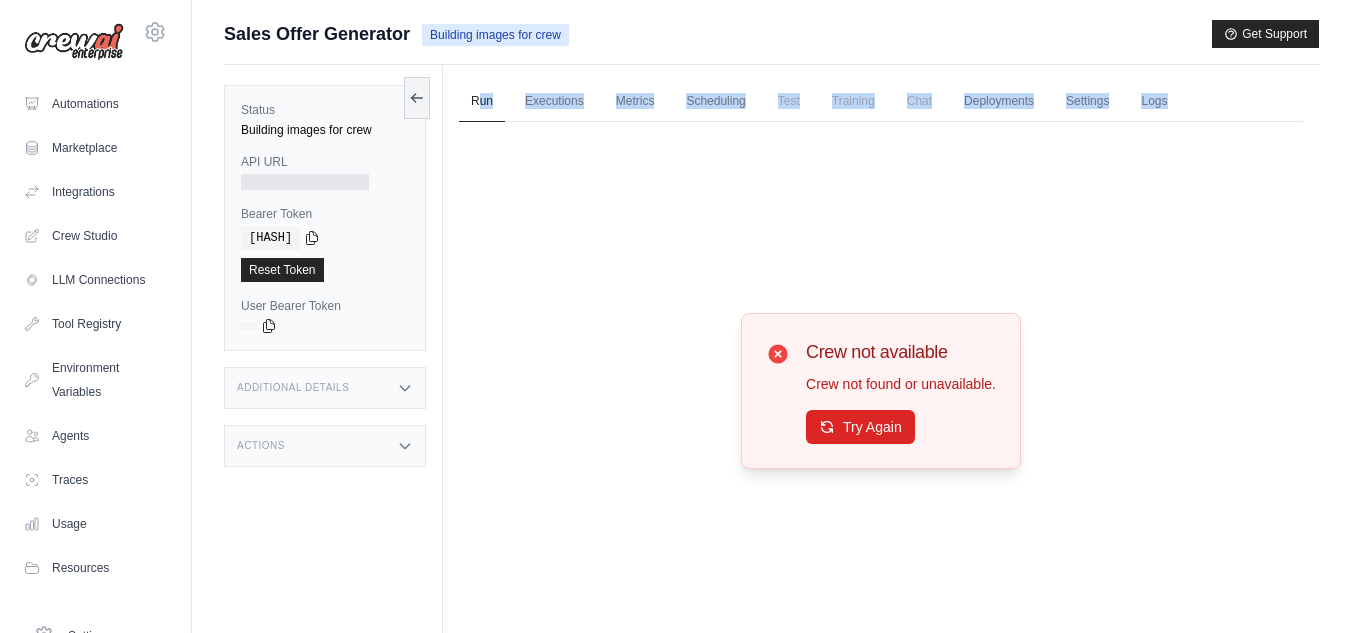 click on "Crew not available Crew not found or unavailable. Try Again" at bounding box center [881, 391] 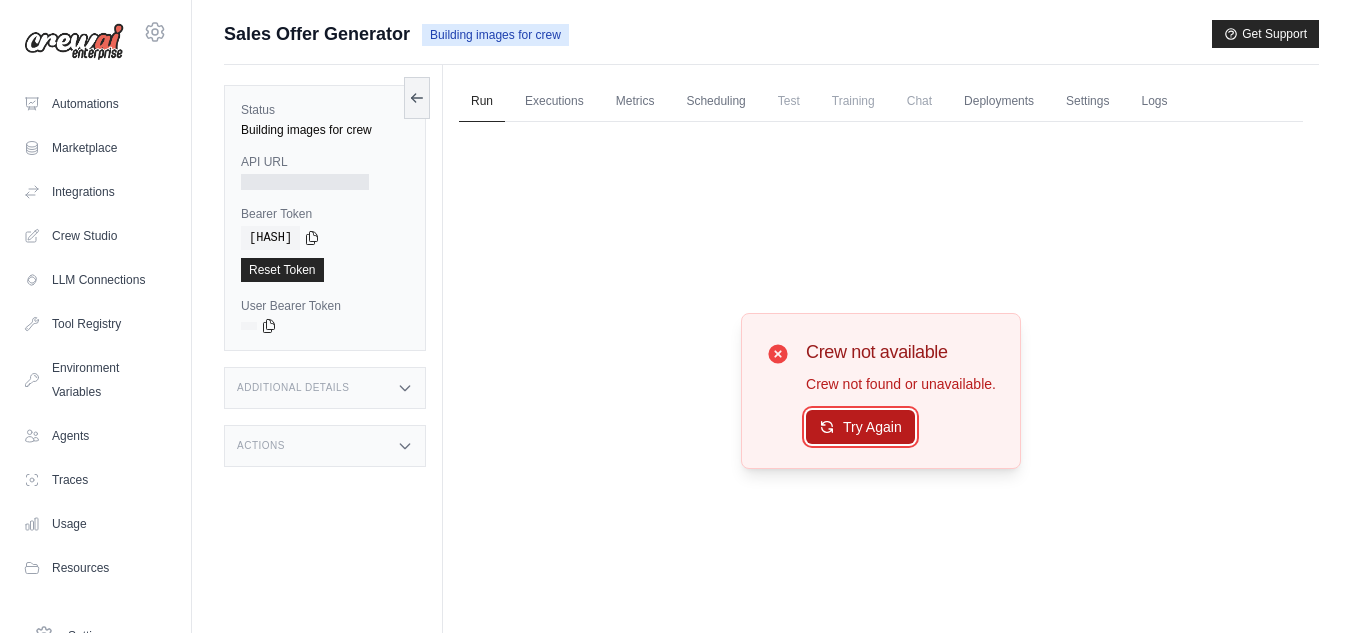 click on "Try Again" at bounding box center (860, 427) 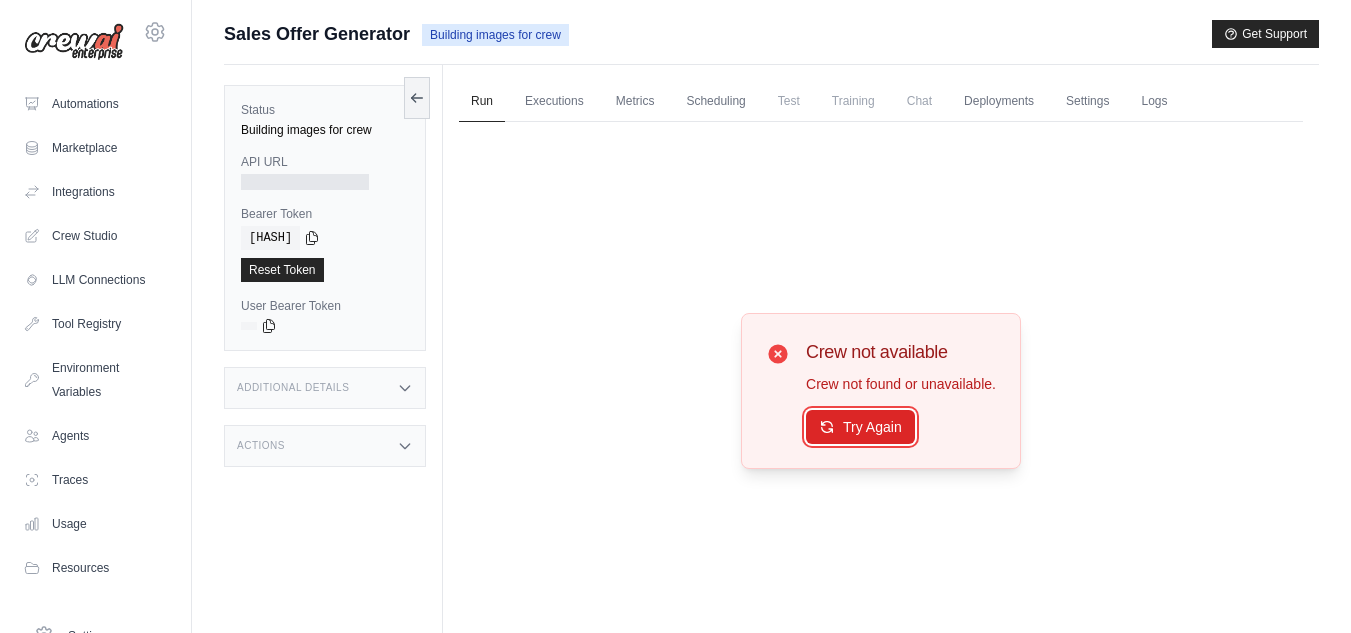 click on "Try Again" at bounding box center (860, 427) 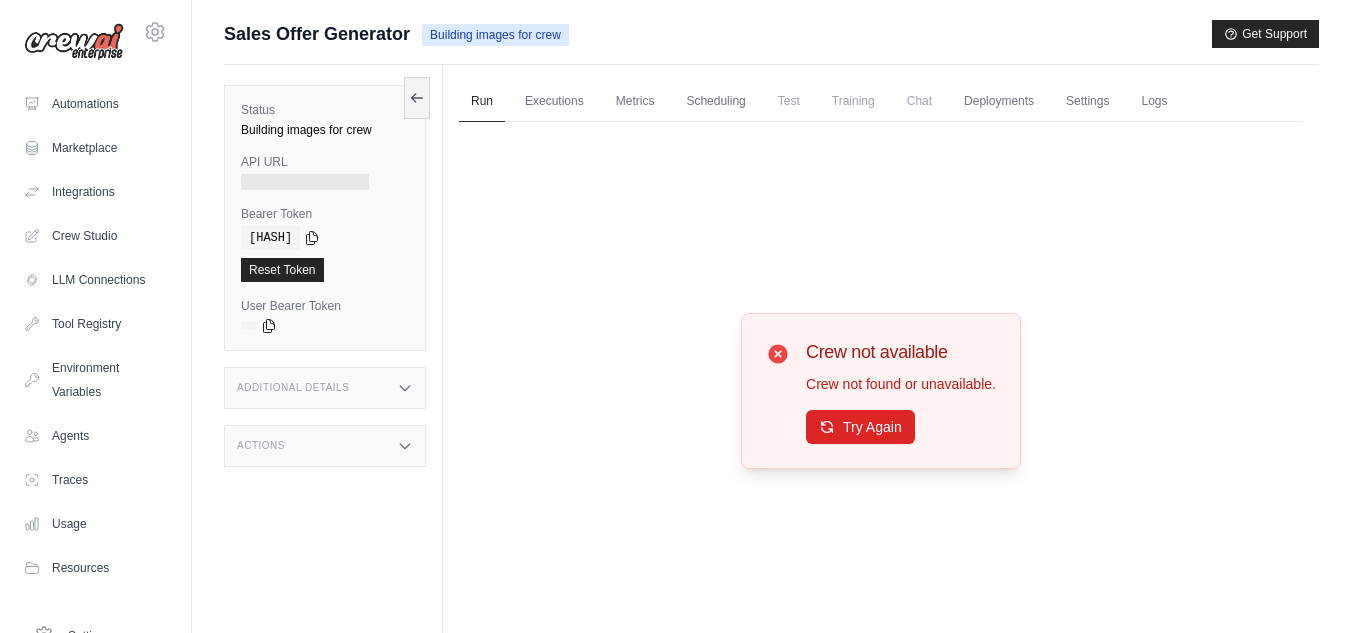 click 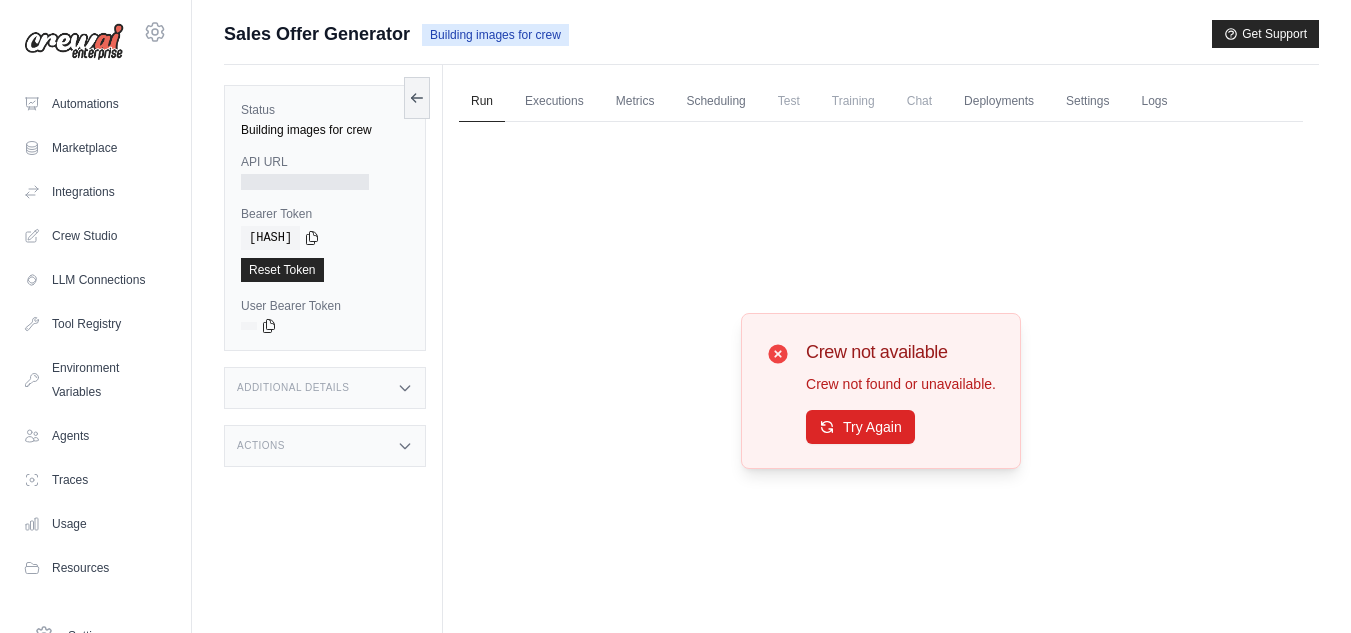 drag, startPoint x: 299, startPoint y: 262, endPoint x: 772, endPoint y: 105, distance: 498.37537 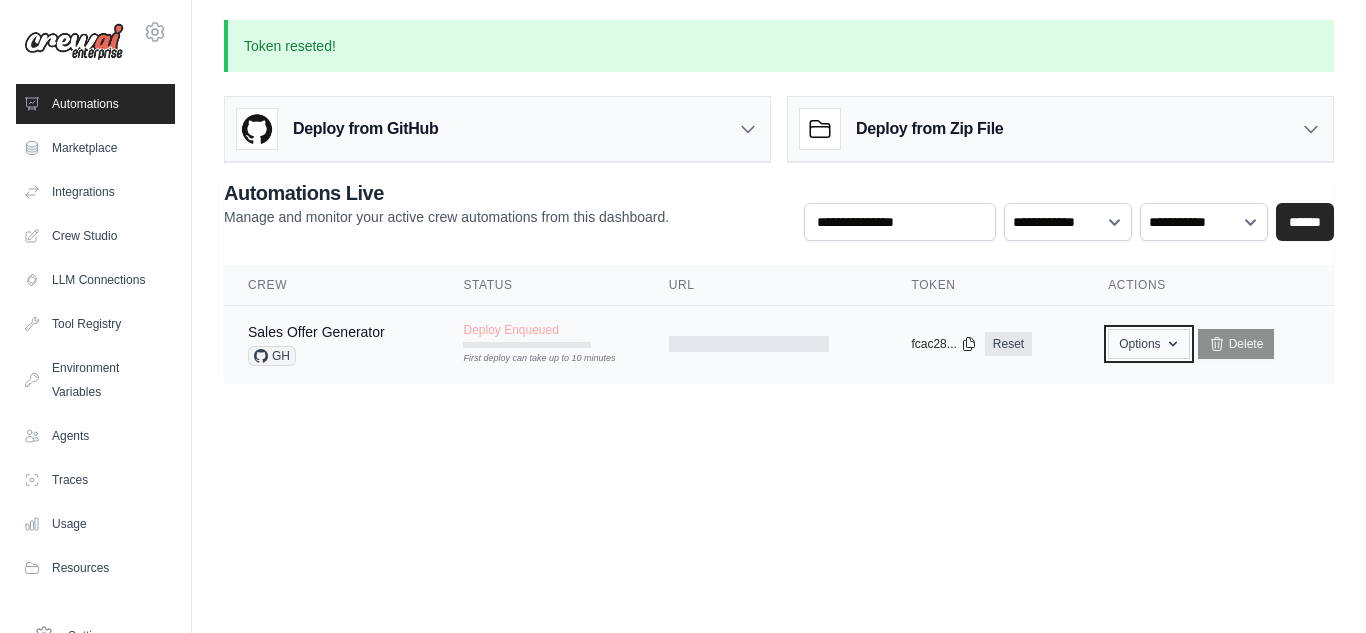 click on "Options" at bounding box center (1148, 344) 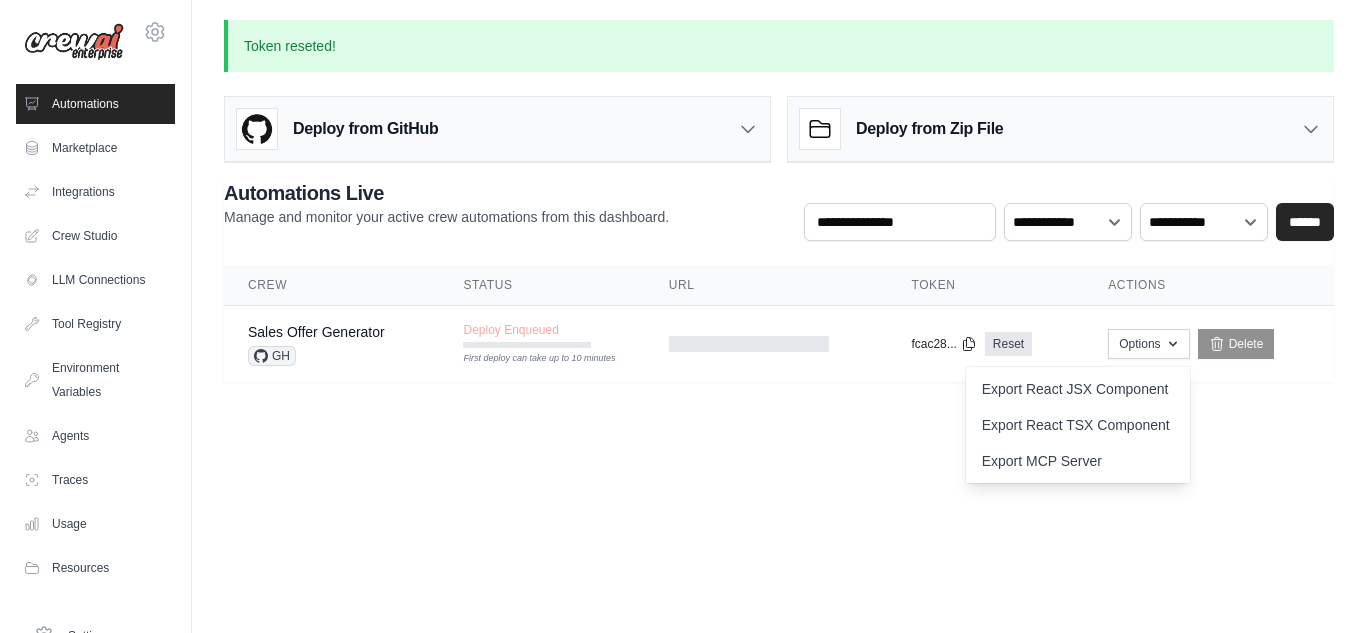 click on "Token reseted!
Deploy from GitHub
Deploy your project directly from GitHub. Select a repository and
branch to get started.
Changes will be automatically synchronized with your deployment.
Configure GitHub
Deploy from Zip File
Choose file" at bounding box center (779, 213) 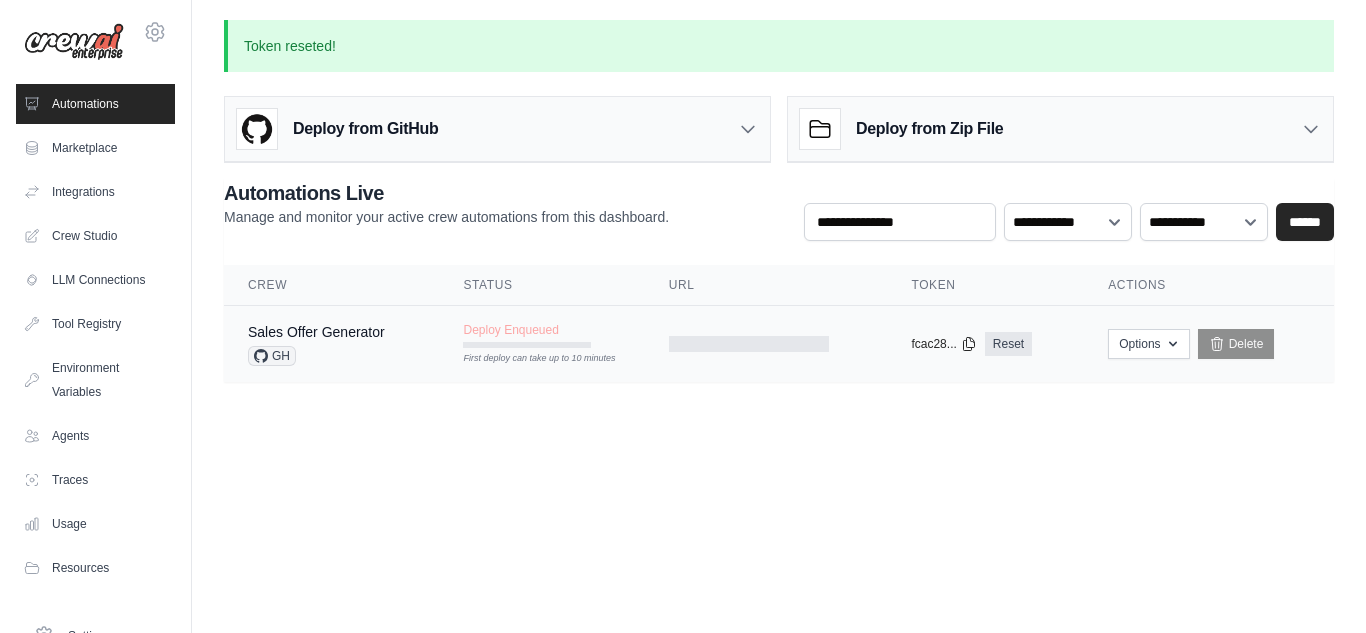 click on "Deploy Enqueued
First deploy can take up to 10 minutes" at bounding box center (541, 335) 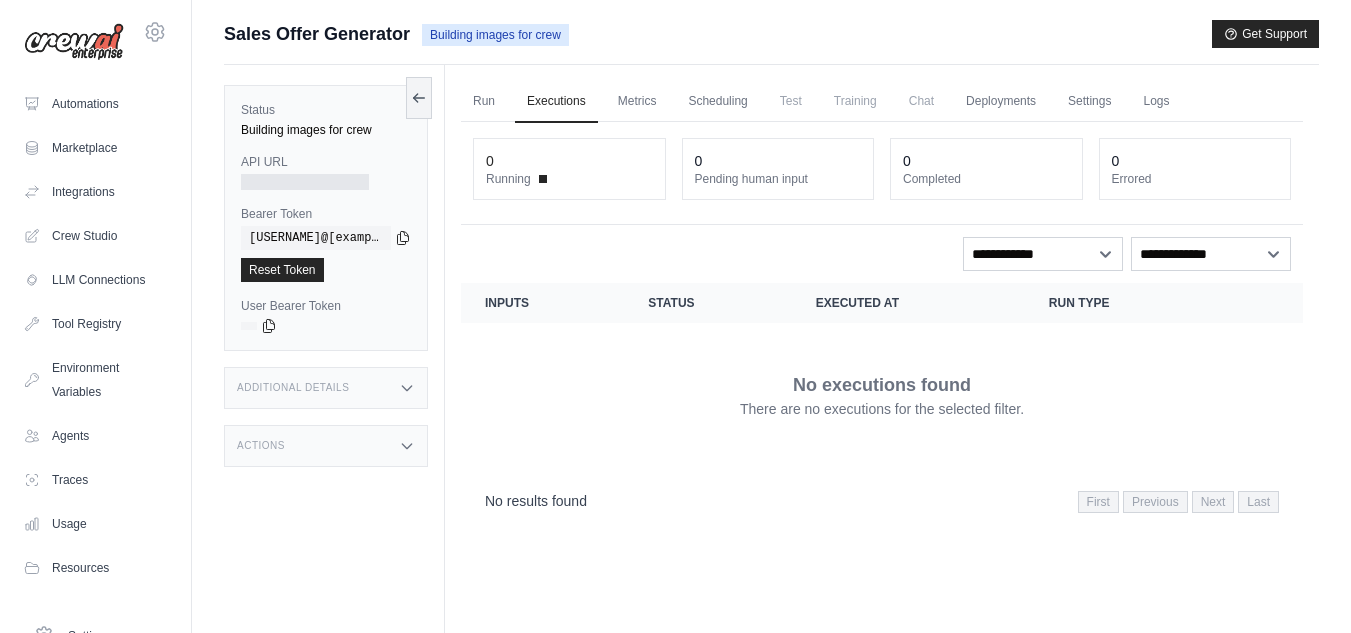 scroll, scrollTop: 0, scrollLeft: 0, axis: both 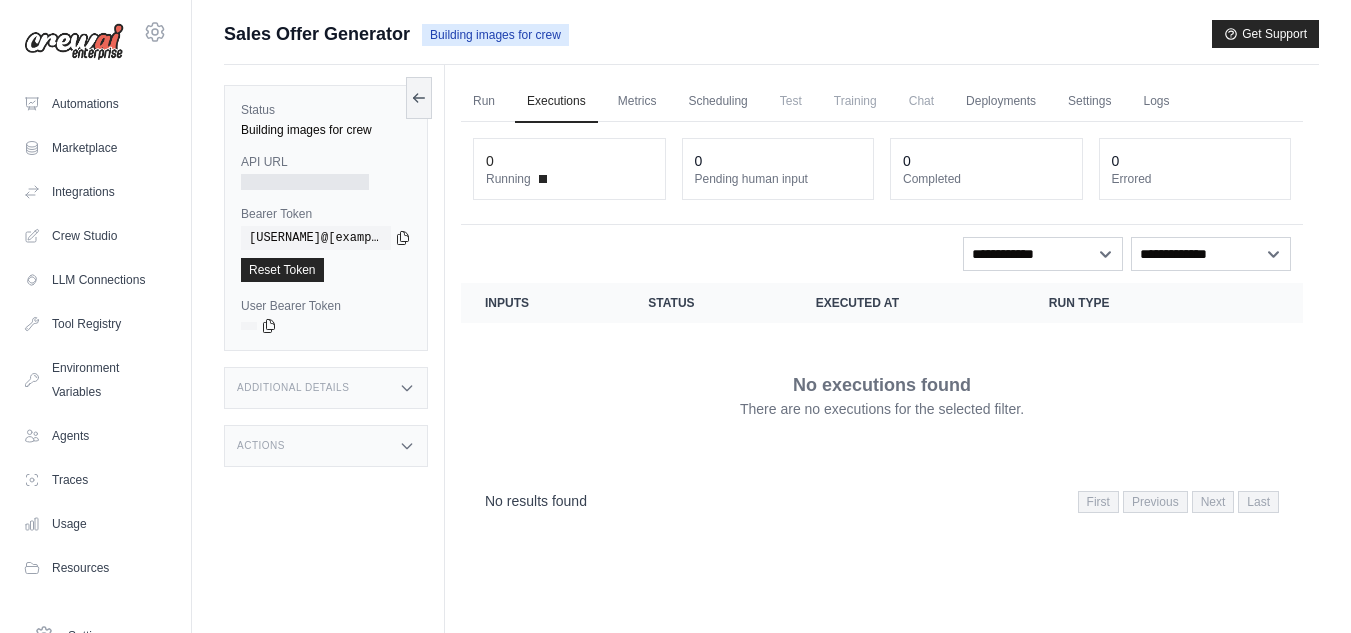 click on "Running" at bounding box center (508, 179) 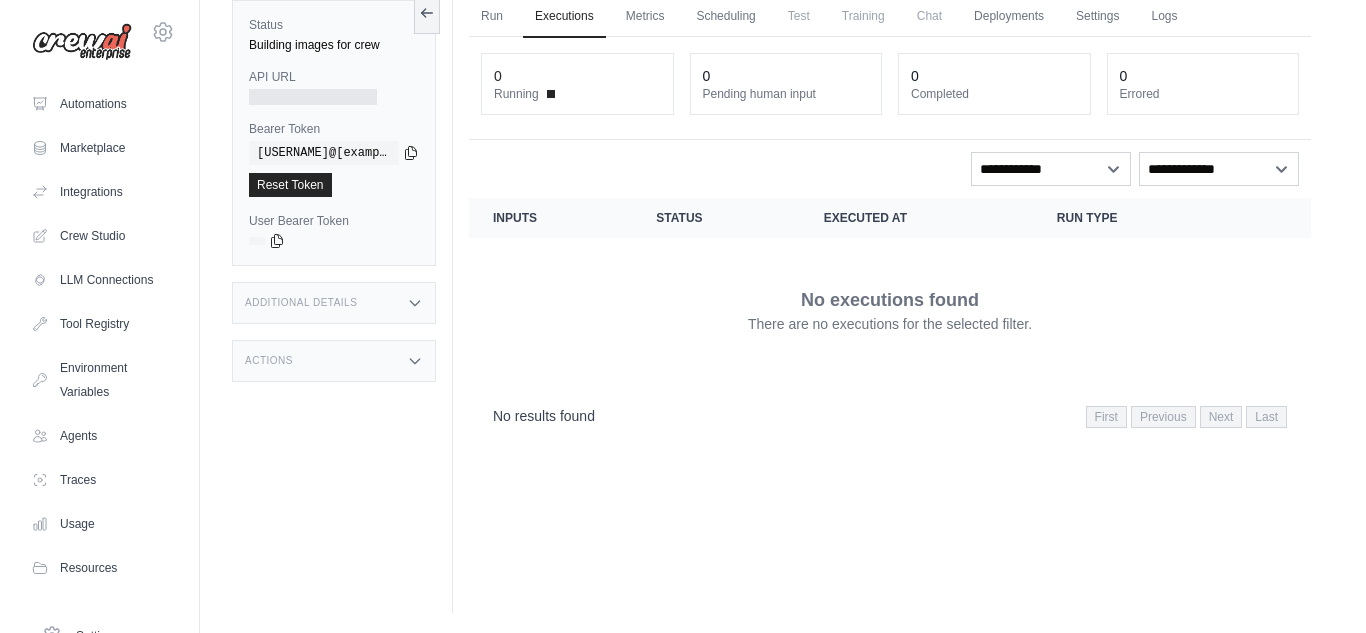 scroll, scrollTop: 0, scrollLeft: 0, axis: both 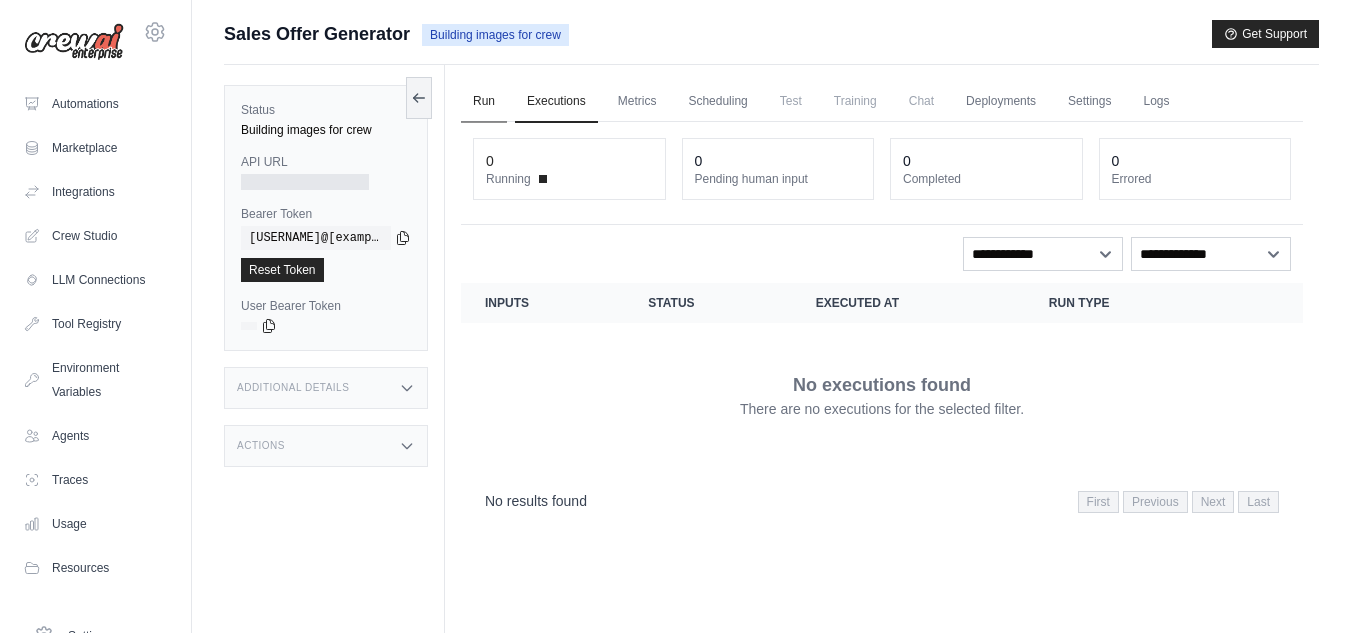 click on "Run" at bounding box center [484, 102] 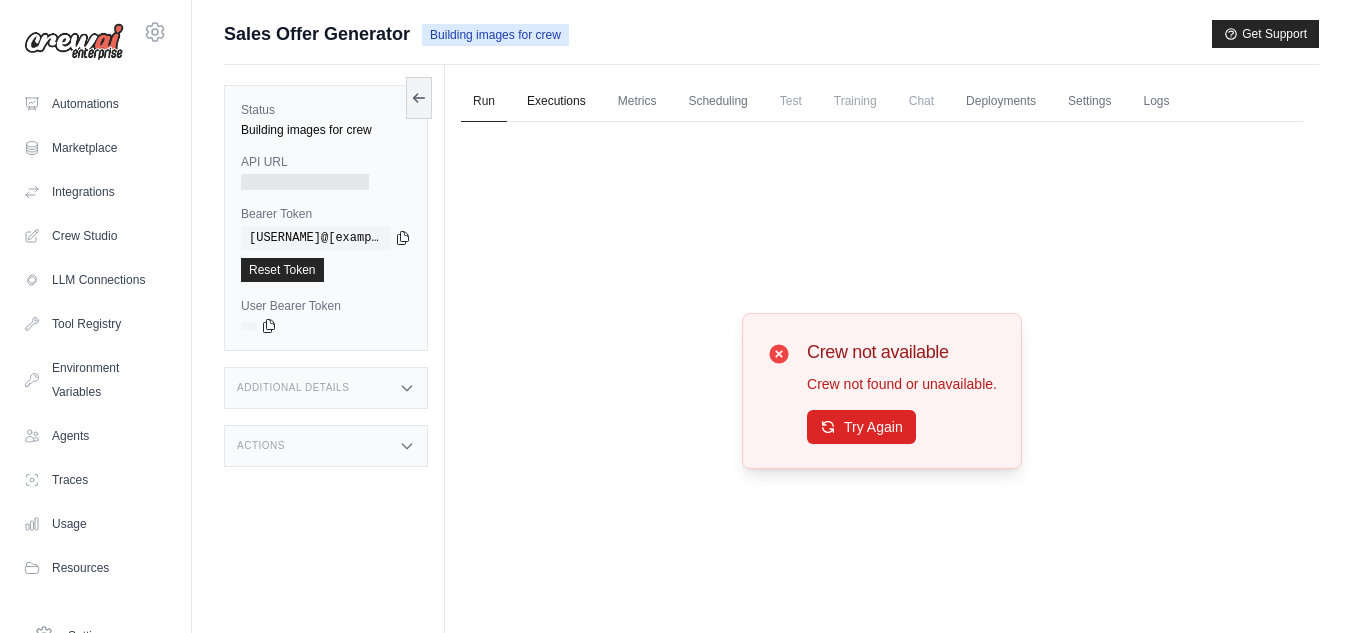 click on "Executions" at bounding box center [556, 102] 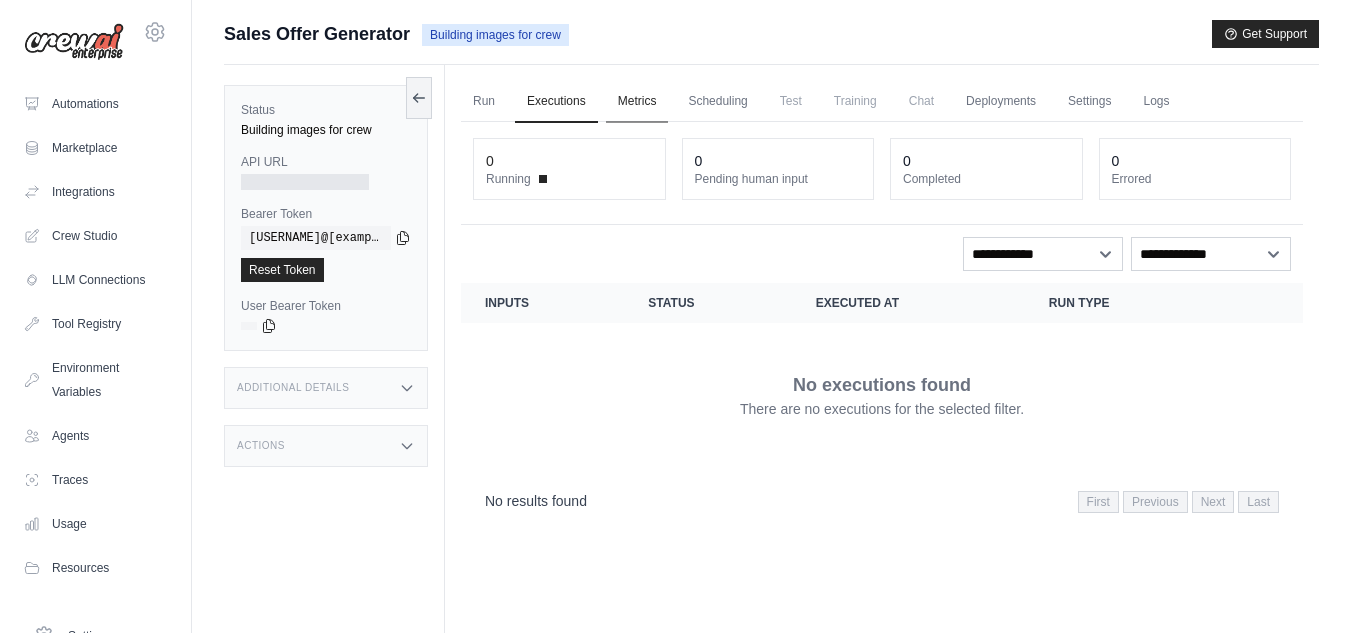 click on "Metrics" at bounding box center [637, 102] 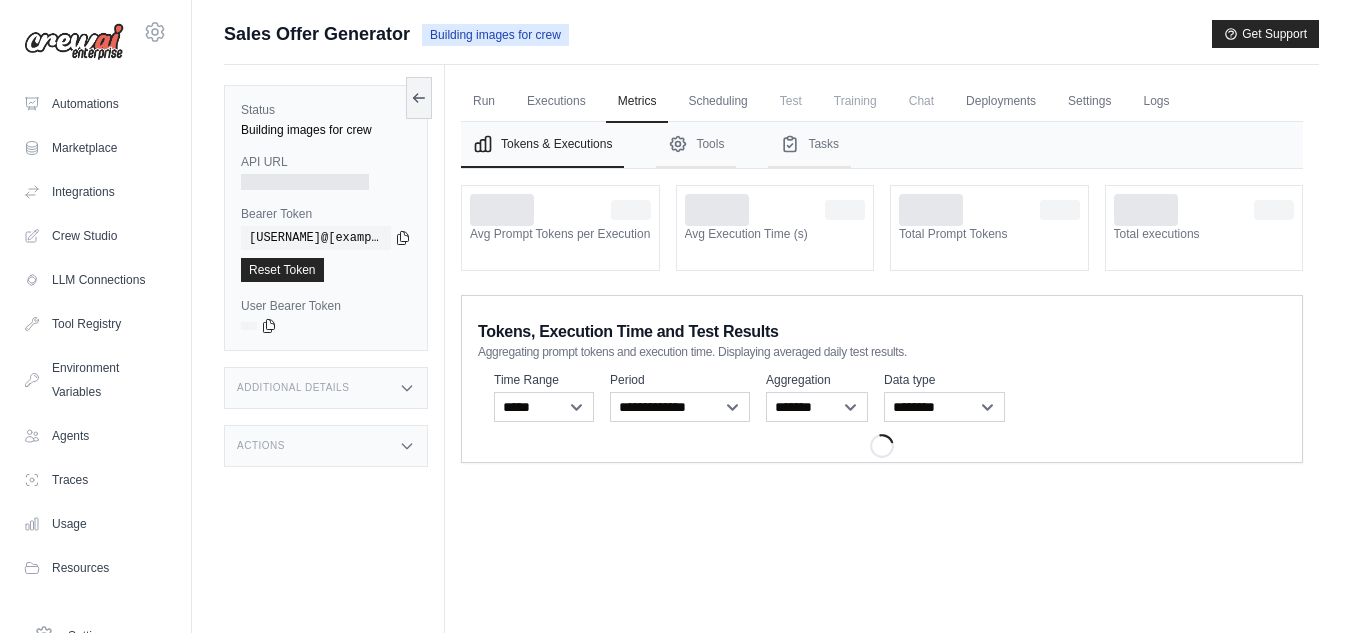 click on "Test" at bounding box center [791, 101] 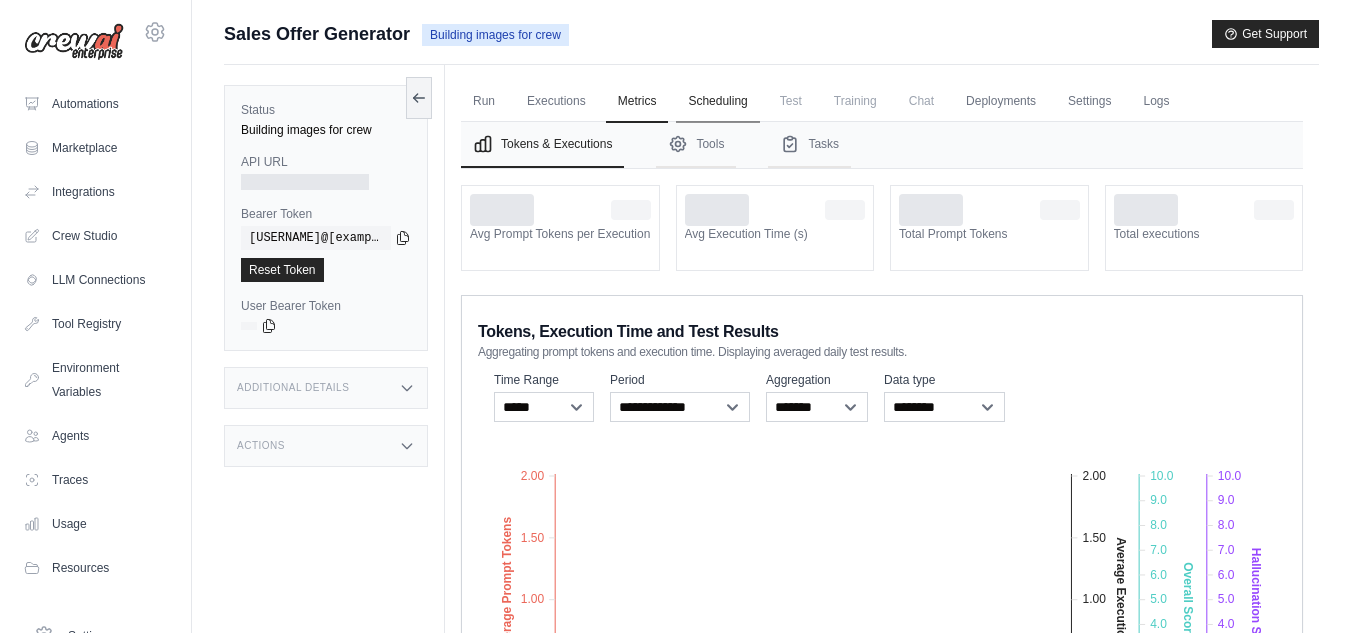 click on "Scheduling" at bounding box center (717, 102) 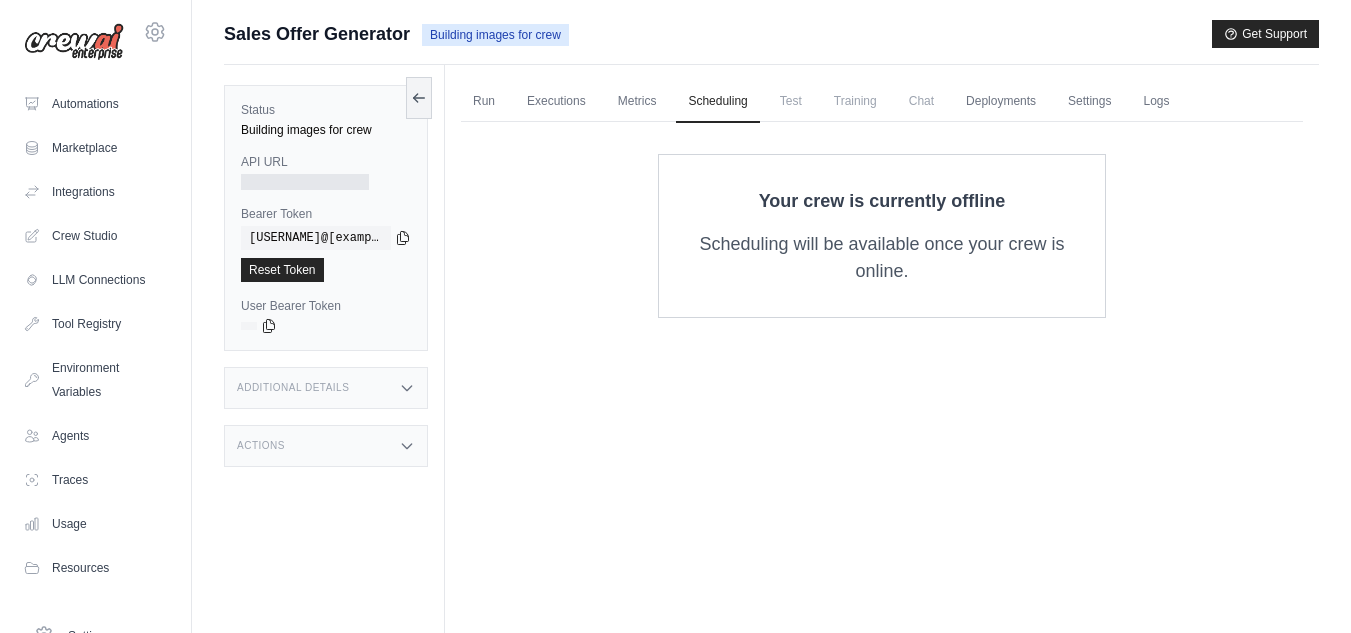 click on "Test" at bounding box center (791, 101) 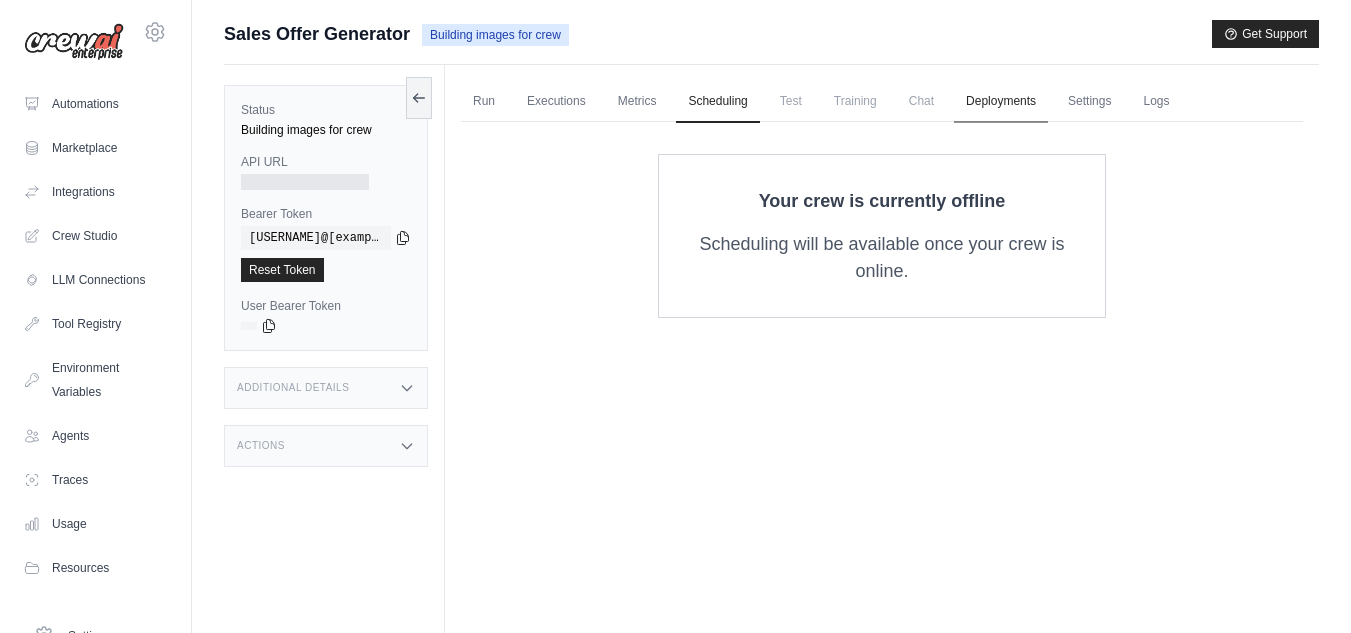 click on "Deployments" at bounding box center (1001, 102) 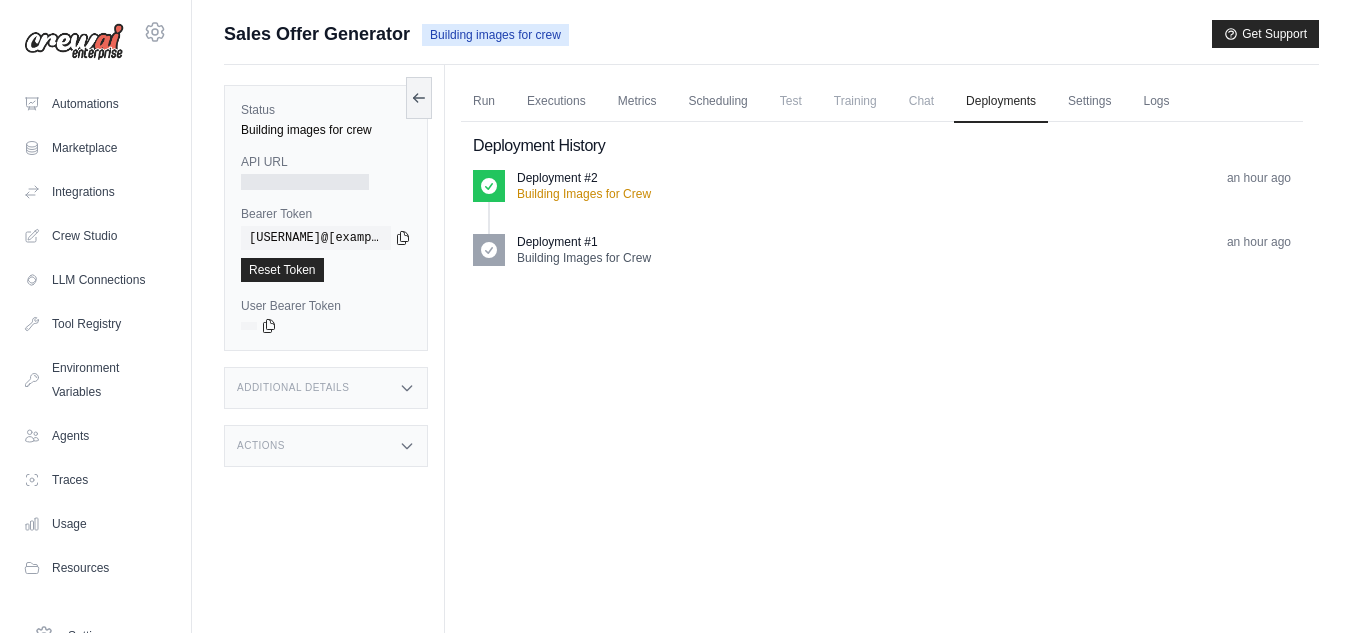 click on "Building Images for Crew" at bounding box center (584, 258) 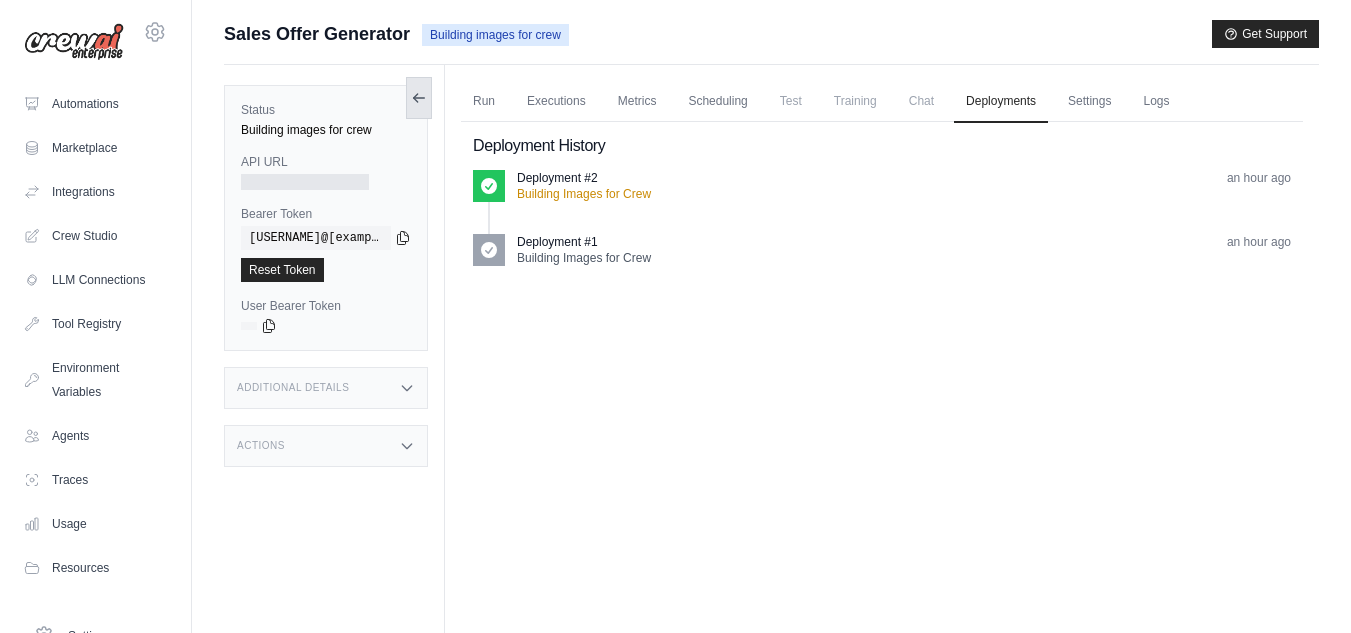 click at bounding box center (419, 98) 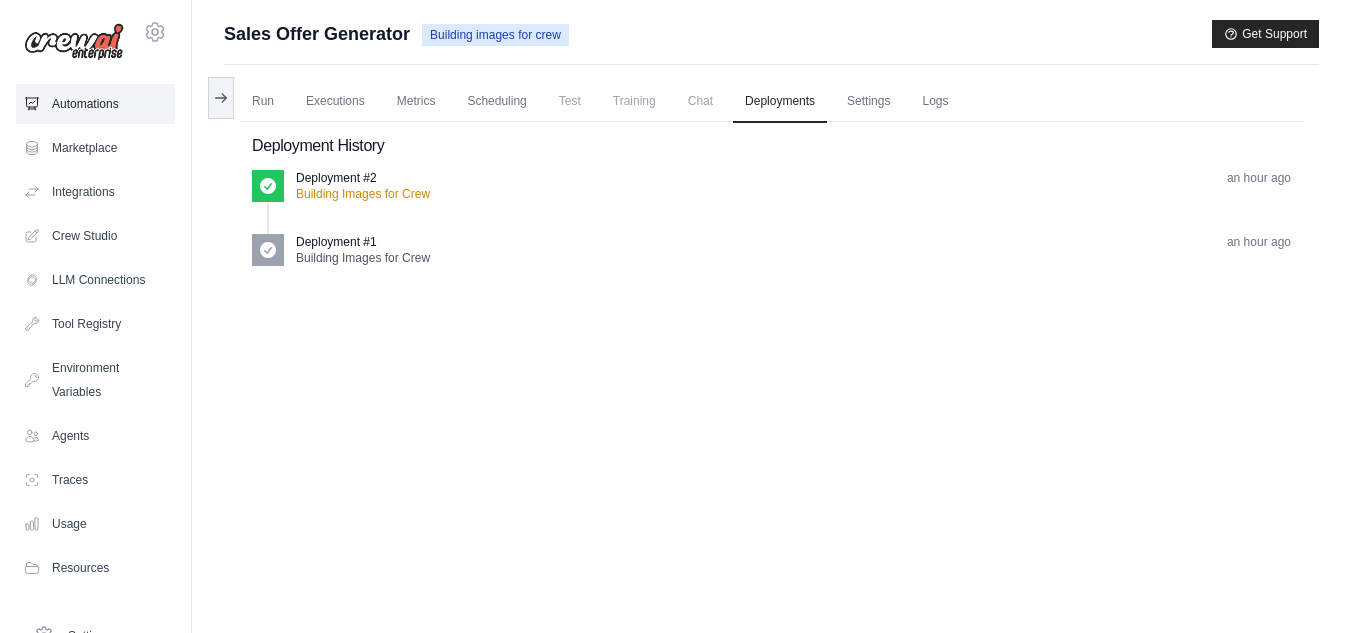 click on "Automations" at bounding box center (95, 104) 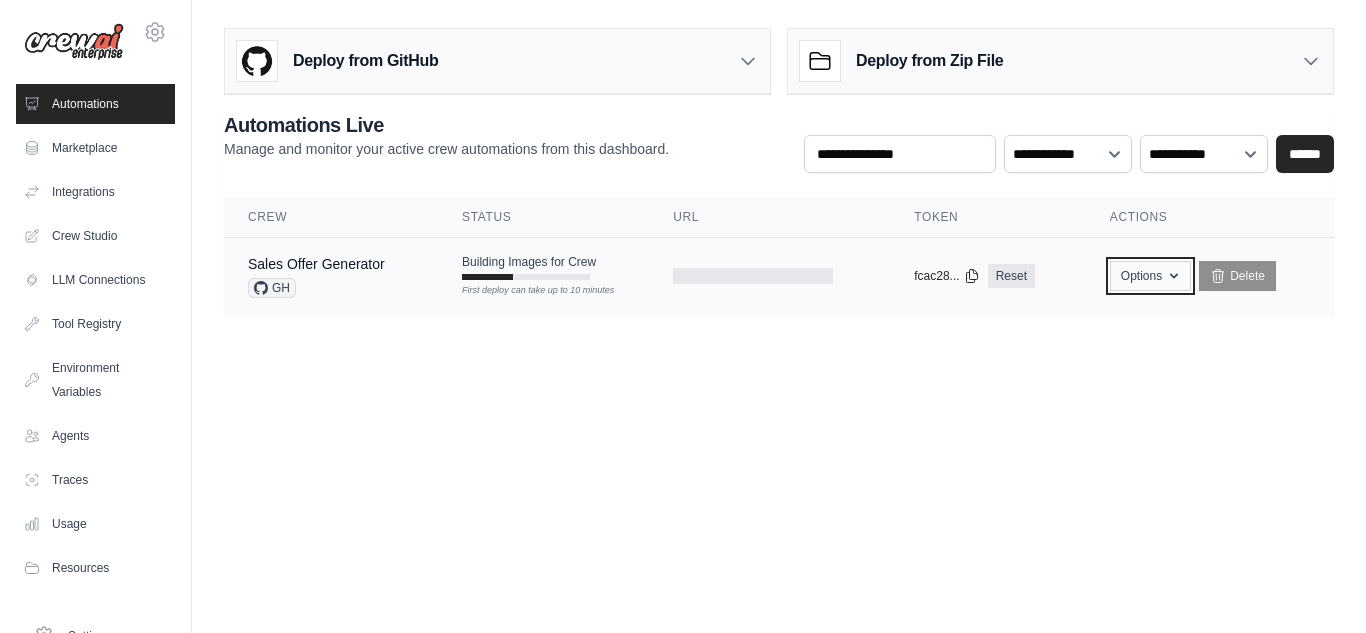 click on "Options" at bounding box center [1150, 276] 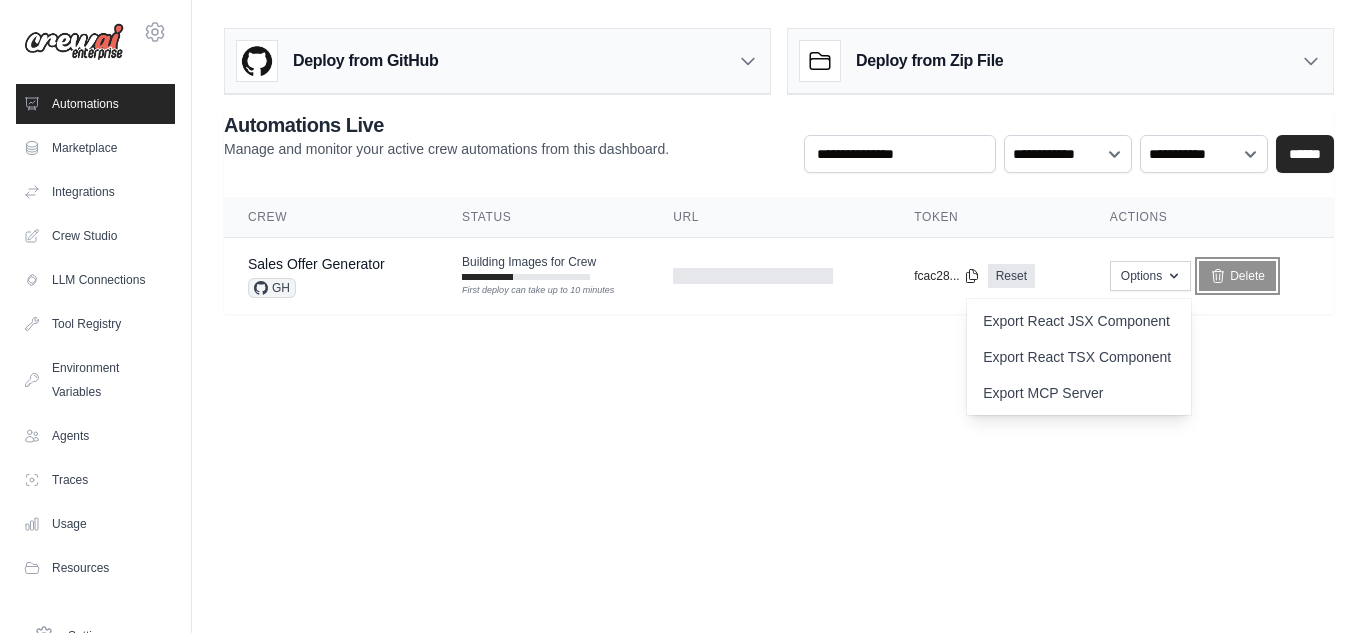 drag, startPoint x: 1257, startPoint y: 286, endPoint x: 753, endPoint y: 97, distance: 538.2722 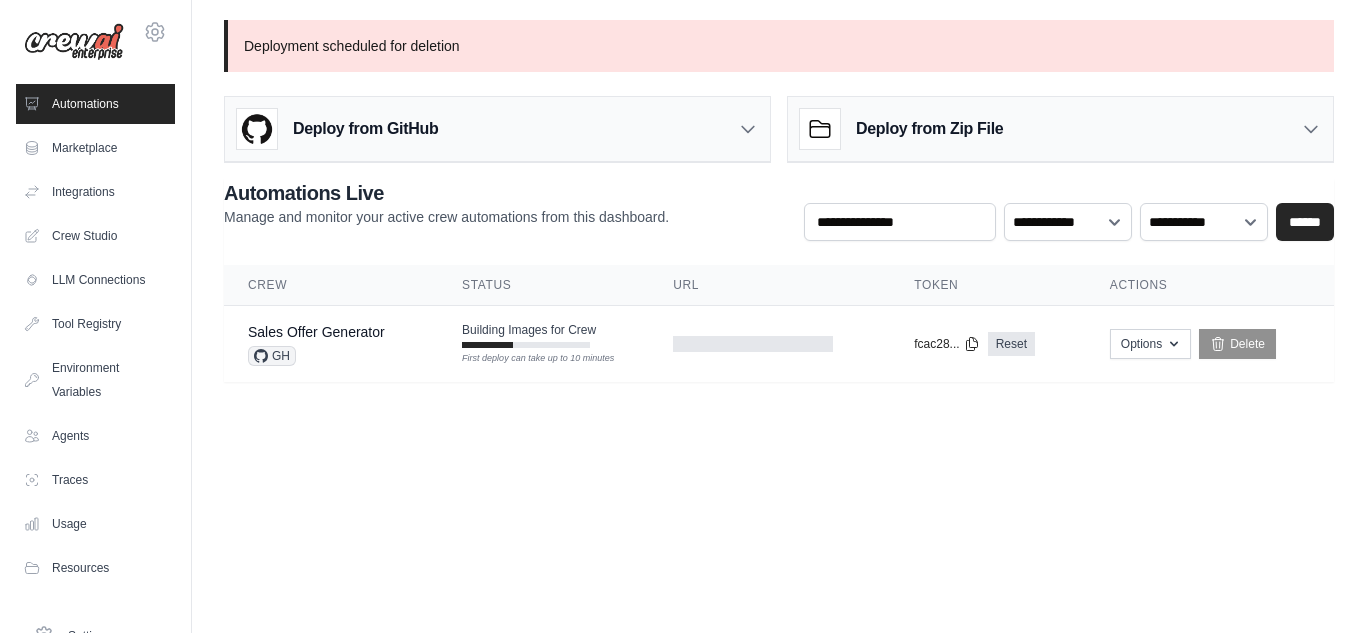 scroll, scrollTop: 0, scrollLeft: 0, axis: both 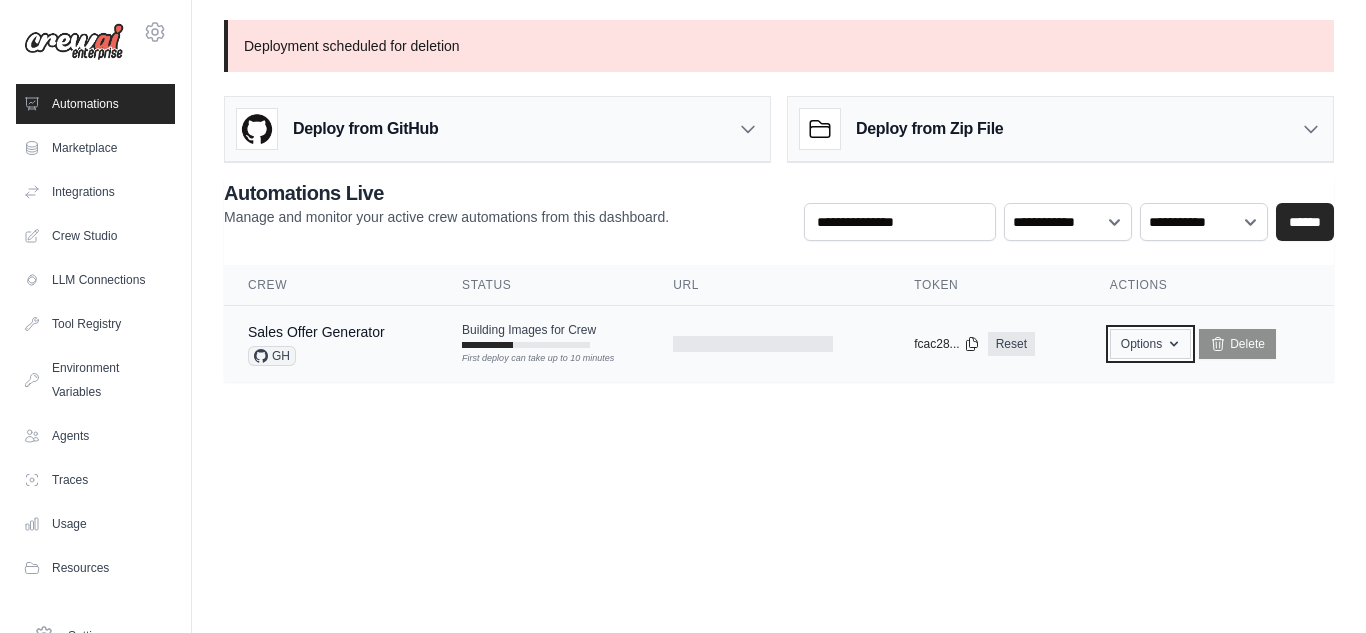 click on "Options" at bounding box center (1150, 344) 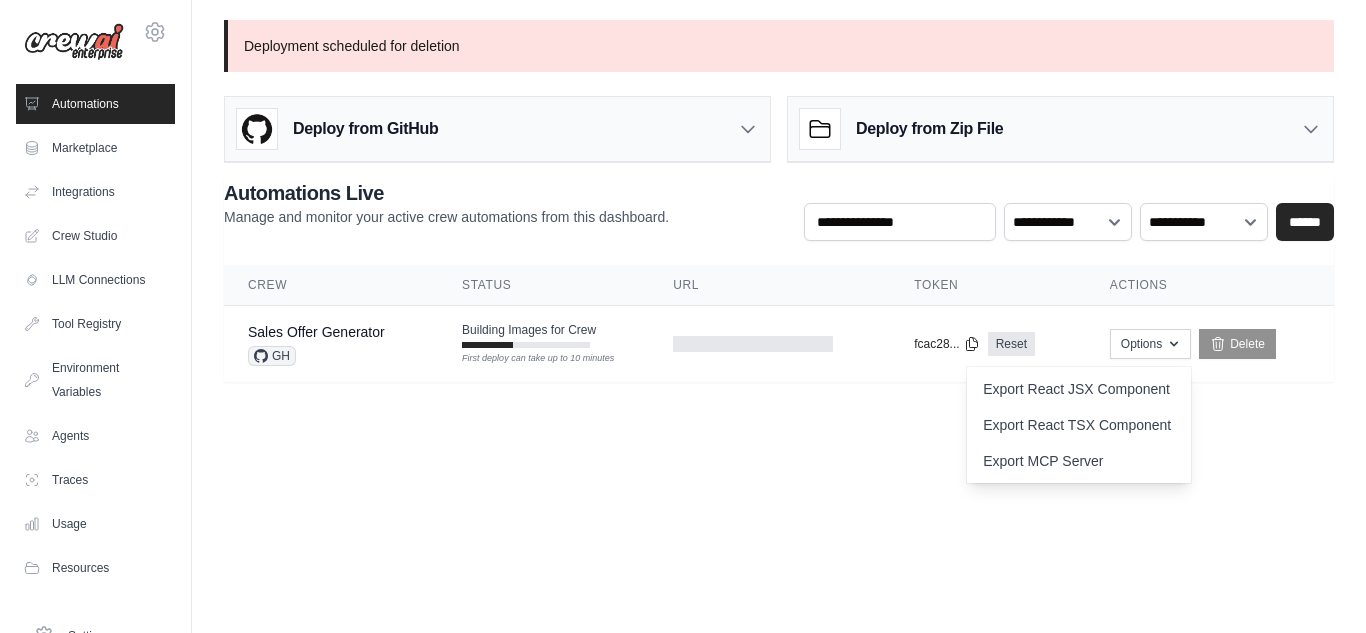 click on "Deployment scheduled for deletion
Deploy from GitHub
Deploy your project directly from GitHub. Select a repository and
branch to get started.
Changes will be automatically synchronized with your deployment.
Configure GitHub
Deploy from Zip File" at bounding box center [779, 213] 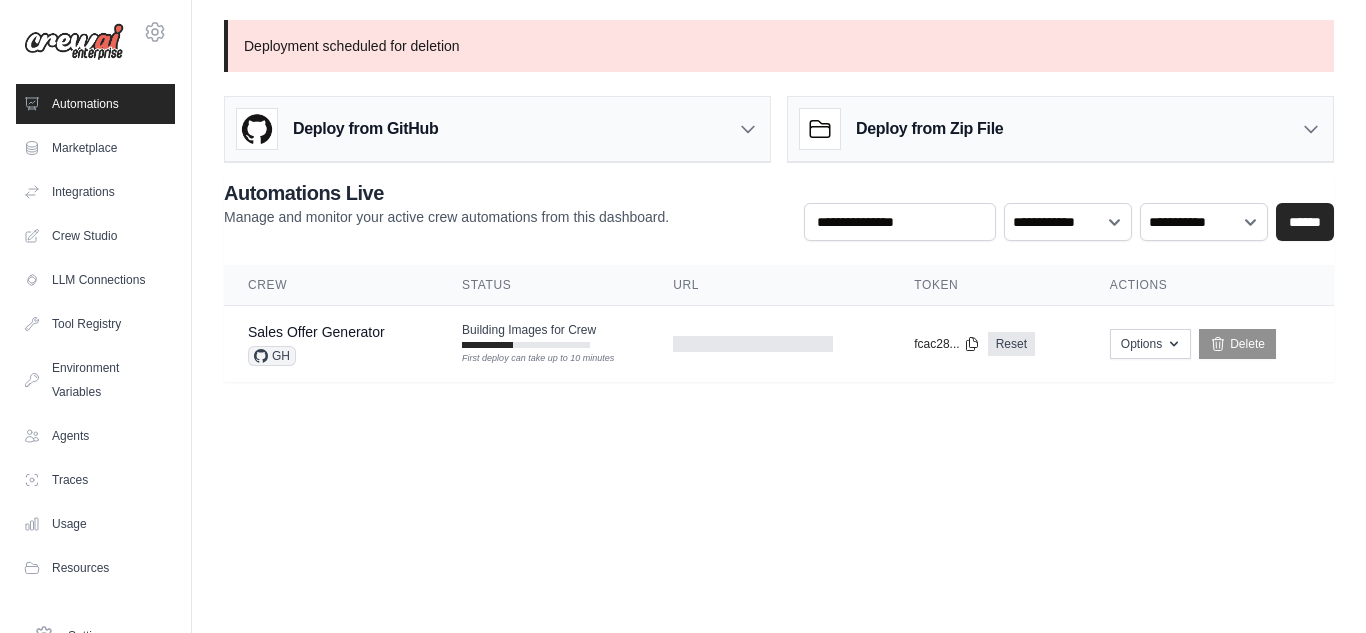 click on "[USERNAME]@gmail.com
Settings
Automations
Marketplace
Integrations
Documentation" at bounding box center (683, 316) 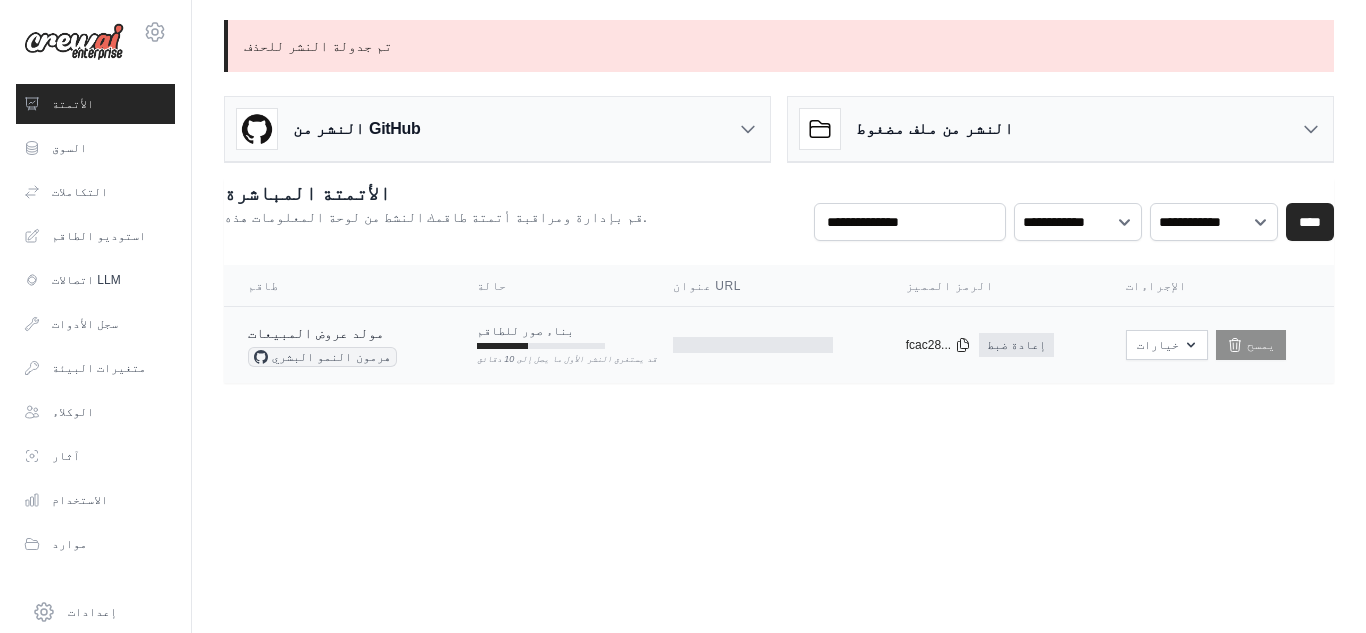click on "هرمون النمو البشري" at bounding box center (331, 357) 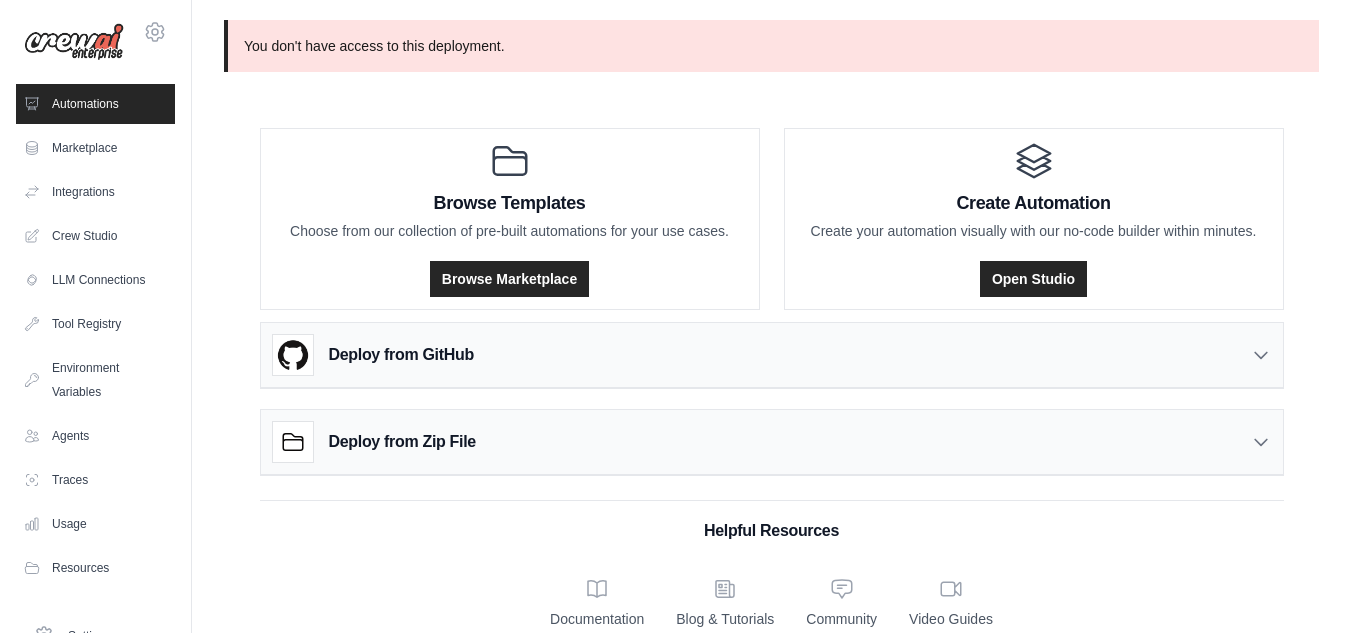 scroll, scrollTop: 0, scrollLeft: 0, axis: both 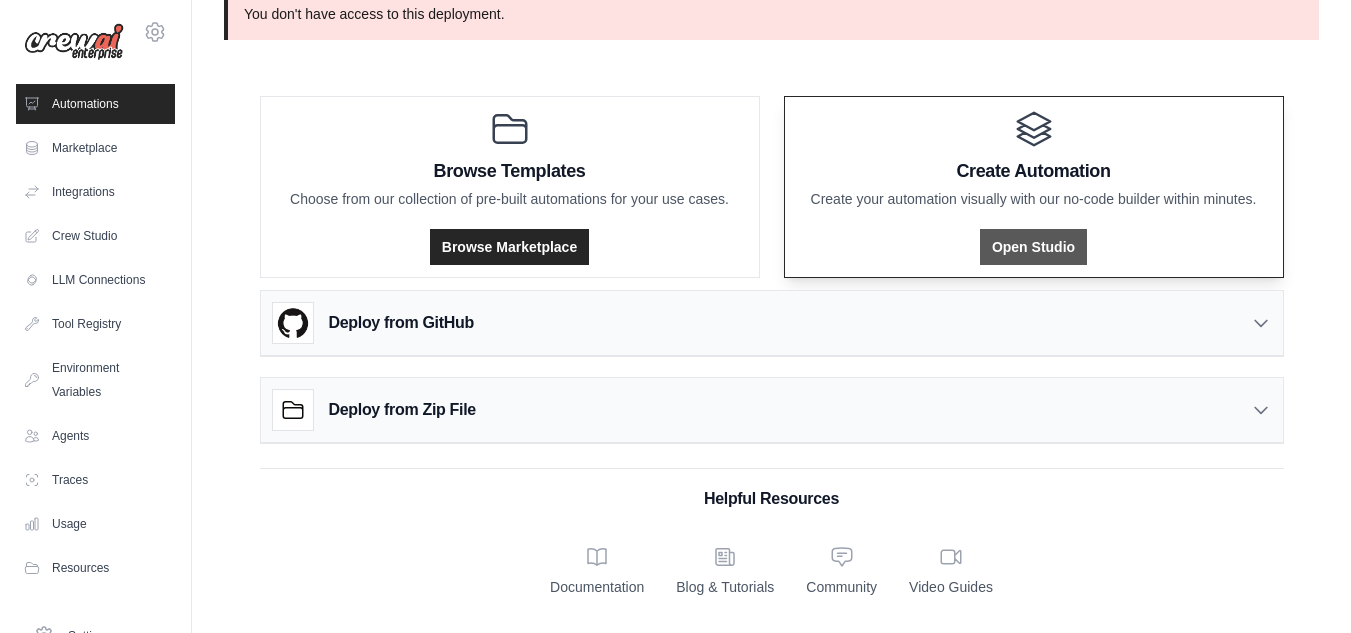 click on "Open Studio" at bounding box center (1033, 247) 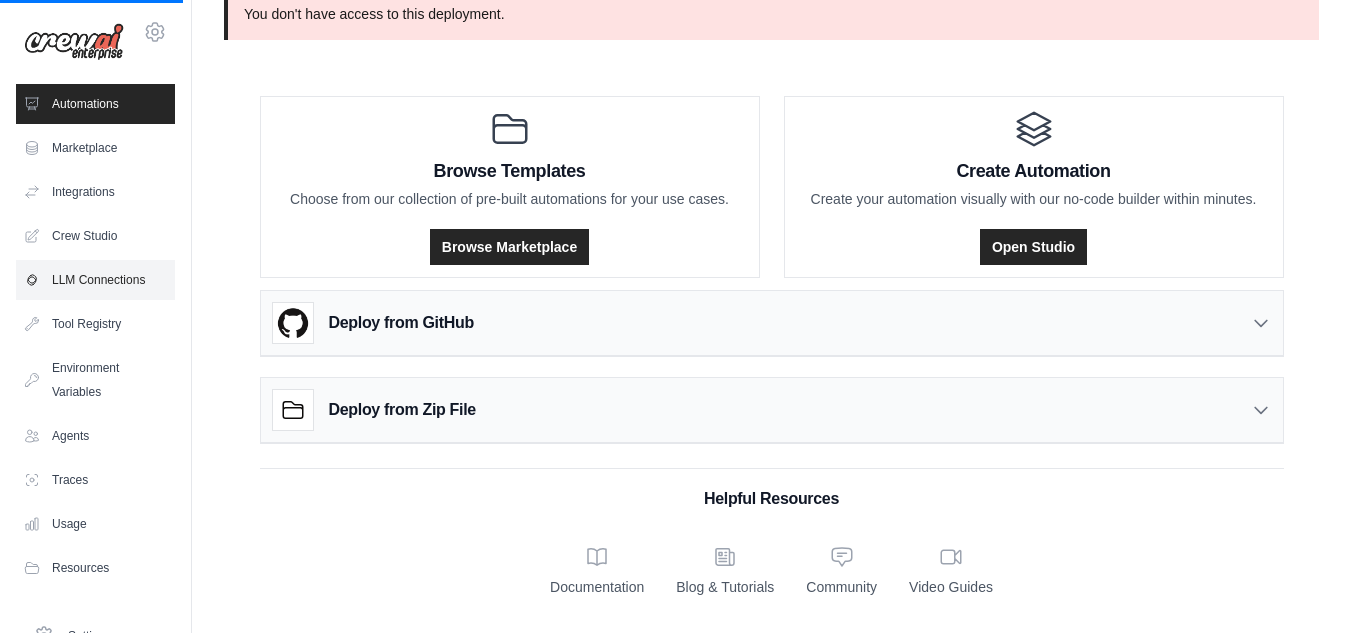 click on "LLM Connections" at bounding box center (95, 280) 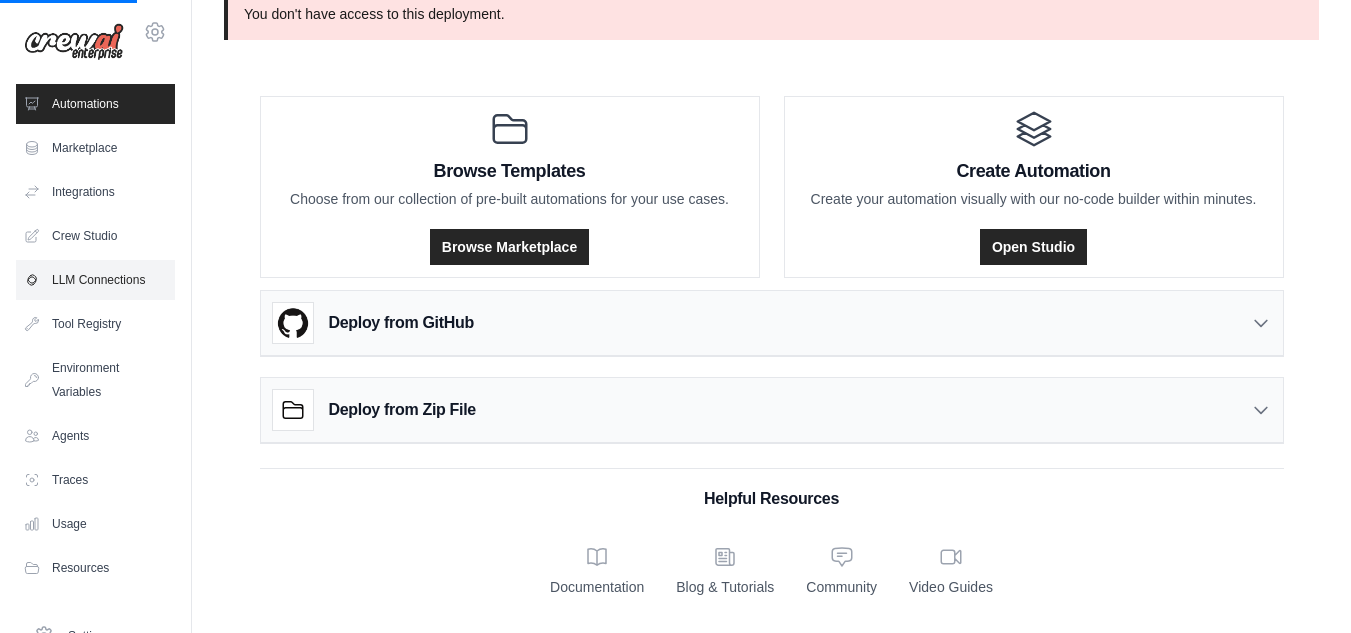 scroll, scrollTop: 0, scrollLeft: 0, axis: both 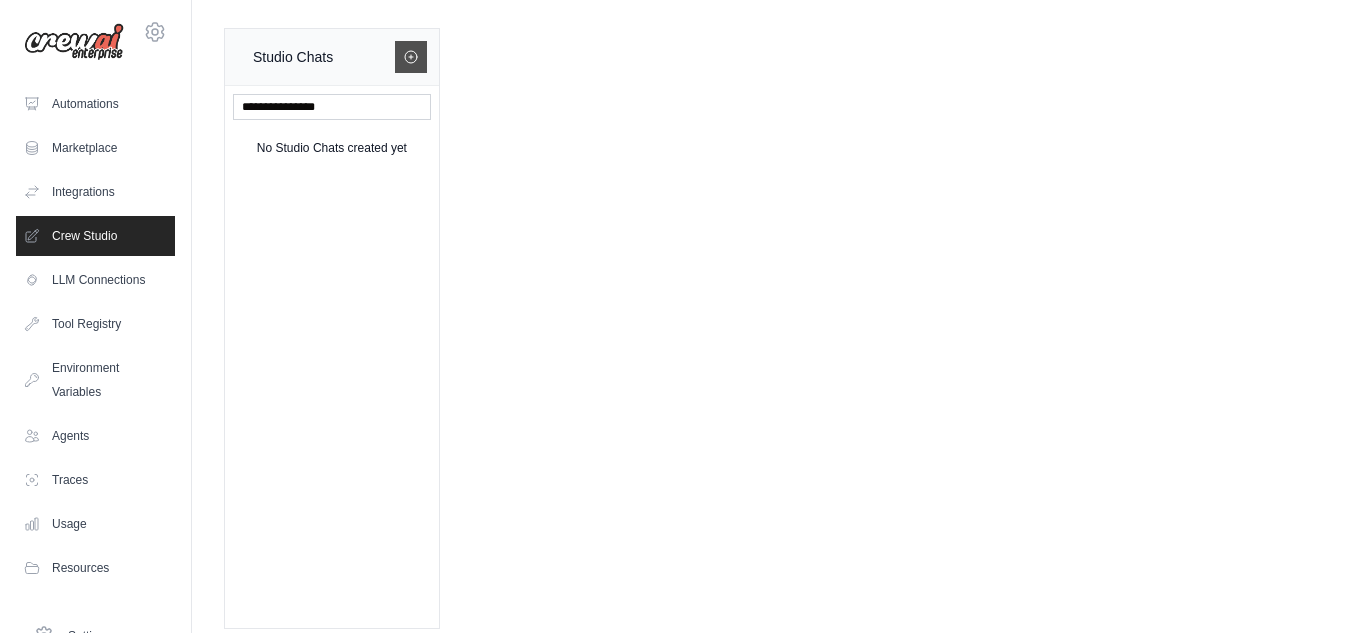 click at bounding box center [411, 57] 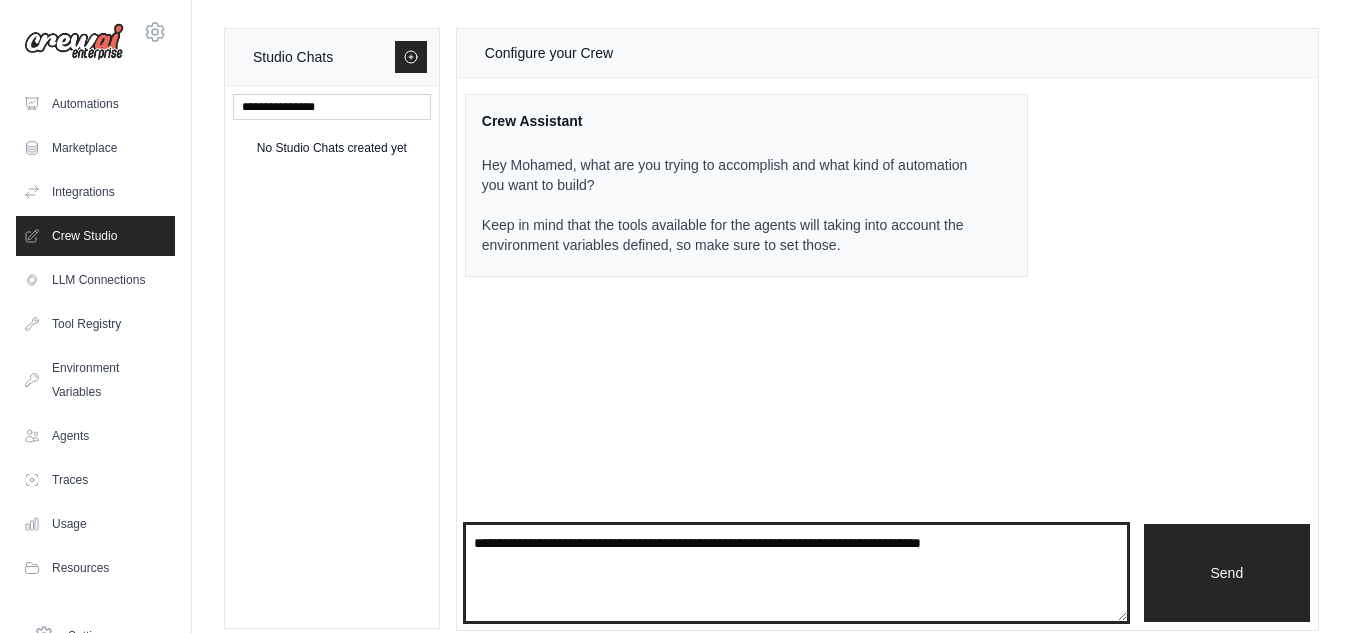 click at bounding box center (796, 573) 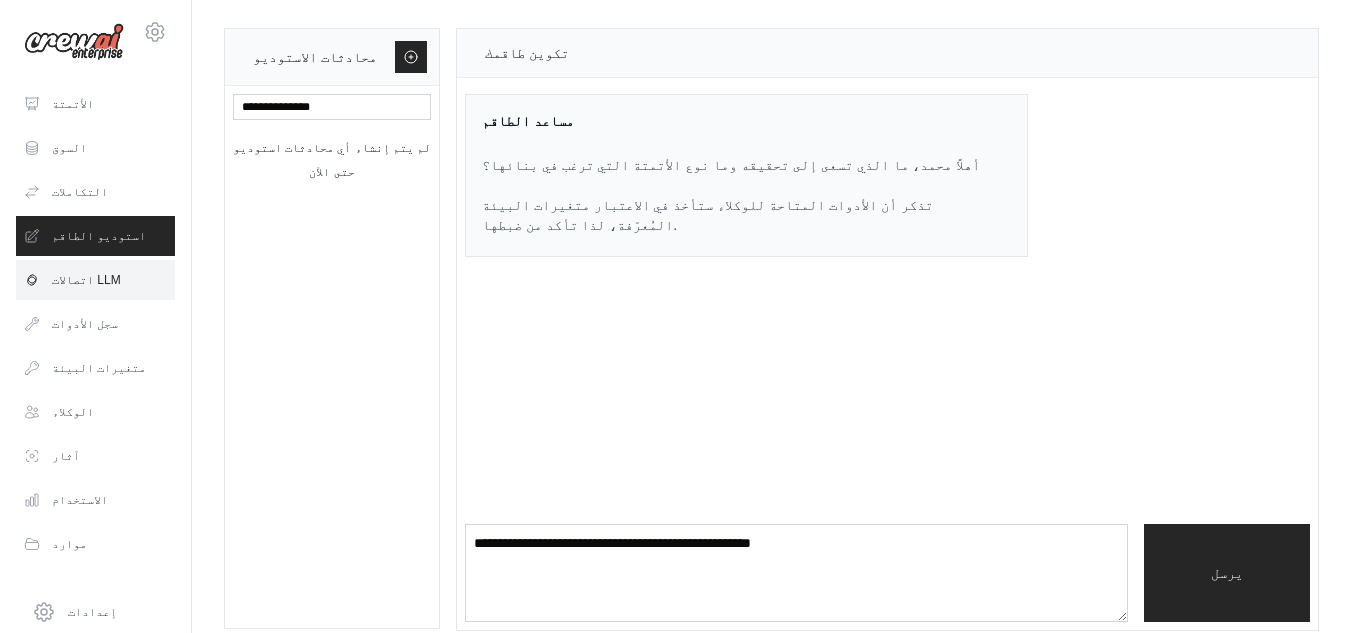 click on "اتصالات LLM" at bounding box center [95, 280] 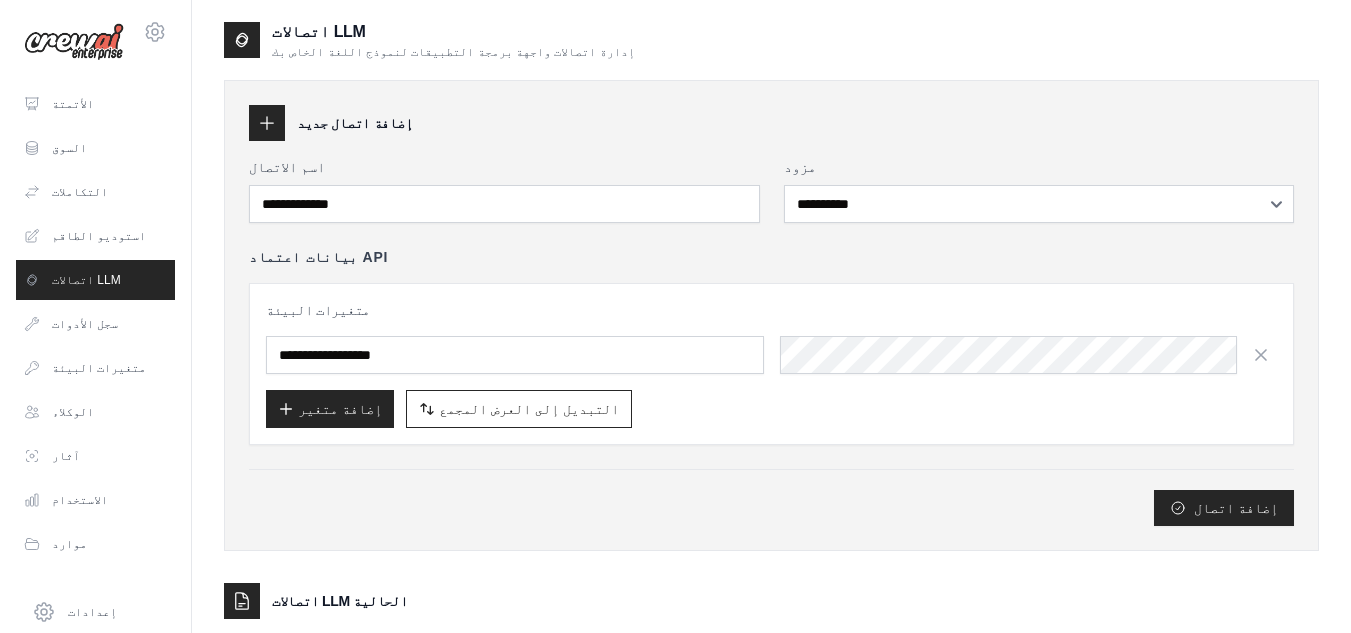 click on "**********" at bounding box center [771, 341] 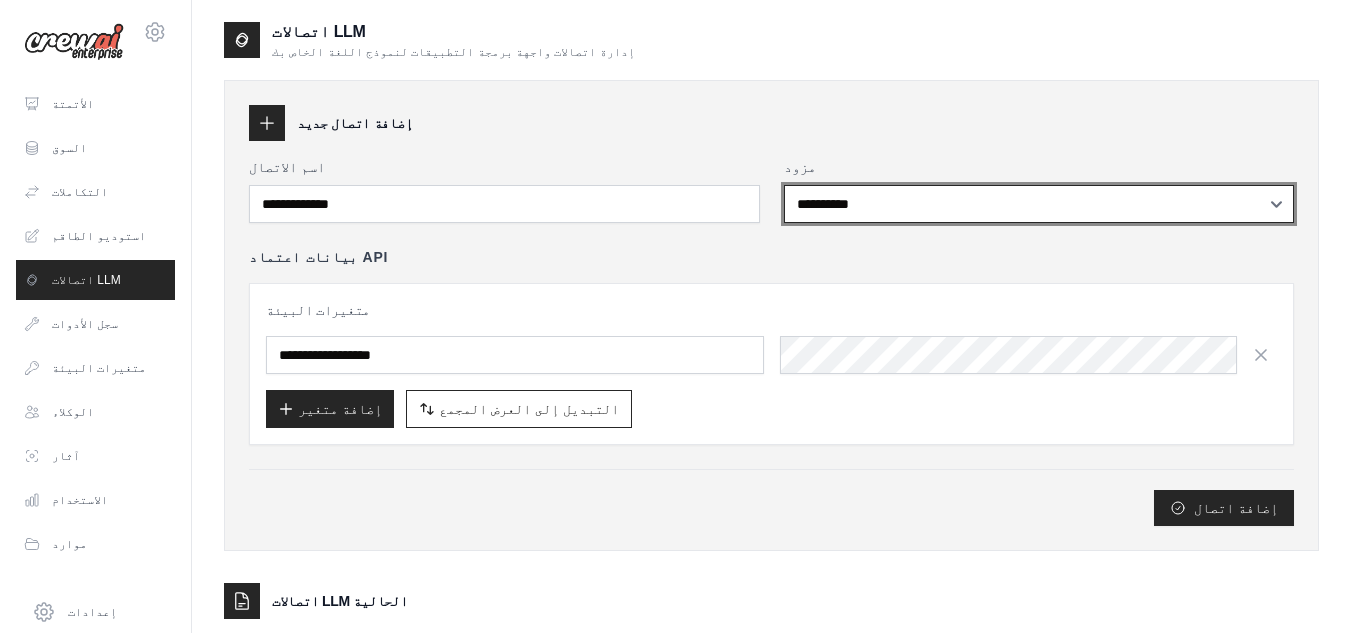 click on "**********" at bounding box center [1039, 204] 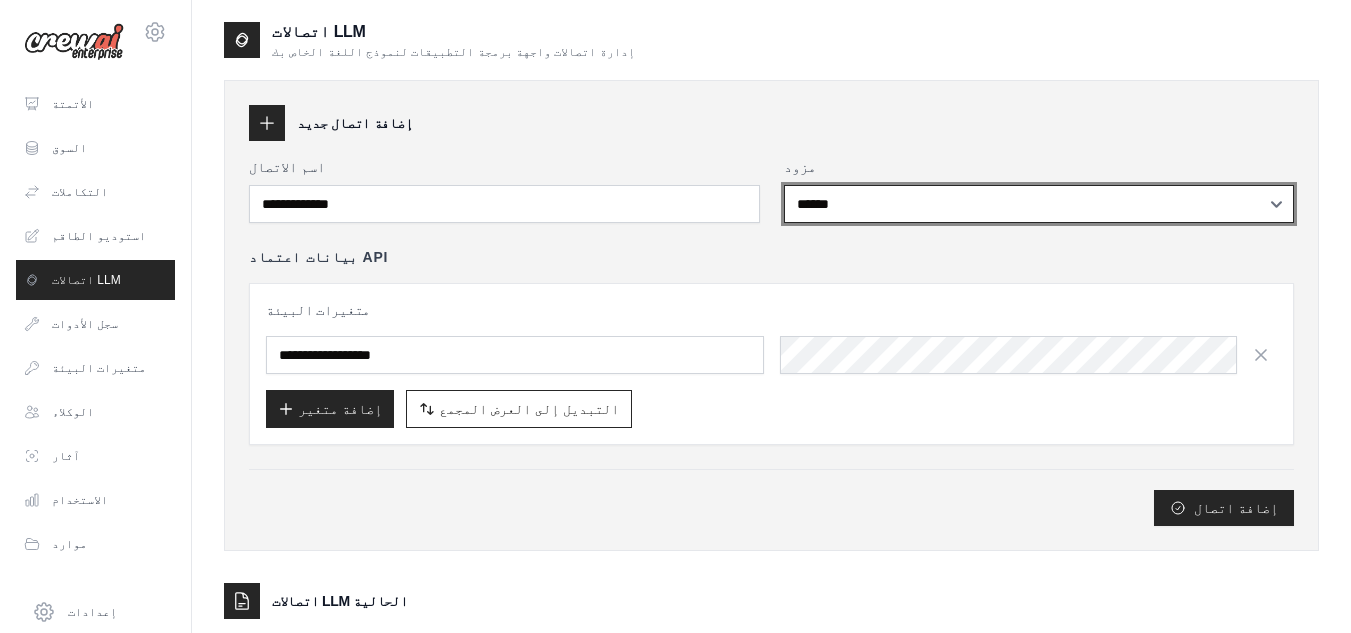 click on "**********" at bounding box center [1039, 204] 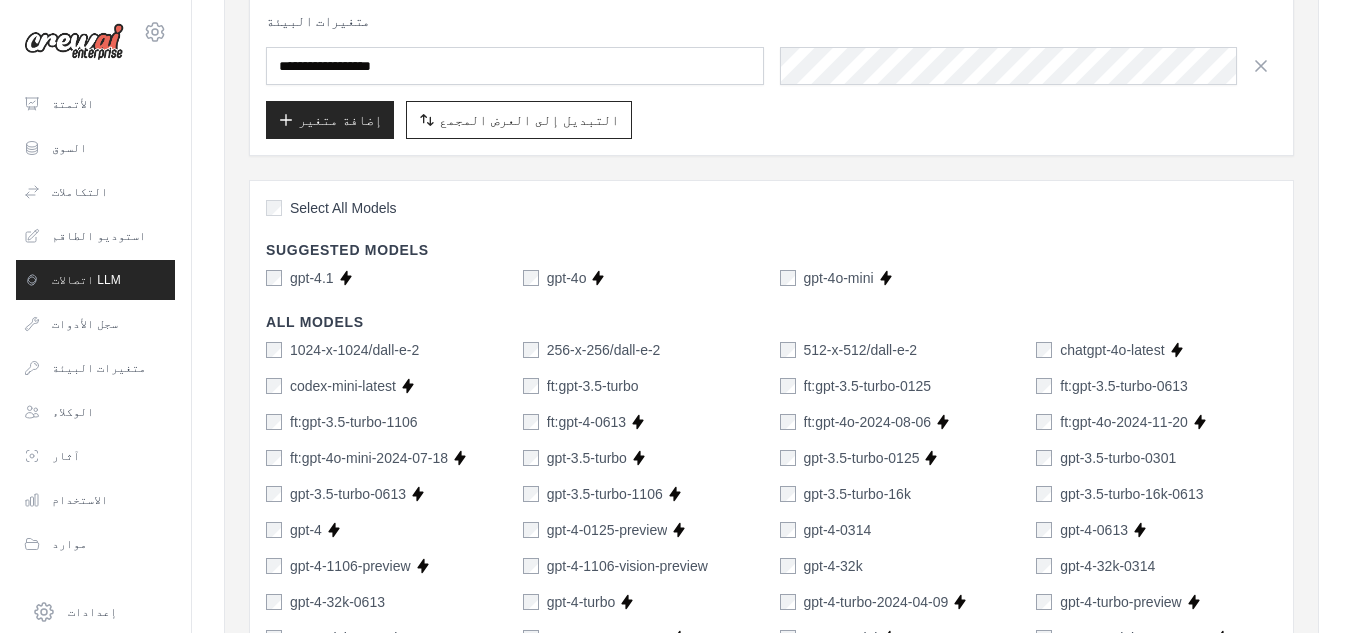 scroll, scrollTop: 307, scrollLeft: 0, axis: vertical 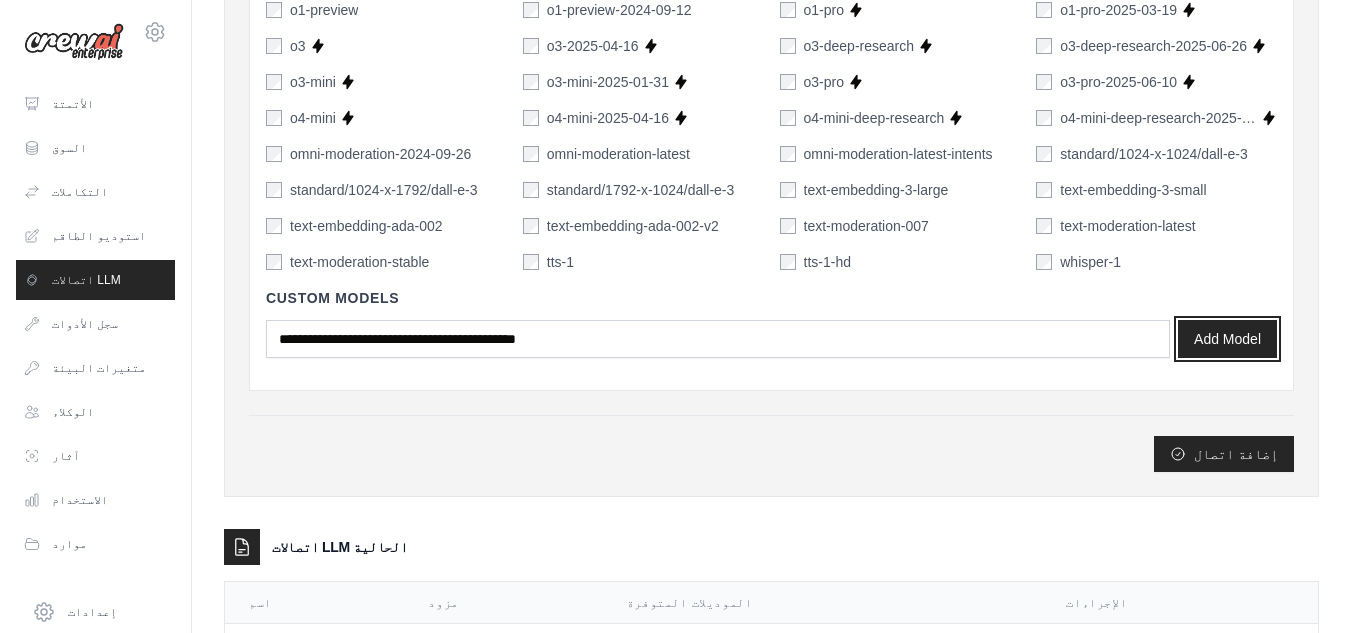 click on "Add Model" at bounding box center (1227, 339) 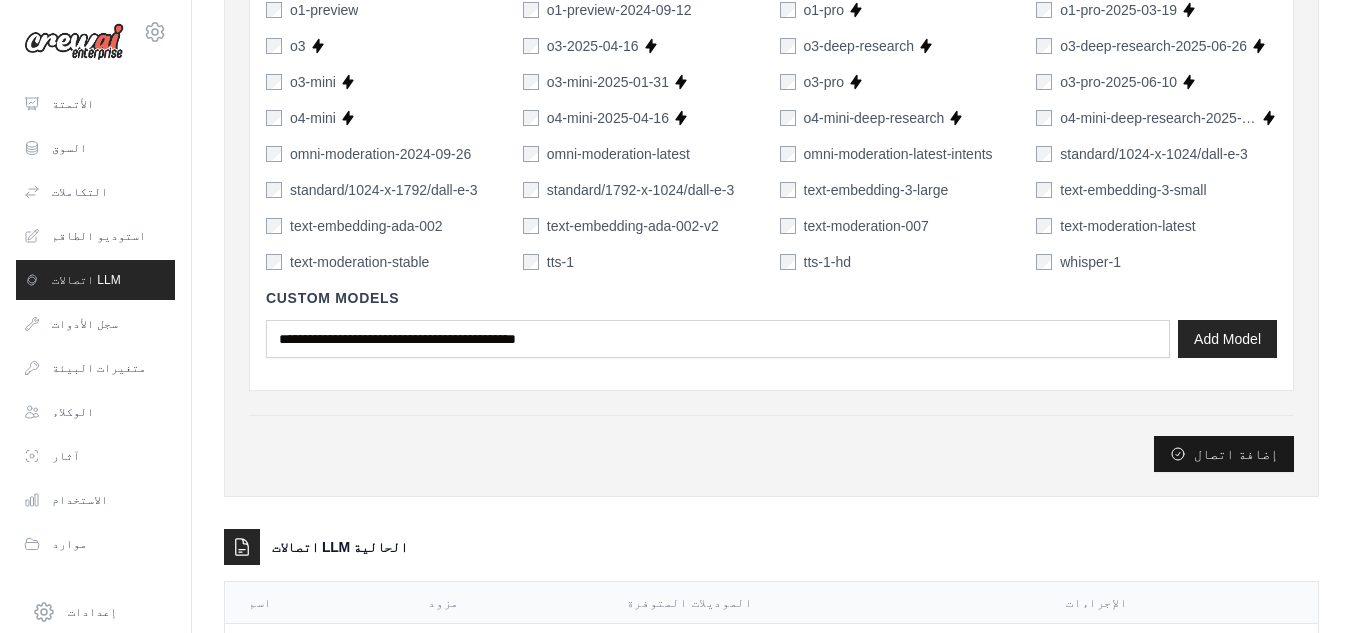 click 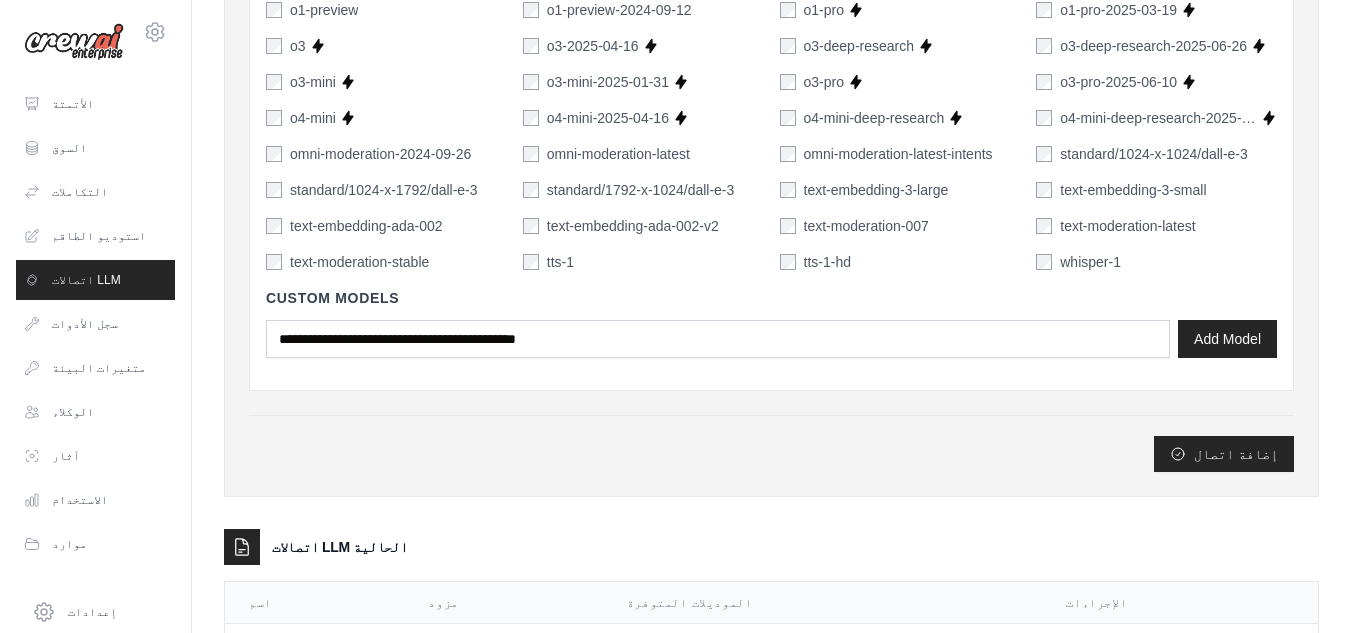 scroll, scrollTop: 185, scrollLeft: 0, axis: vertical 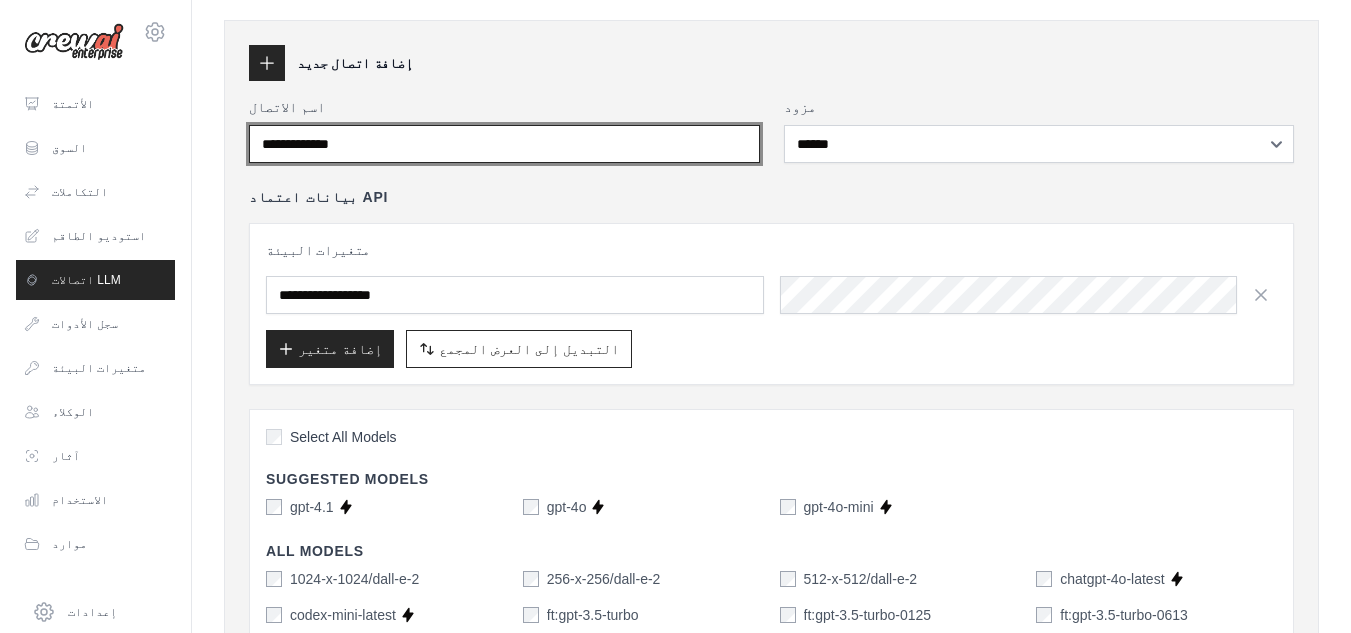 click on "اسم الاتصال" at bounding box center [504, 144] 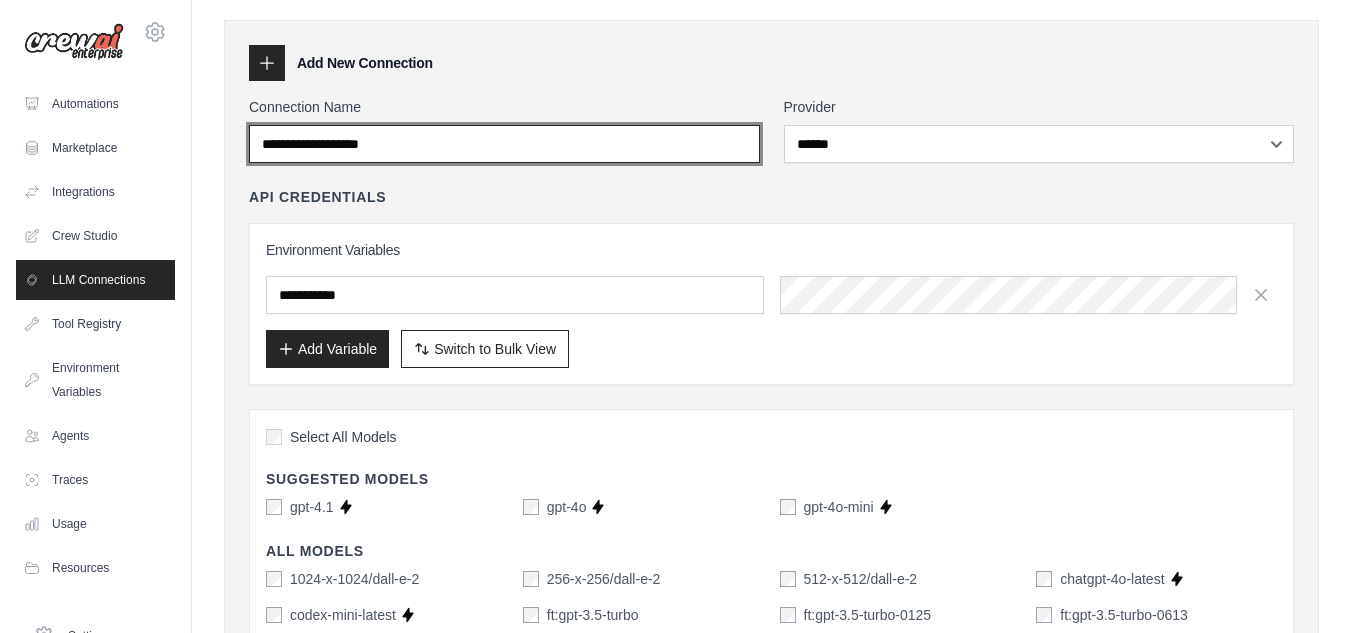 click on "Connection Name" at bounding box center (504, 144) 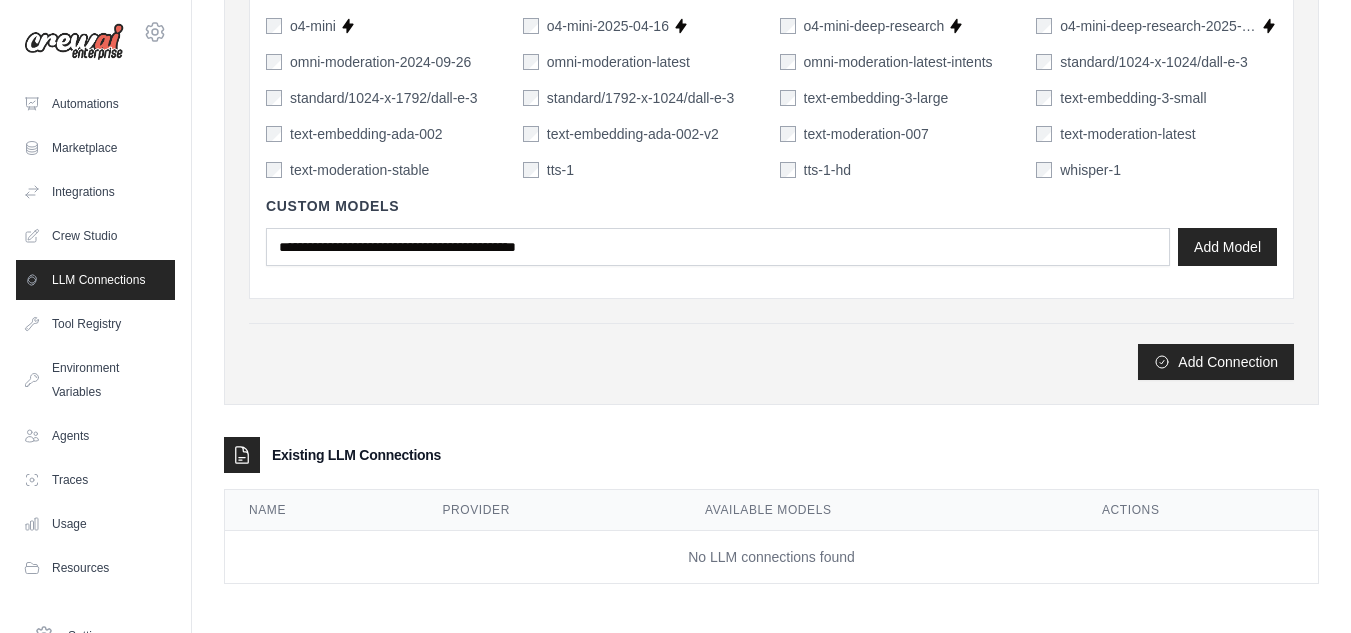 scroll, scrollTop: 1444, scrollLeft: 0, axis: vertical 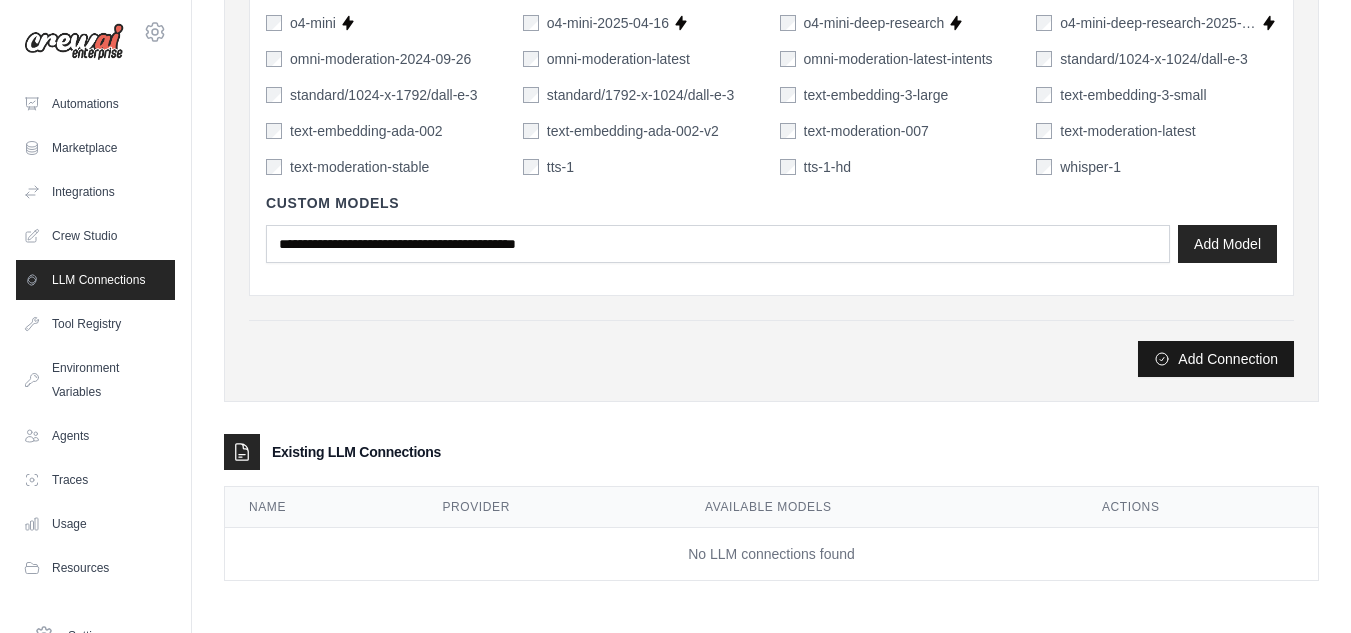 type on "****" 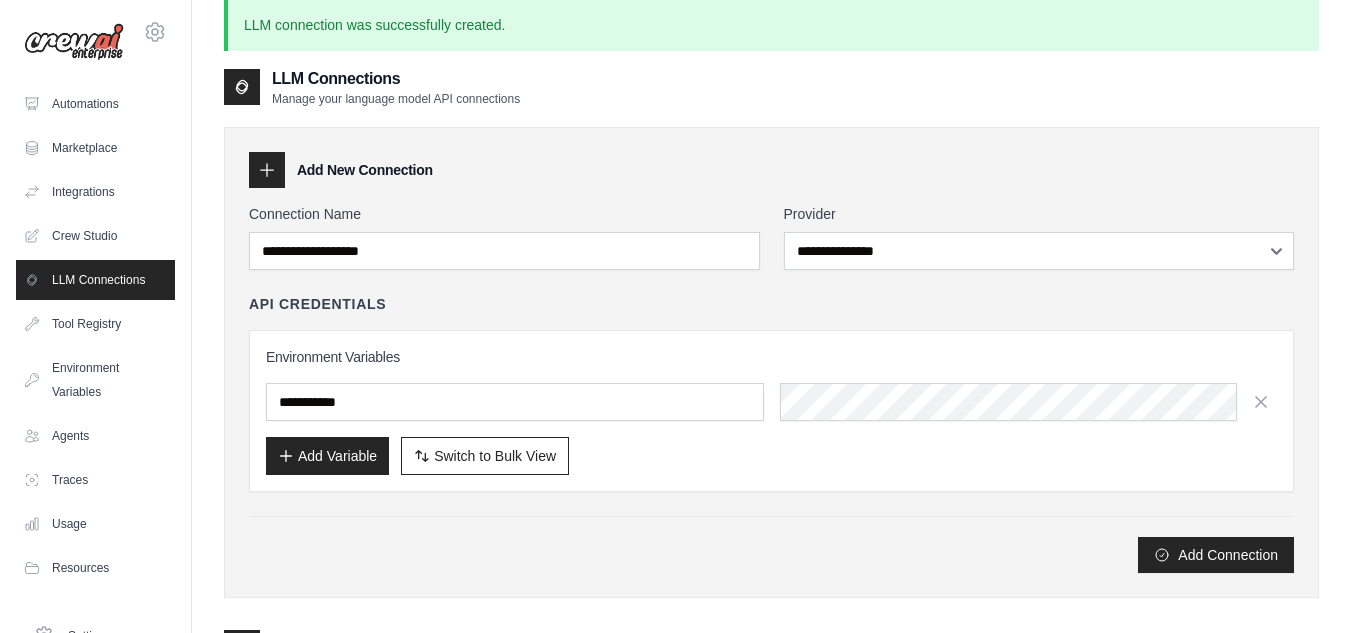 scroll, scrollTop: 0, scrollLeft: 0, axis: both 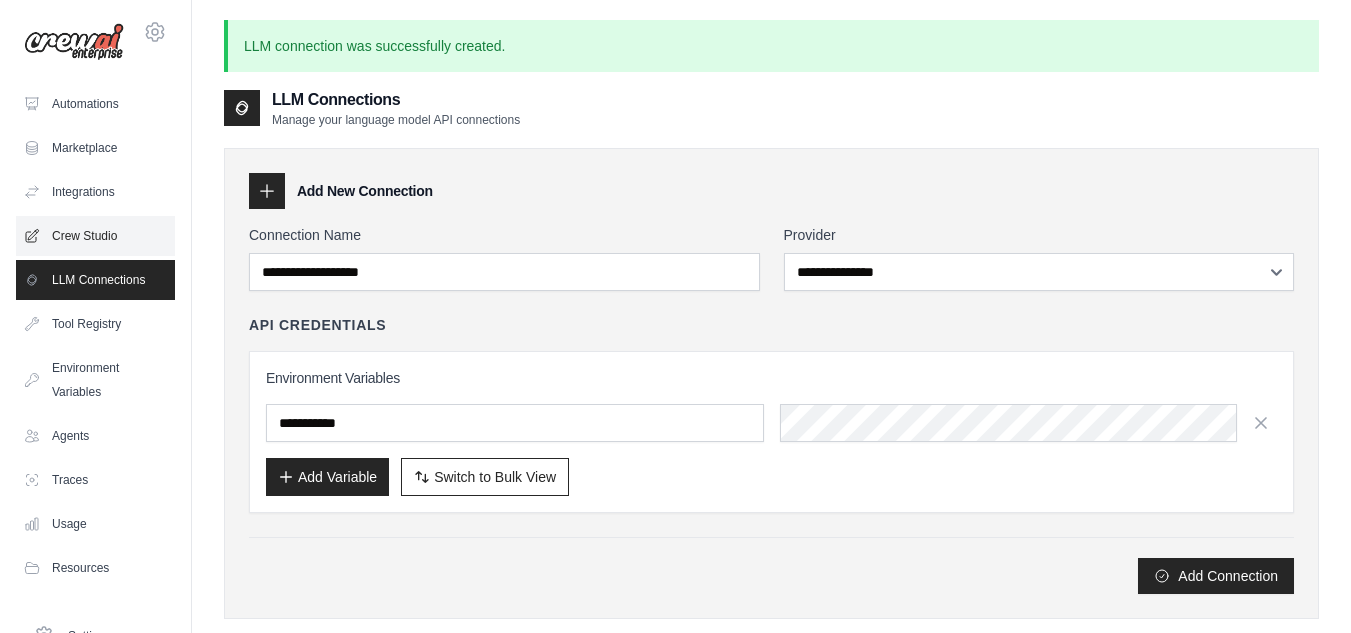 click 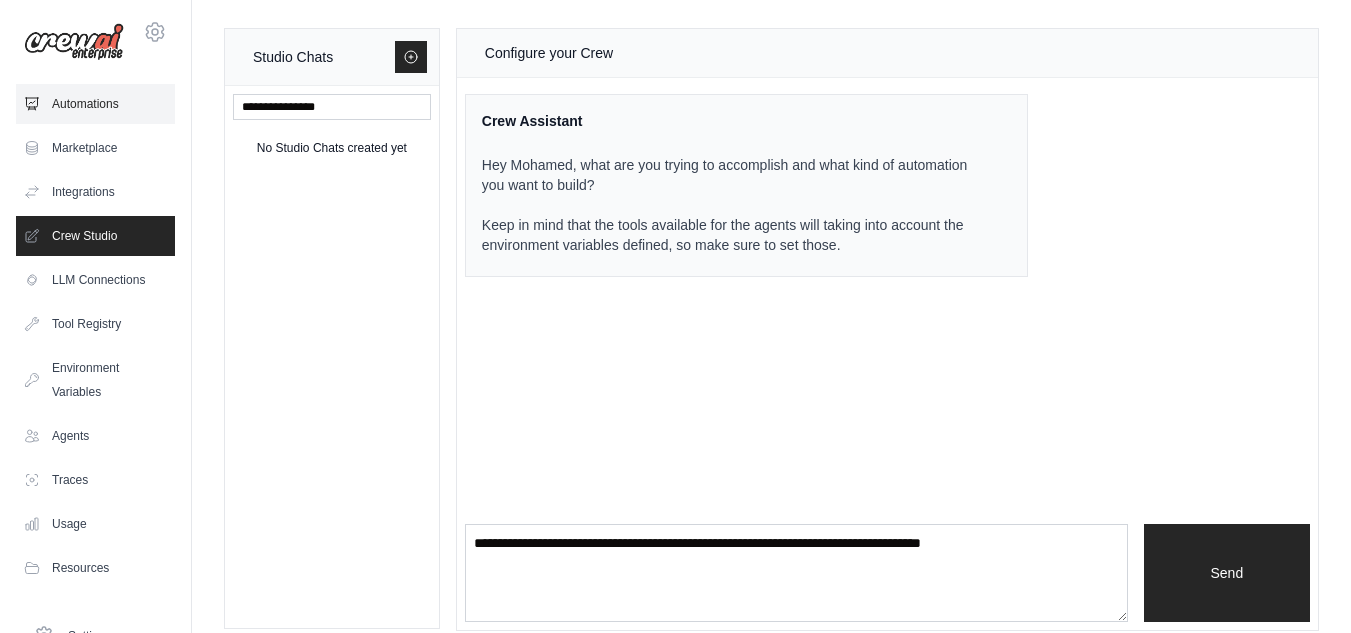 click on "Automations" at bounding box center (95, 104) 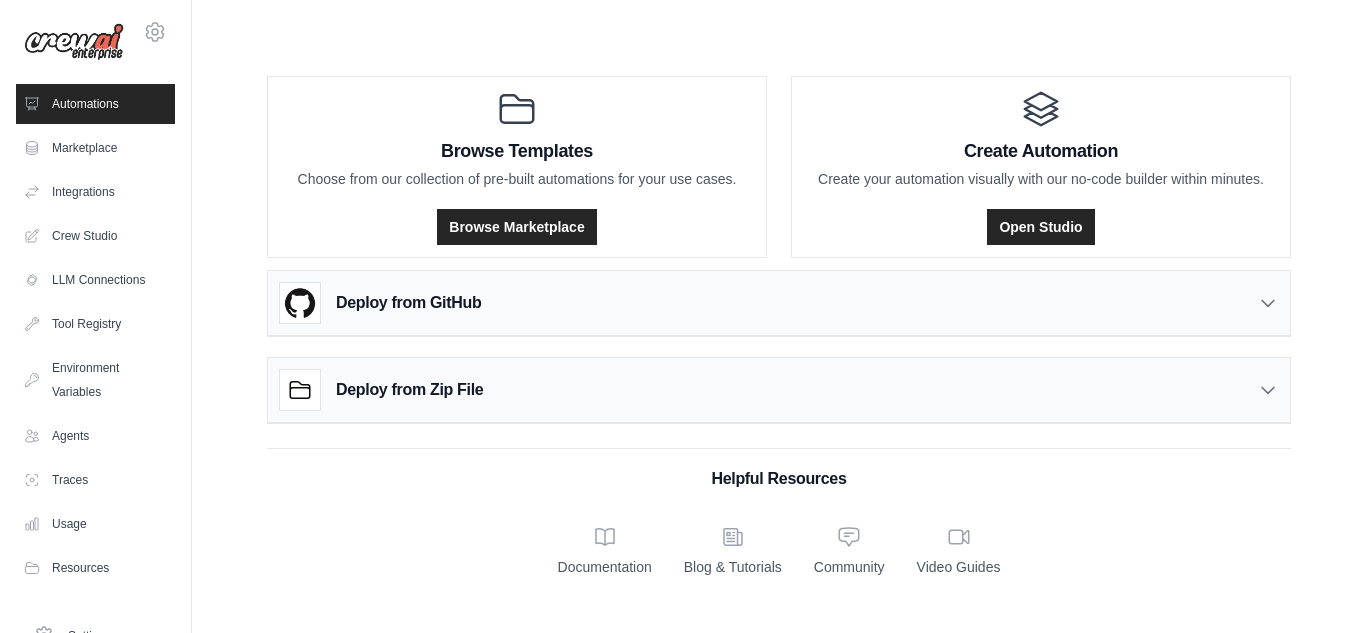 click on "Helpful Resources
Documentation
Blog & Tutorials
Community
Video Guides" at bounding box center (779, 512) 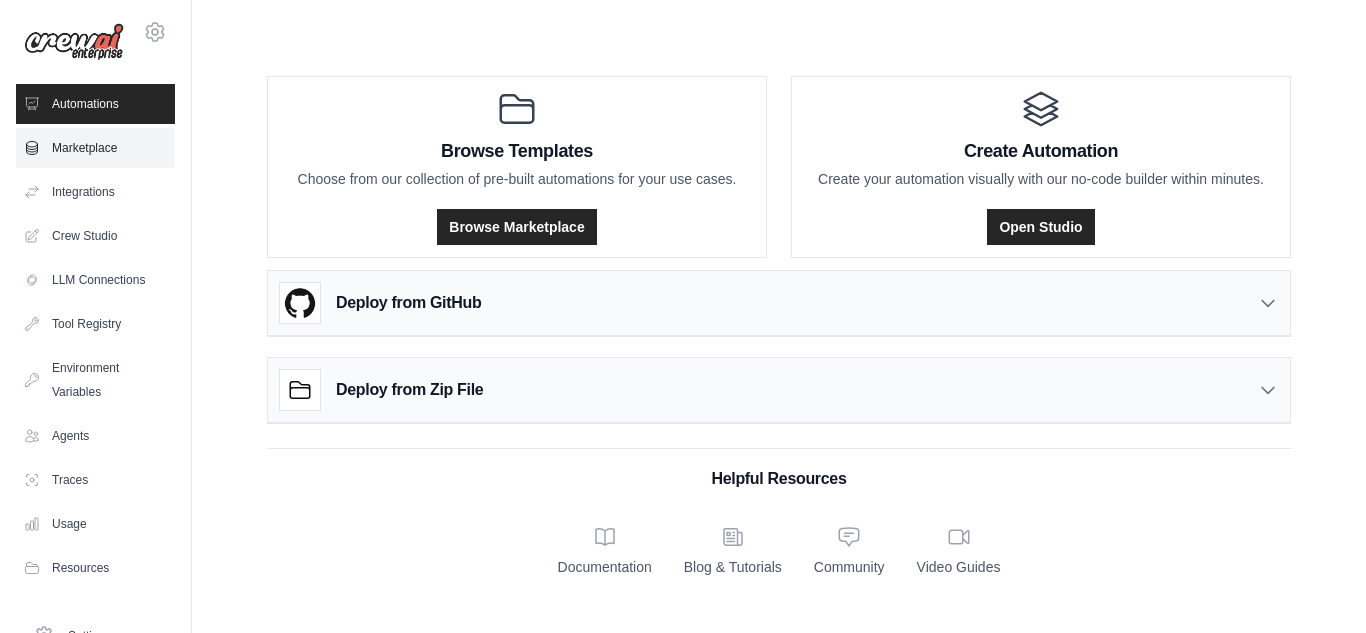 click on "Marketplace" at bounding box center (95, 148) 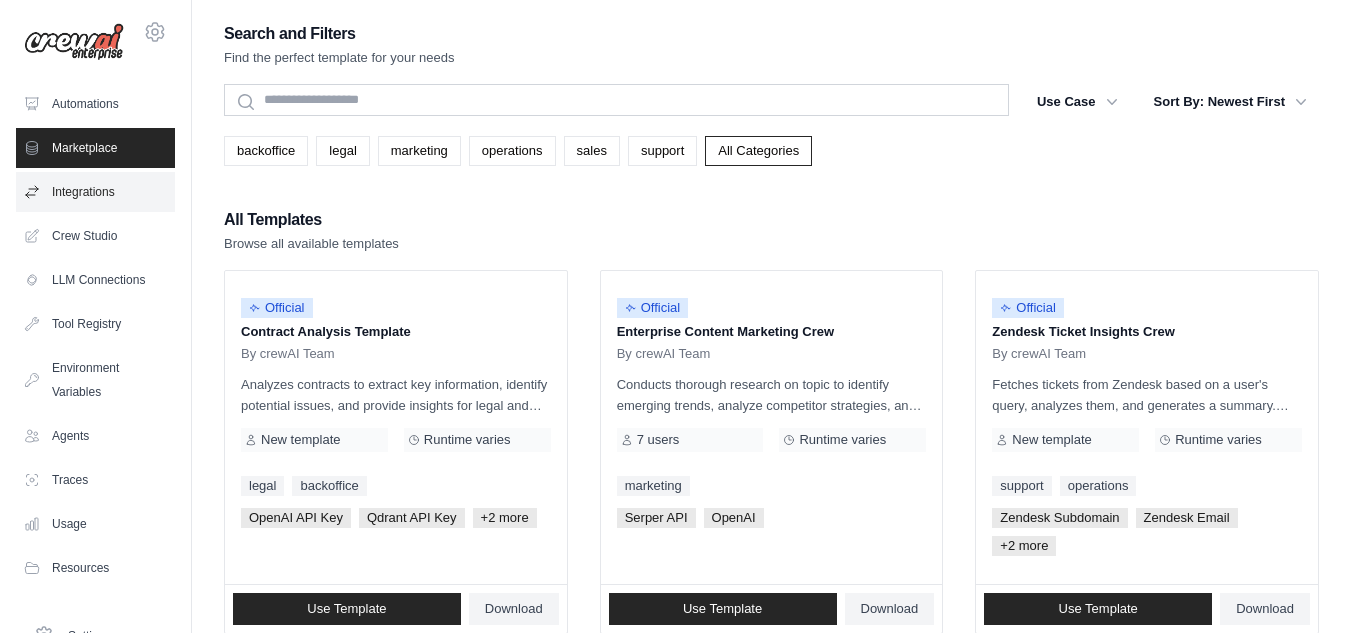 click on "Integrations" at bounding box center (95, 192) 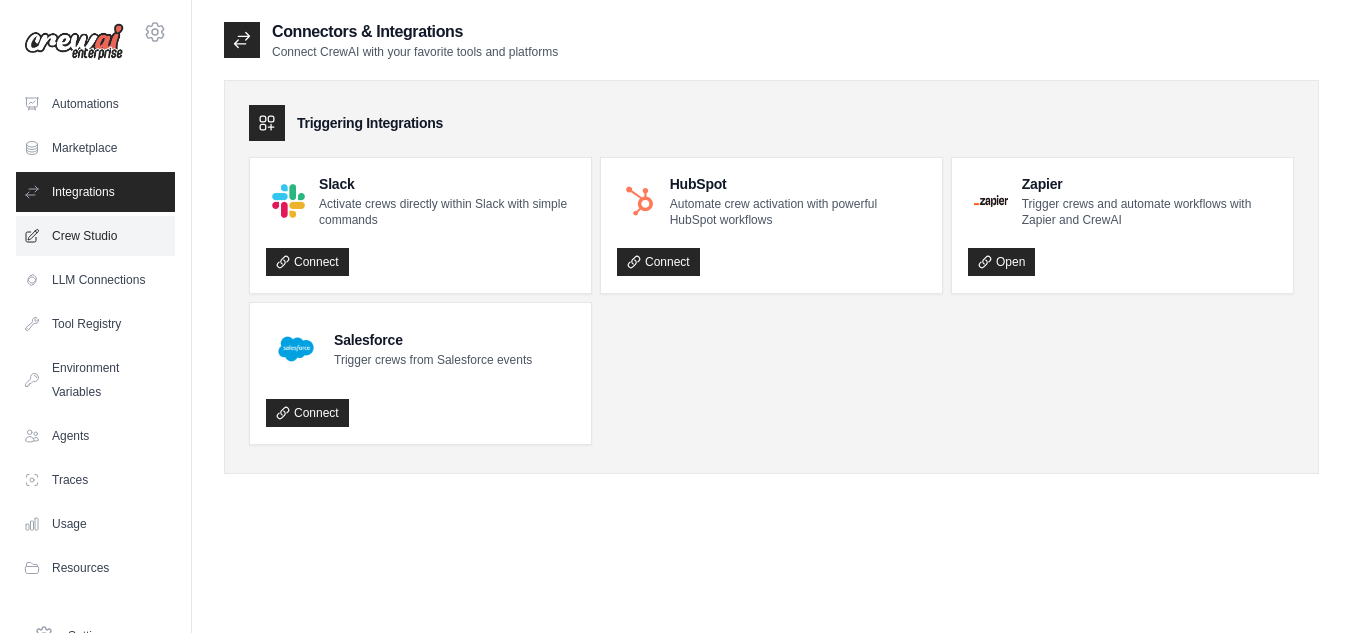 click on "Crew Studio" at bounding box center (95, 236) 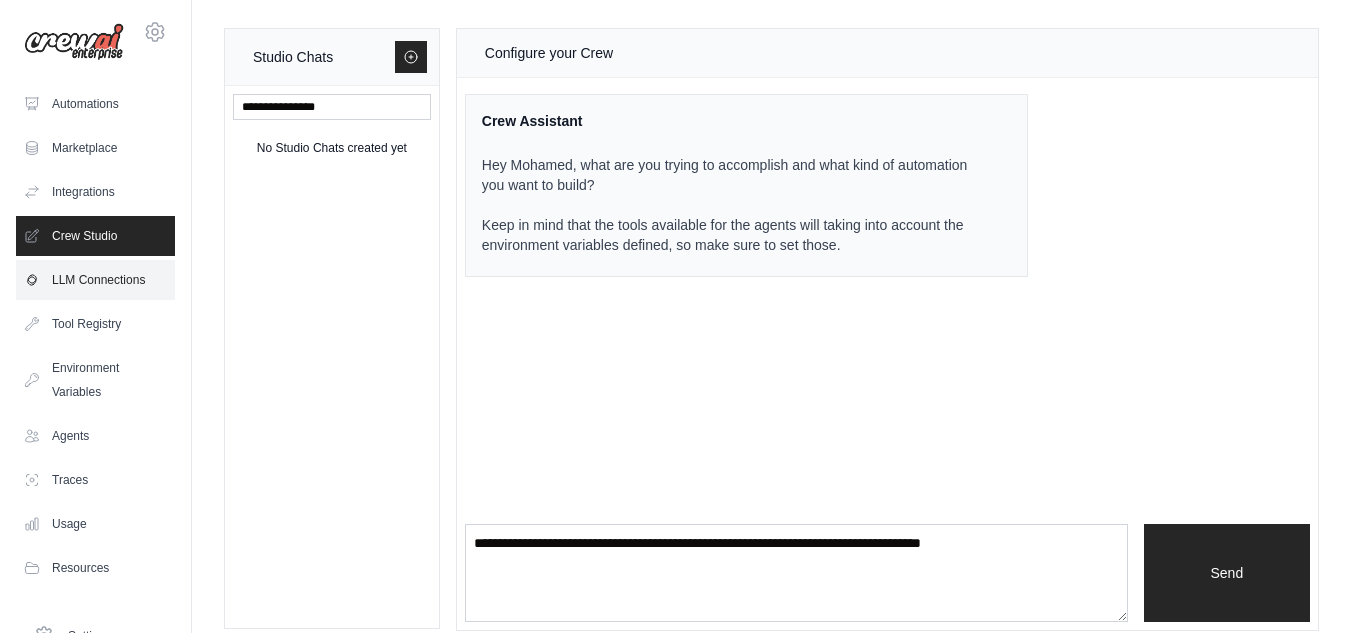 click on "LLM Connections" at bounding box center [95, 280] 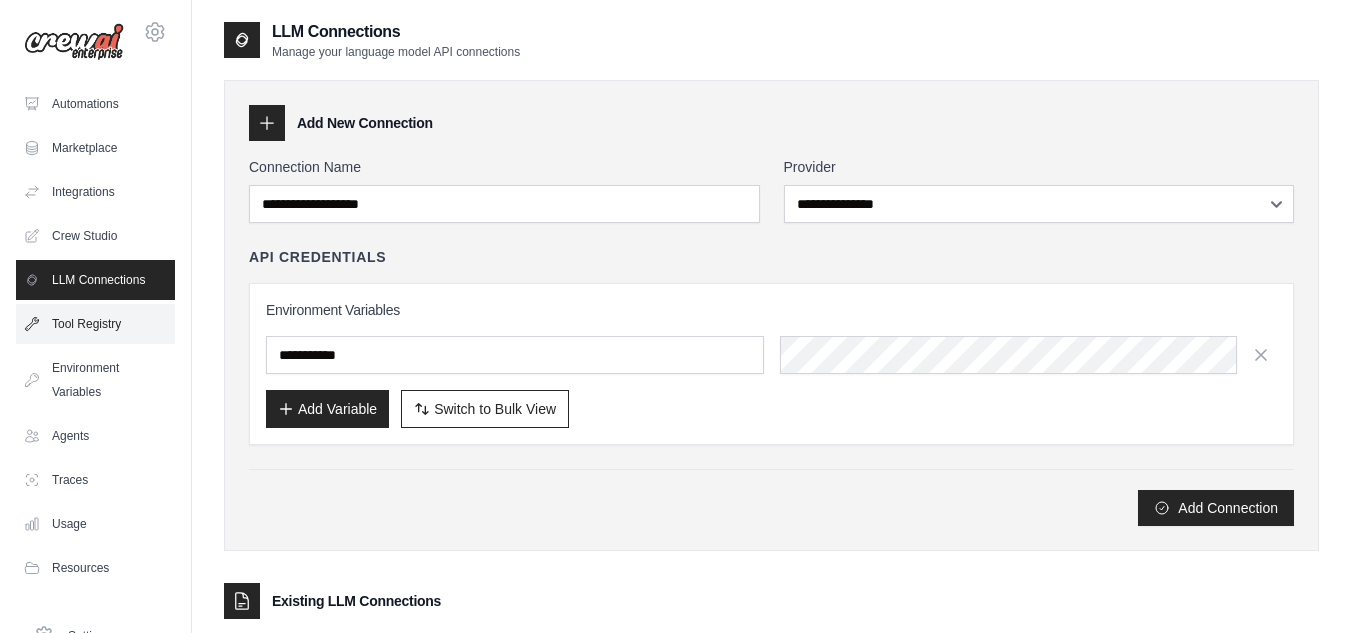 click on "Tool Registry" at bounding box center [95, 324] 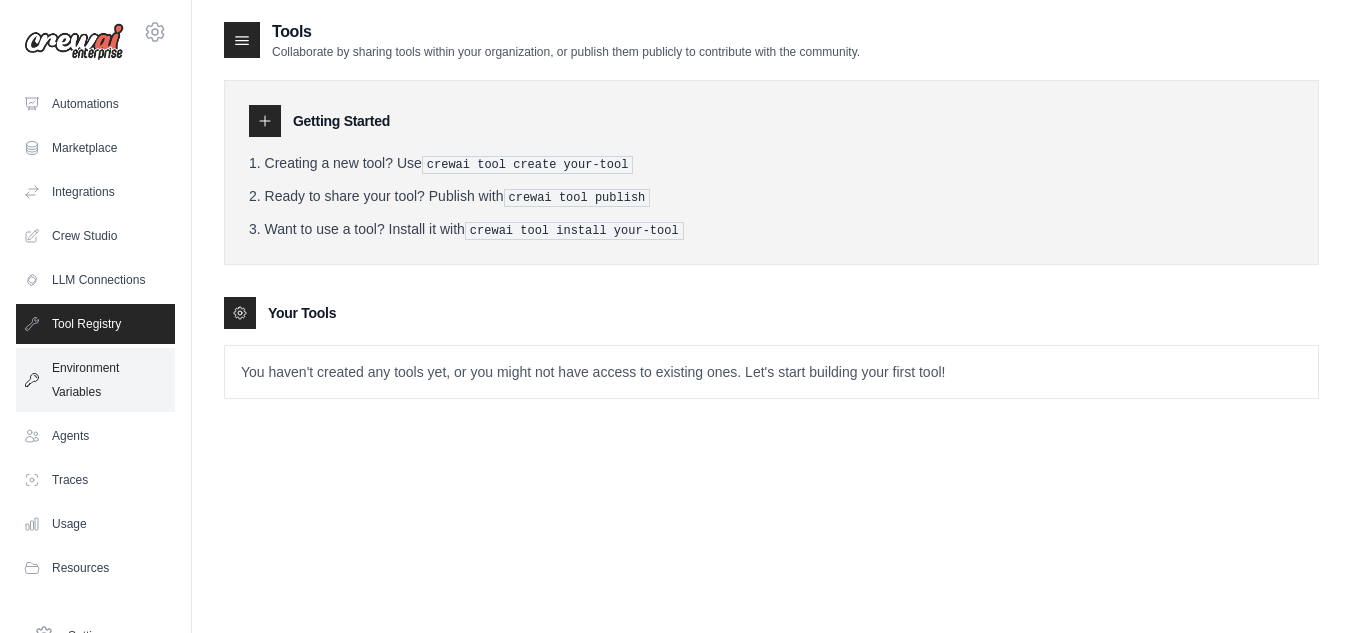 click on "Environment Variables" at bounding box center (95, 380) 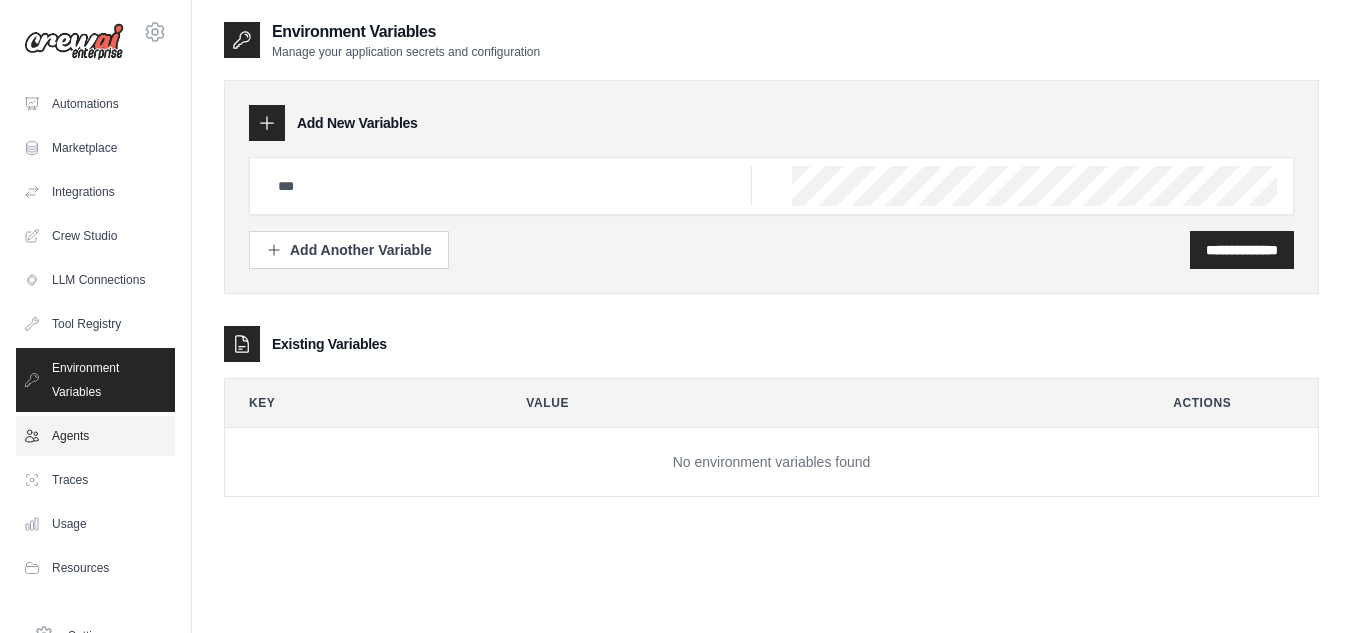 click on "Agents" at bounding box center (95, 436) 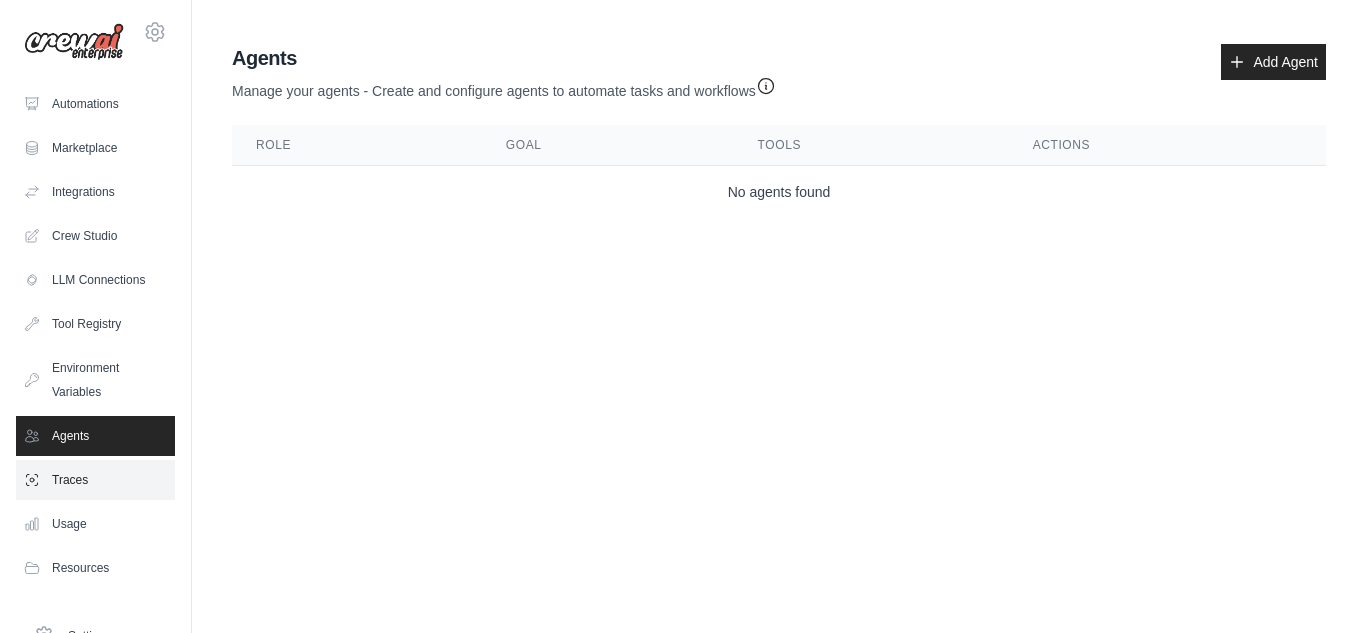 click on "Traces" at bounding box center [95, 480] 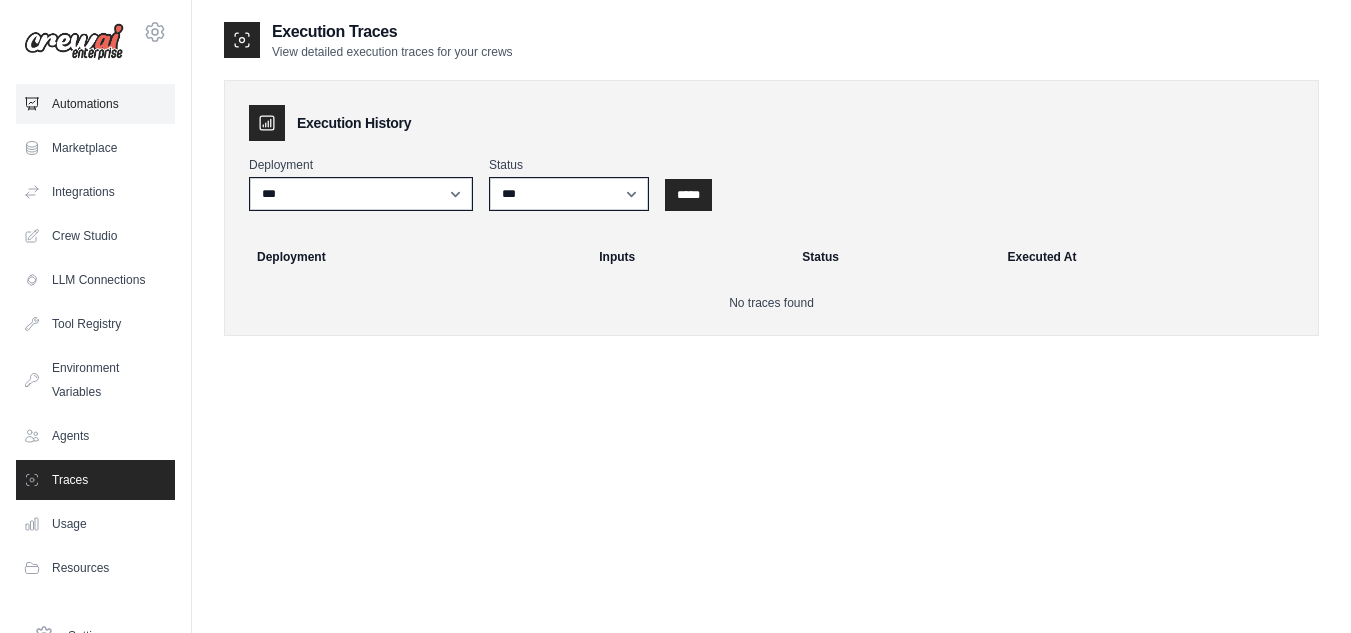 click on "Automations" at bounding box center (95, 104) 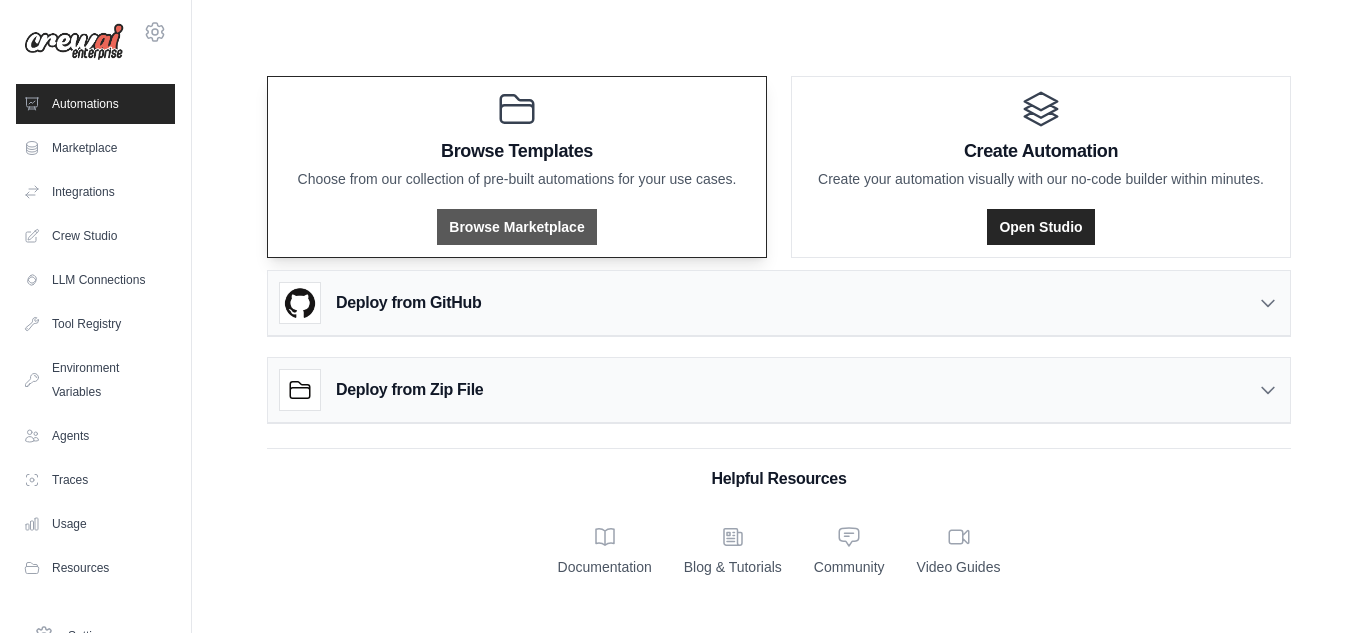 click on "Browse Marketplace" at bounding box center (516, 227) 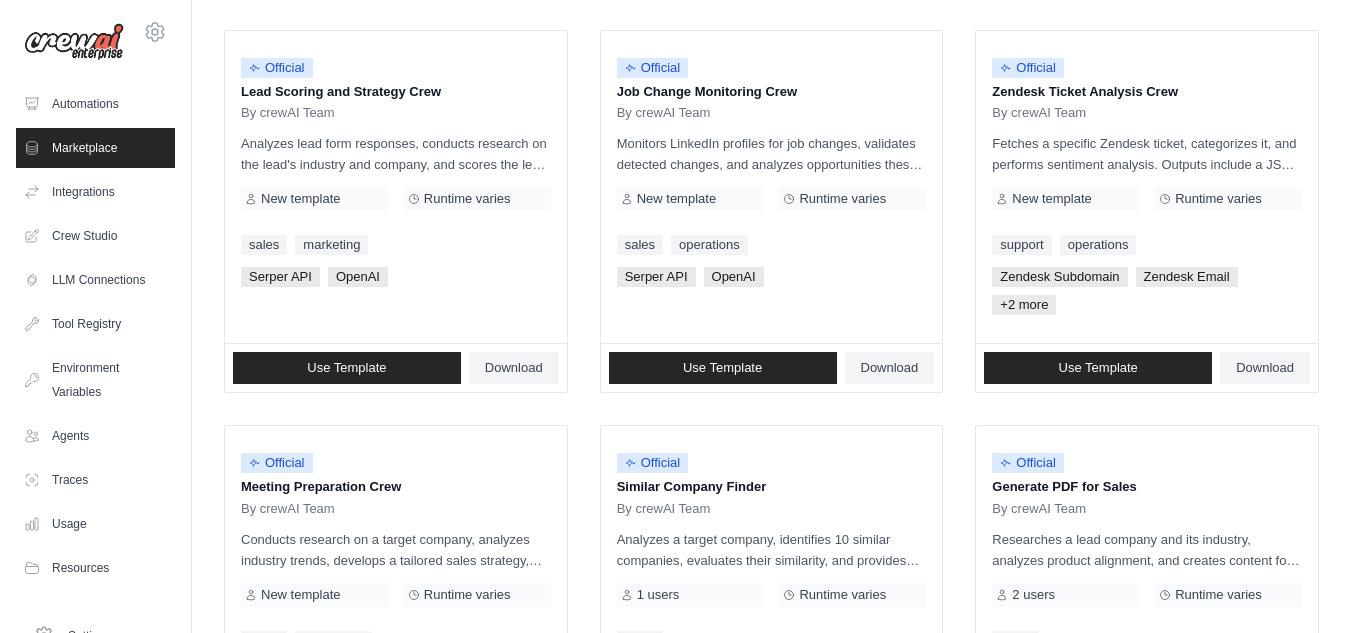 scroll, scrollTop: 1276, scrollLeft: 0, axis: vertical 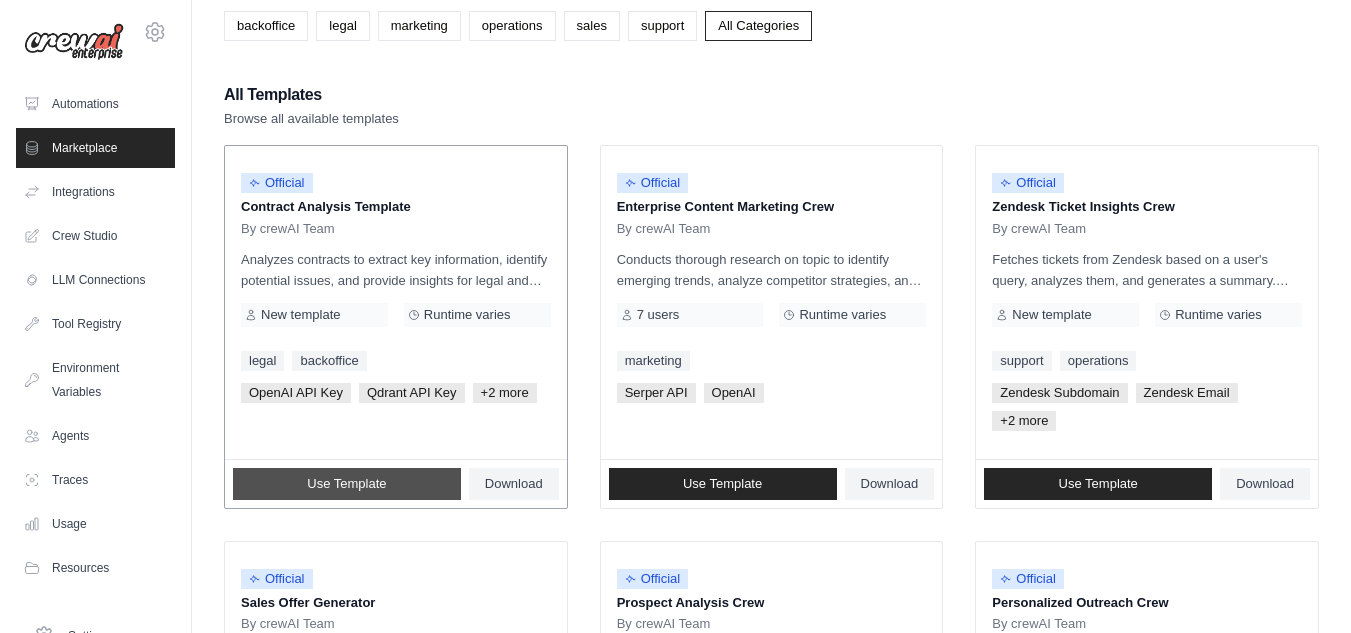 click on "Use Template" at bounding box center [347, 484] 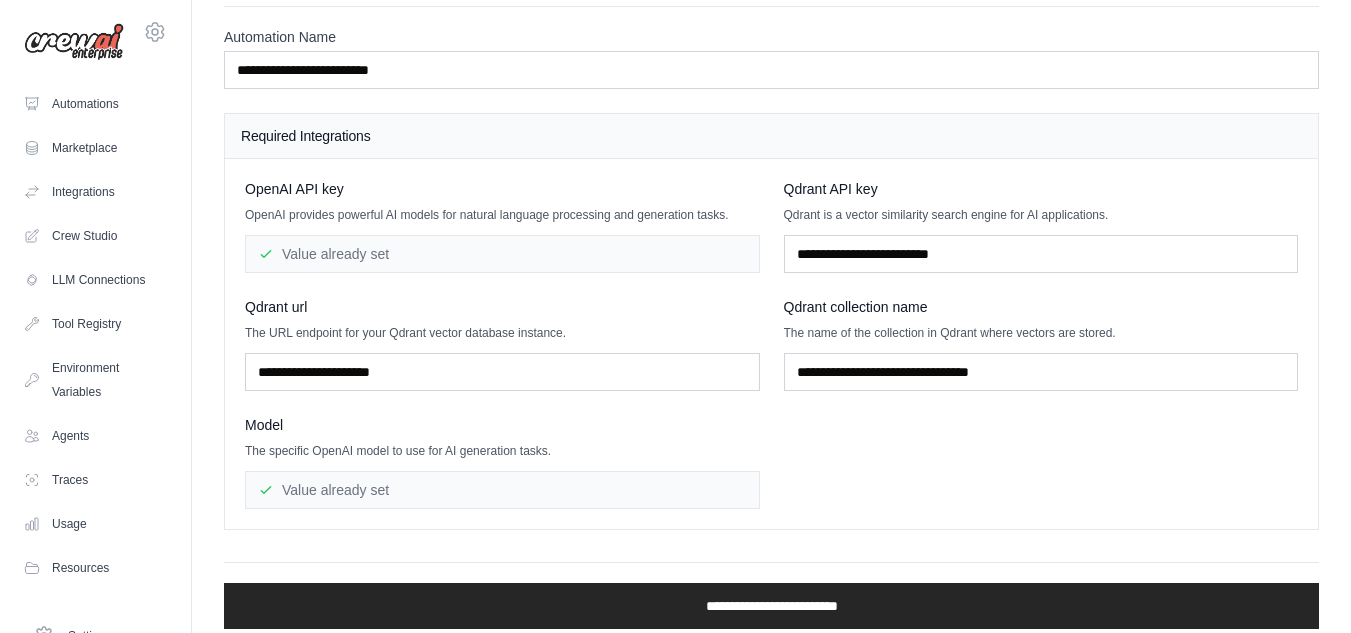scroll, scrollTop: 98, scrollLeft: 0, axis: vertical 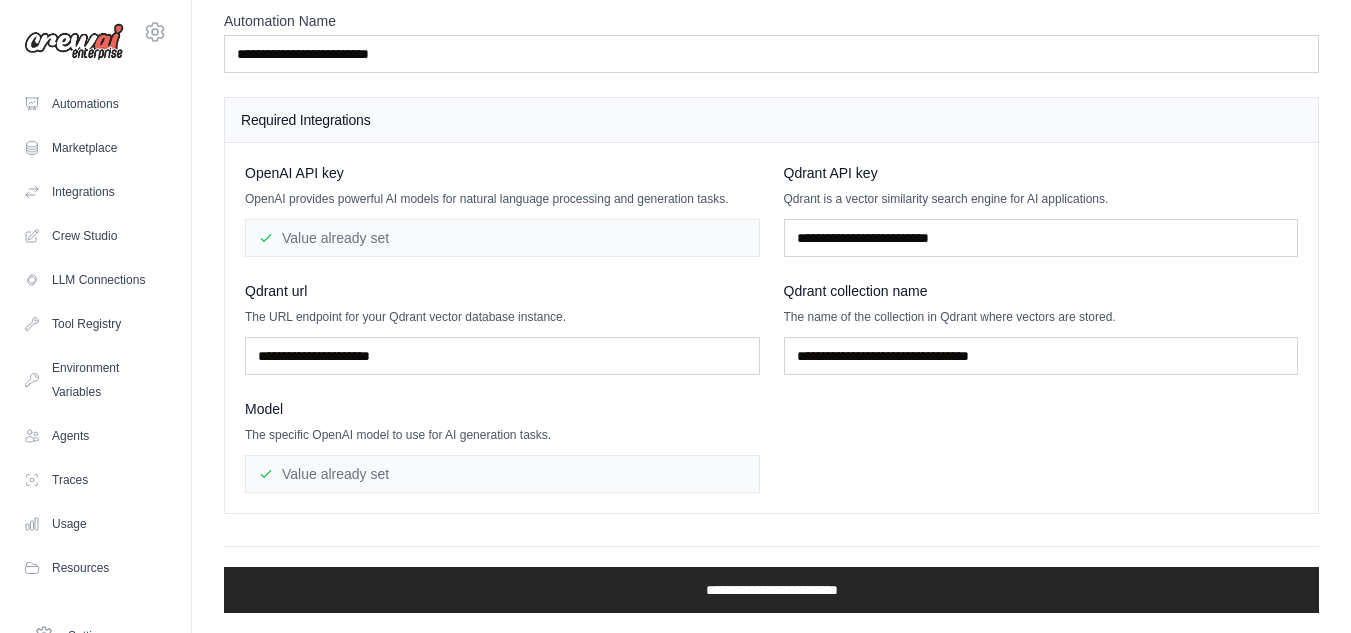 click on "OpenAI API key
OpenAI provides powerful AI models for natural language processing and generation tasks.
Value already set
Qdrant API key
Qdrant is a vector similarity search engine for AI applications.
Qdrant url
The URL endpoint for your Qdrant vector database instance.
Model" at bounding box center (771, 328) 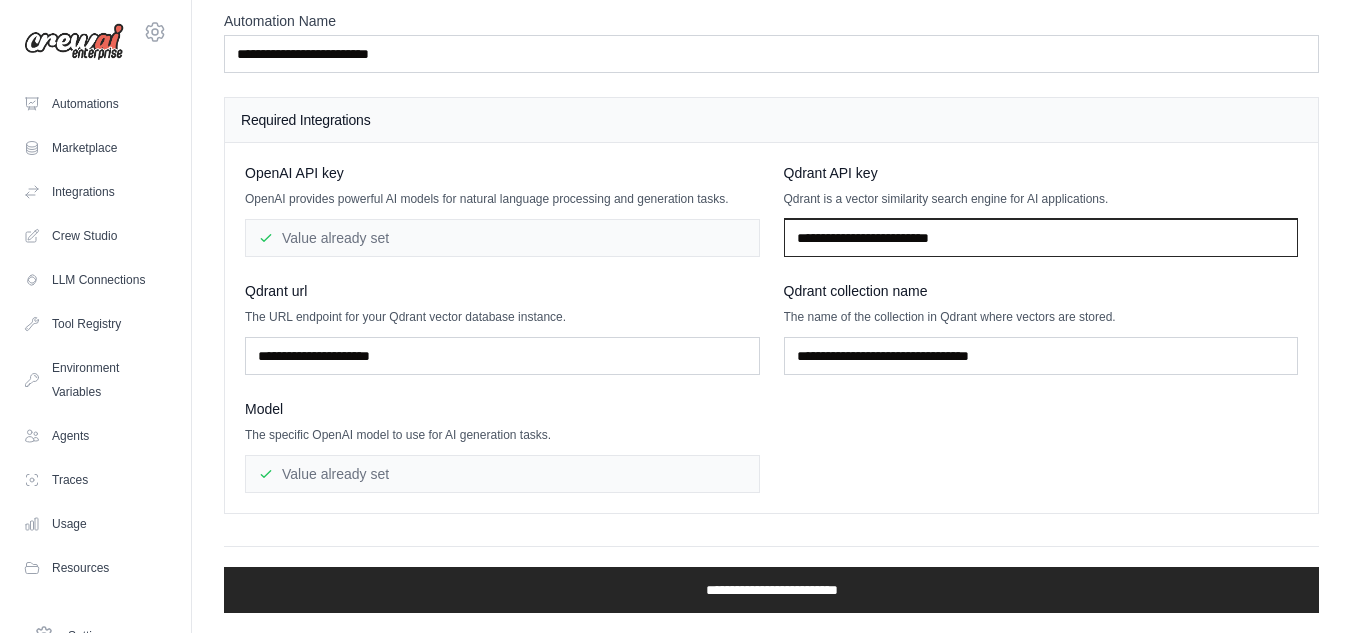click at bounding box center [1041, 238] 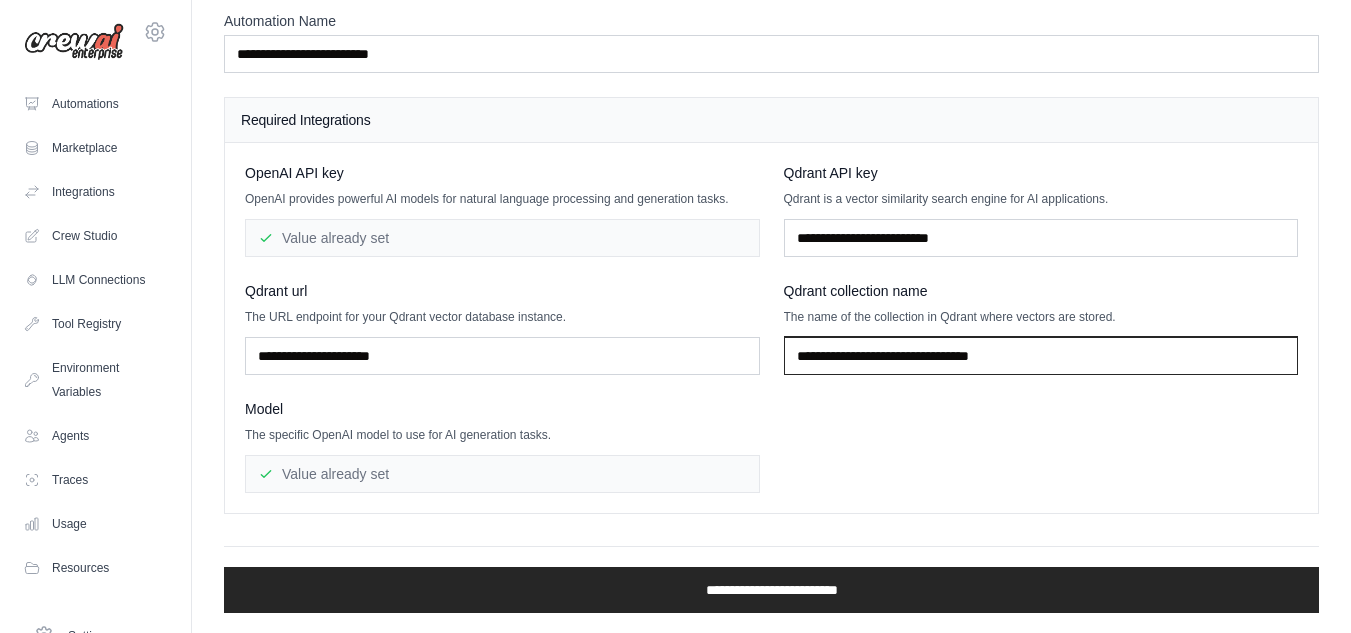 click at bounding box center (1041, 356) 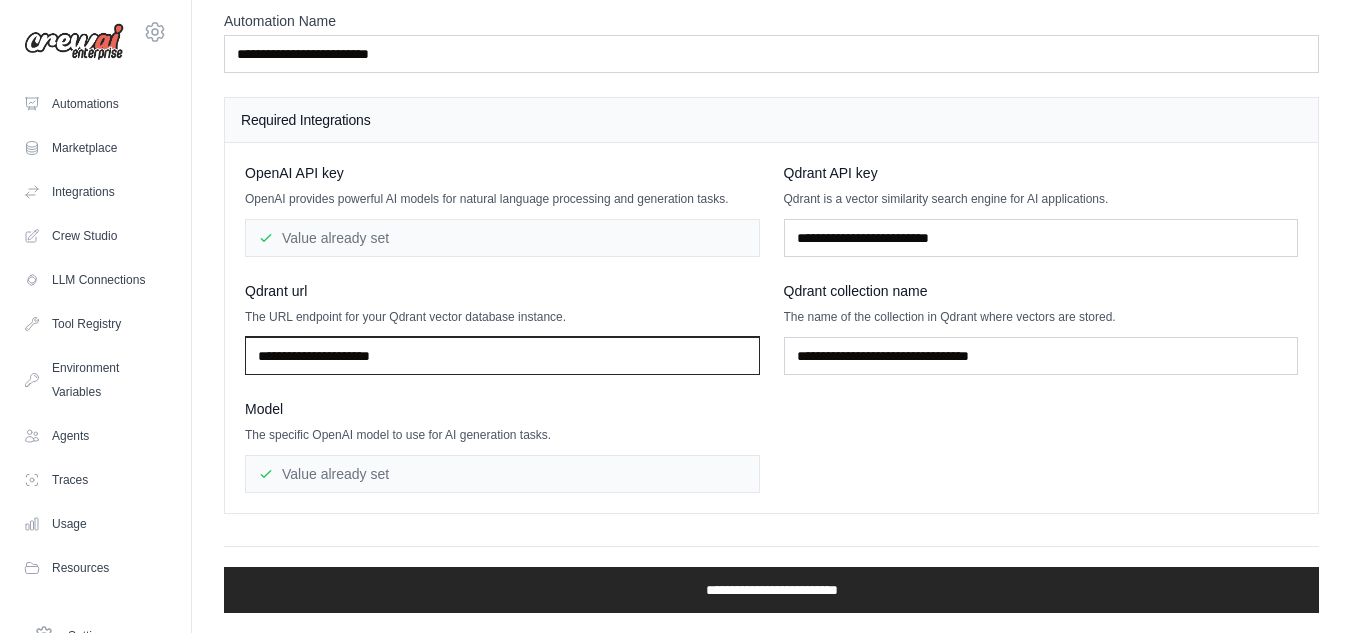 click at bounding box center [502, 356] 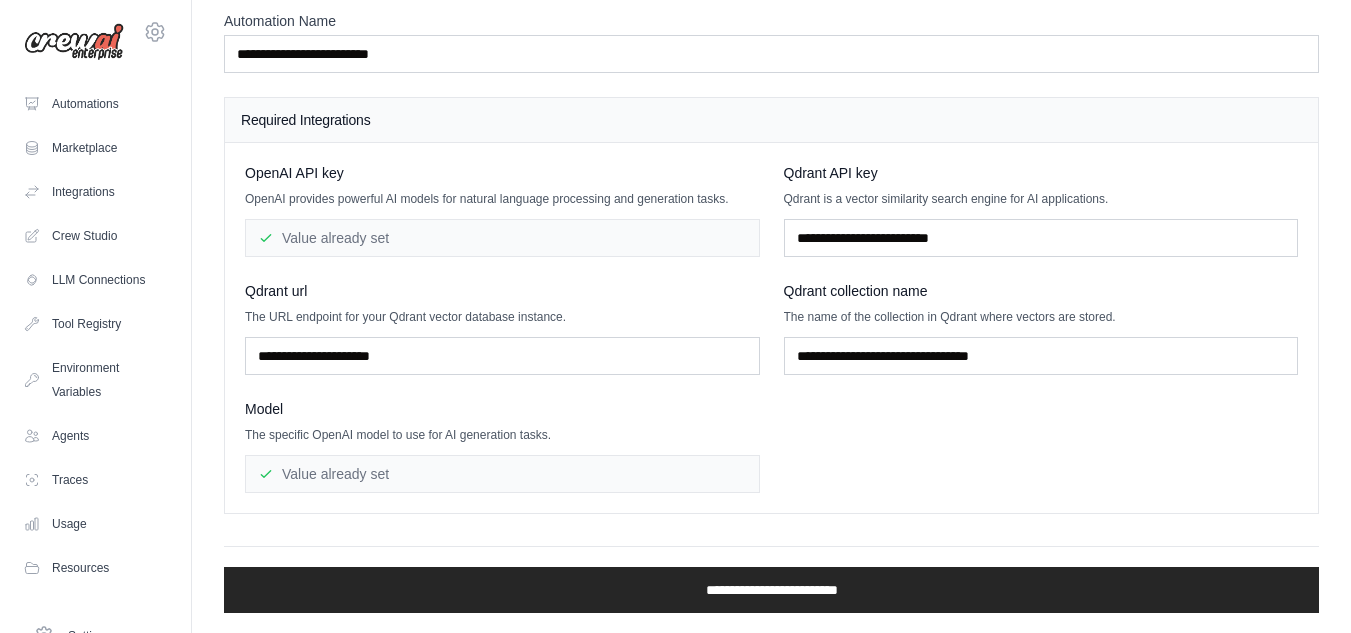 click on "**********" at bounding box center (771, 579) 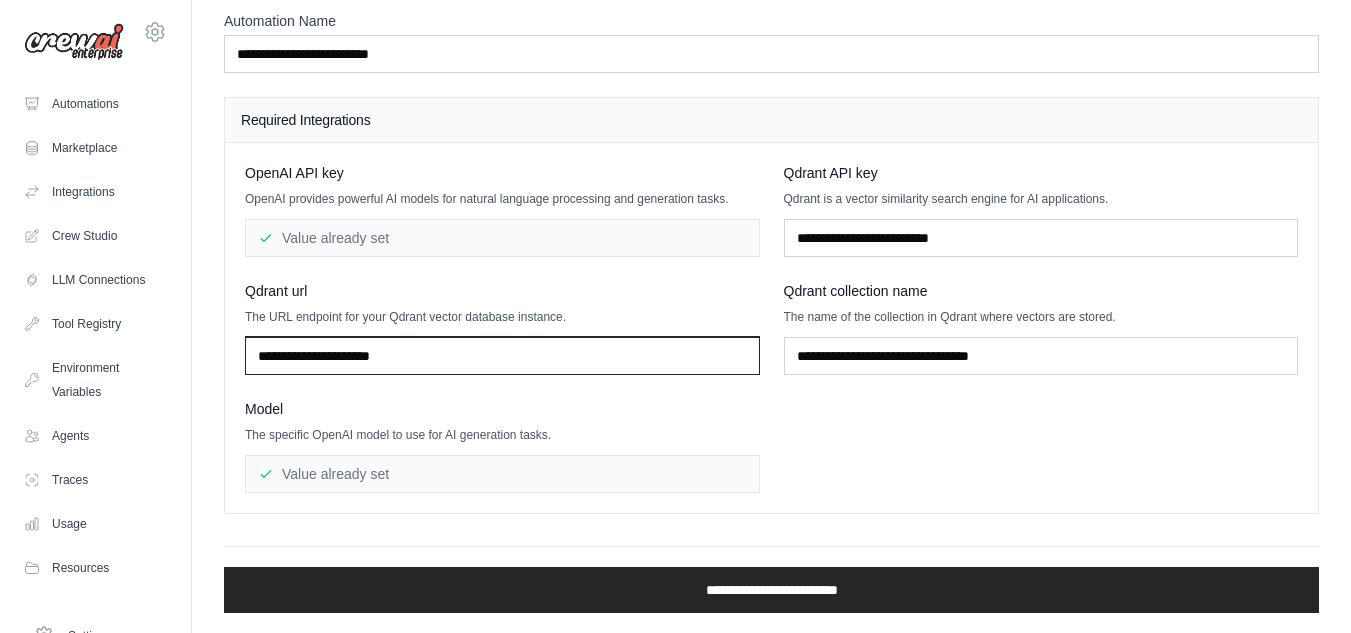 click at bounding box center [502, 356] 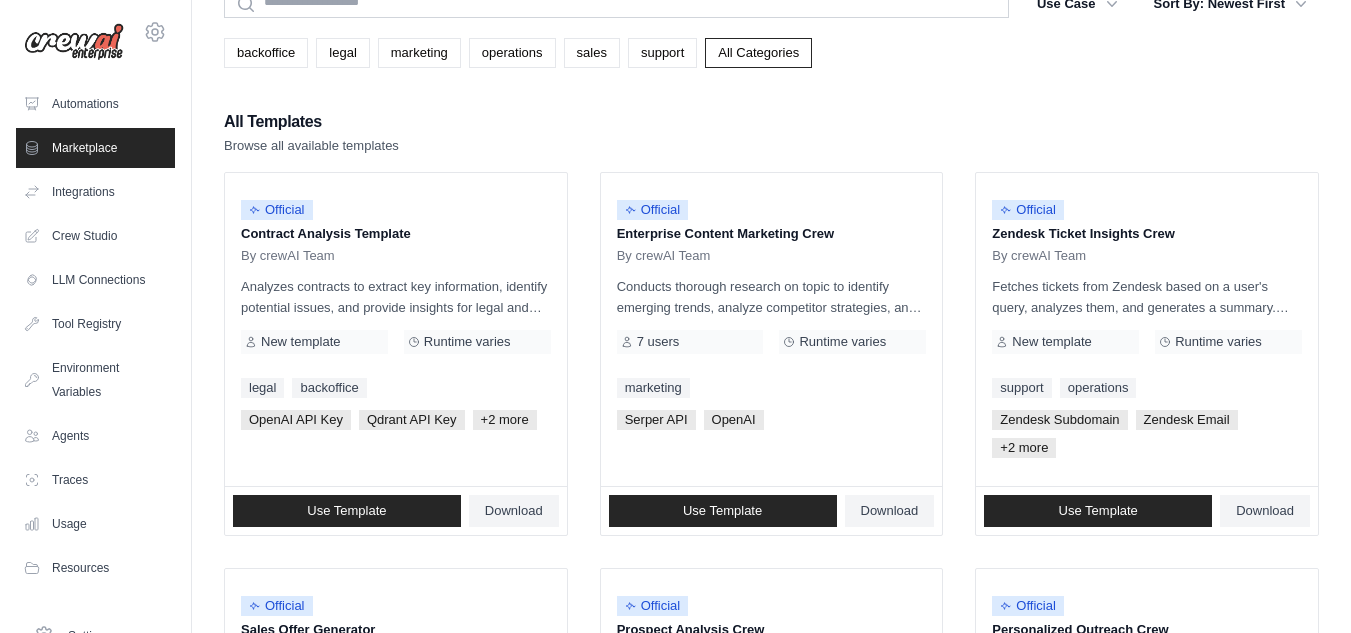 scroll, scrollTop: 125, scrollLeft: 0, axis: vertical 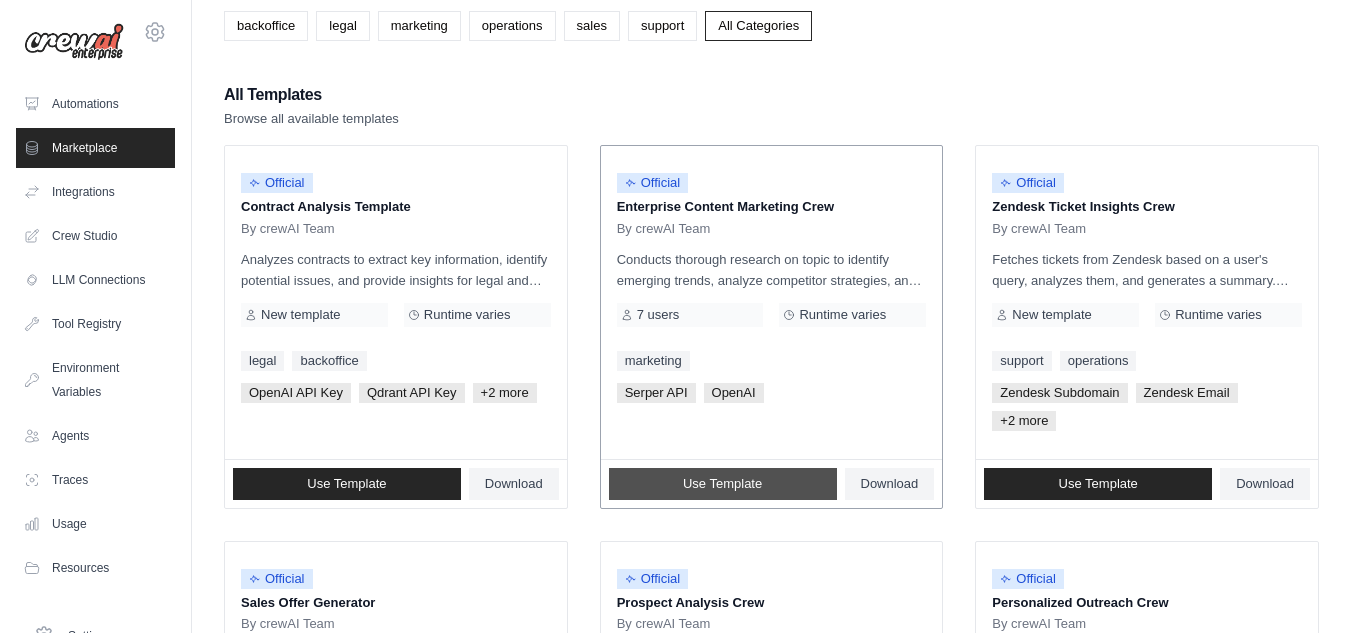 click on "Use Template" at bounding box center [722, 484] 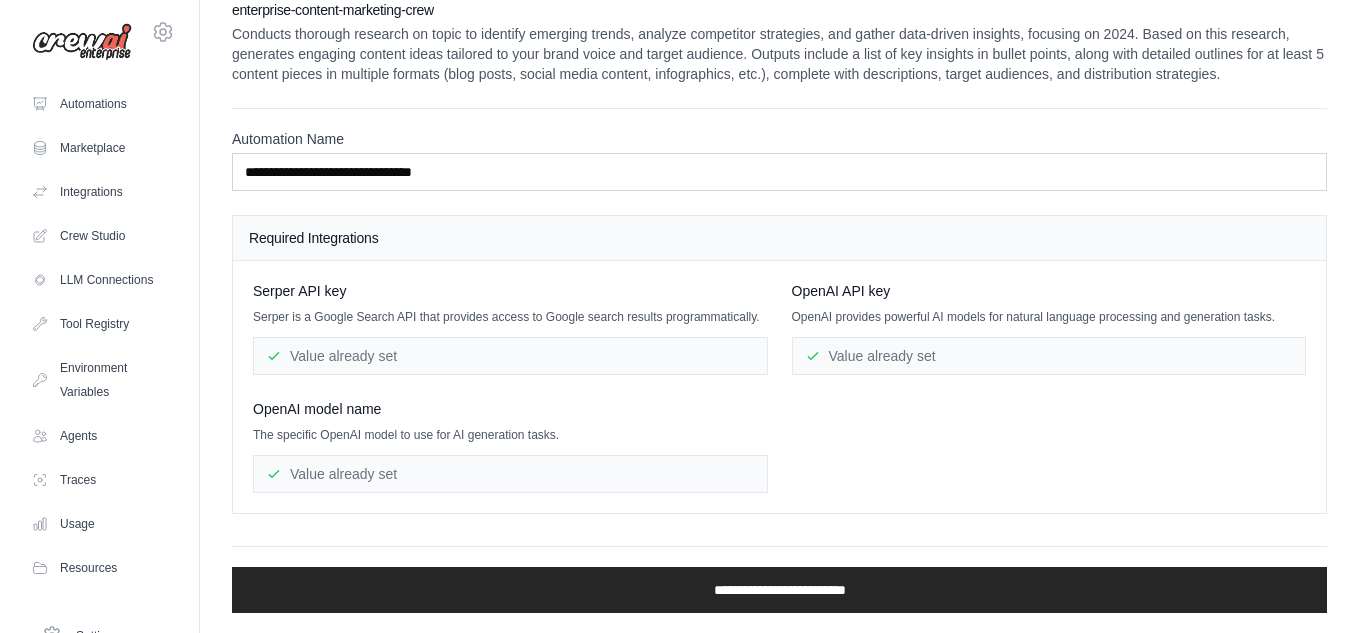 scroll, scrollTop: 0, scrollLeft: 0, axis: both 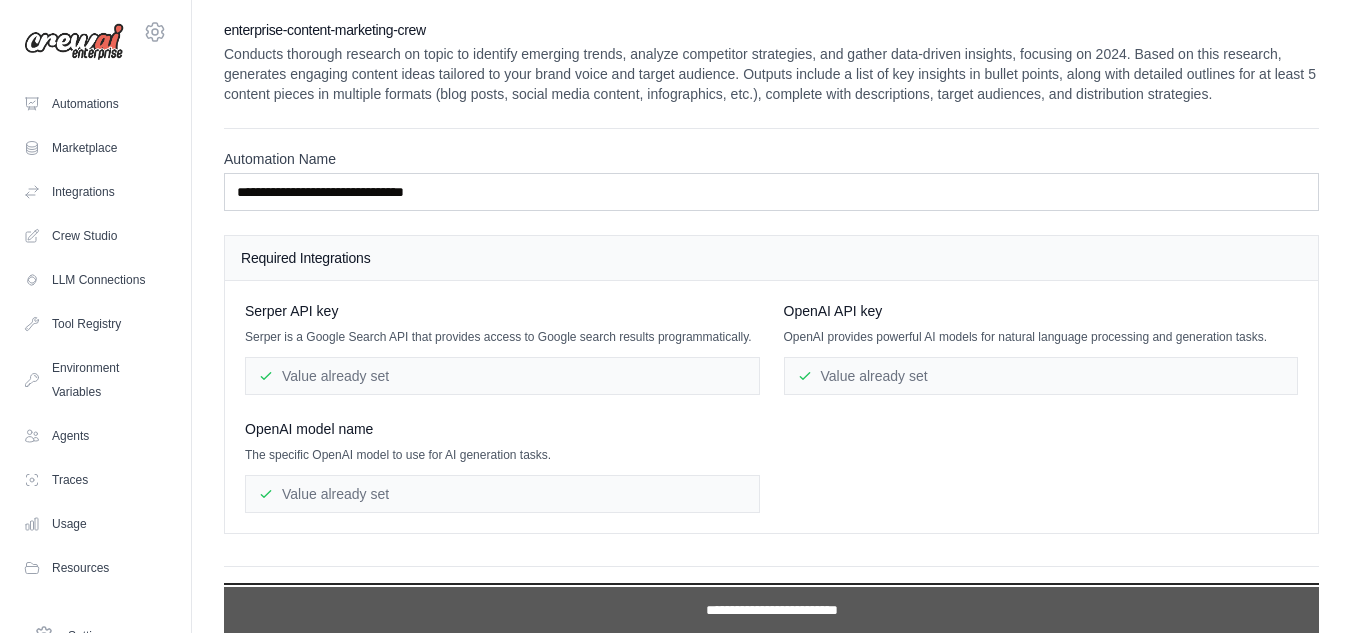 click on "**********" at bounding box center (771, 610) 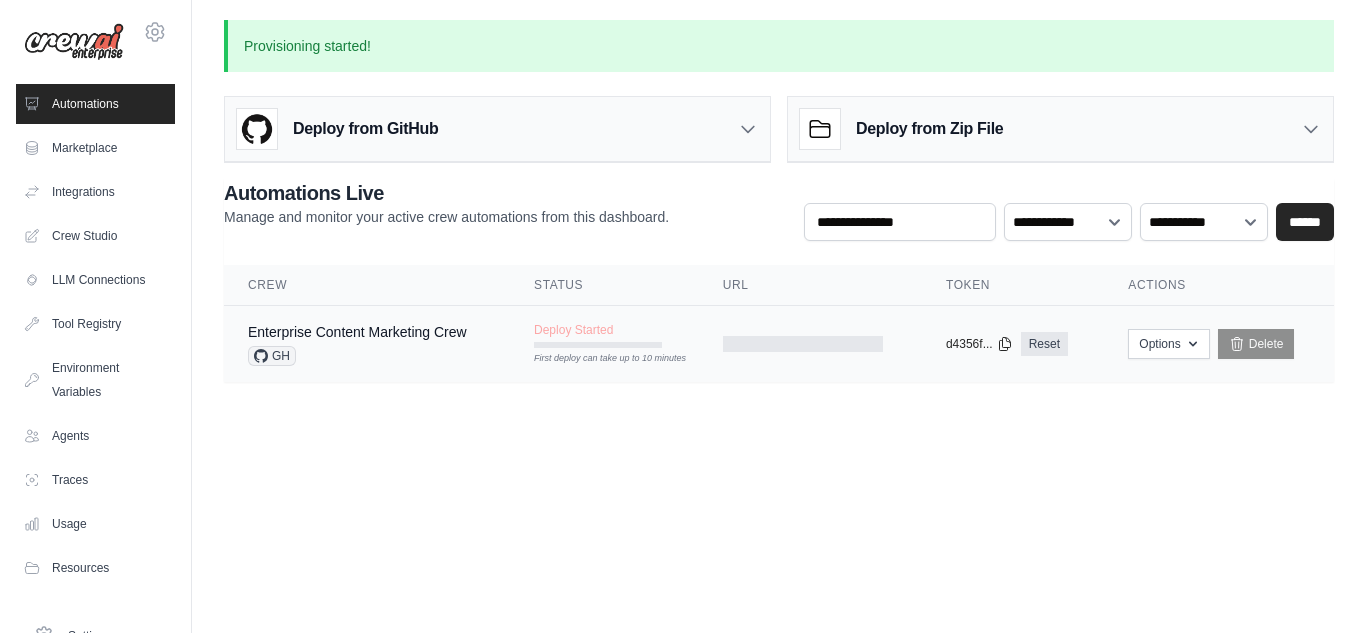 click on "First deploy can take up to 10 minutes" at bounding box center [598, 359] 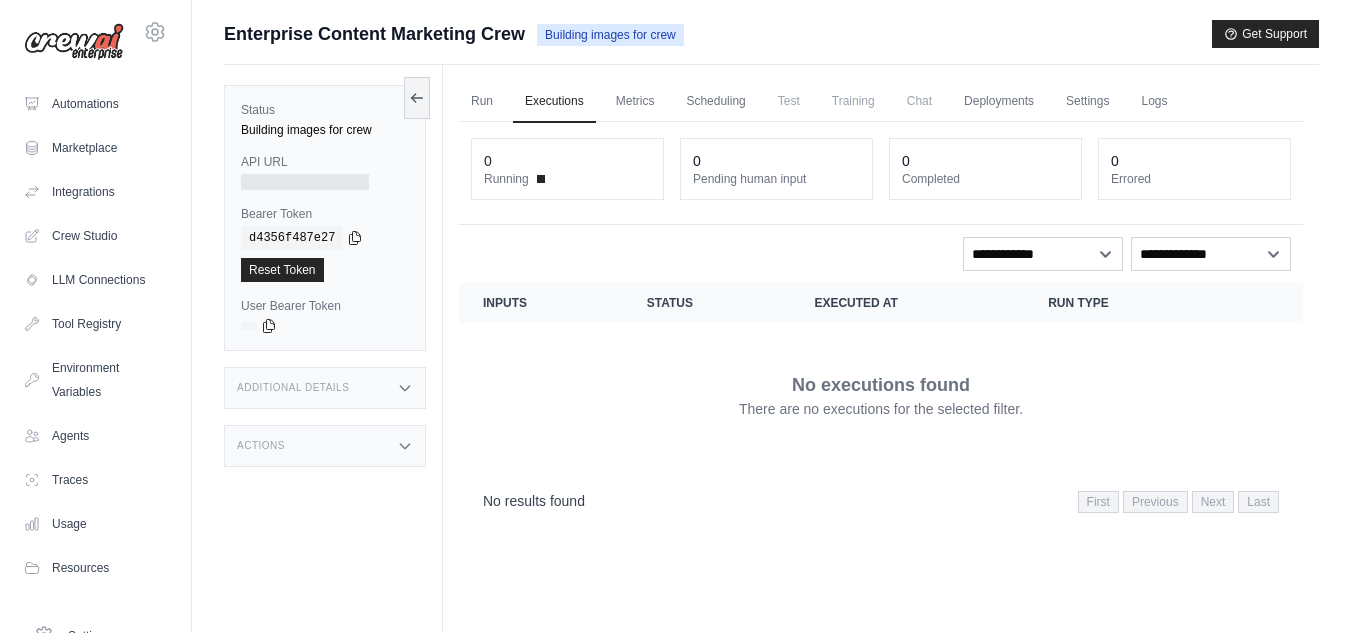 scroll, scrollTop: 0, scrollLeft: 0, axis: both 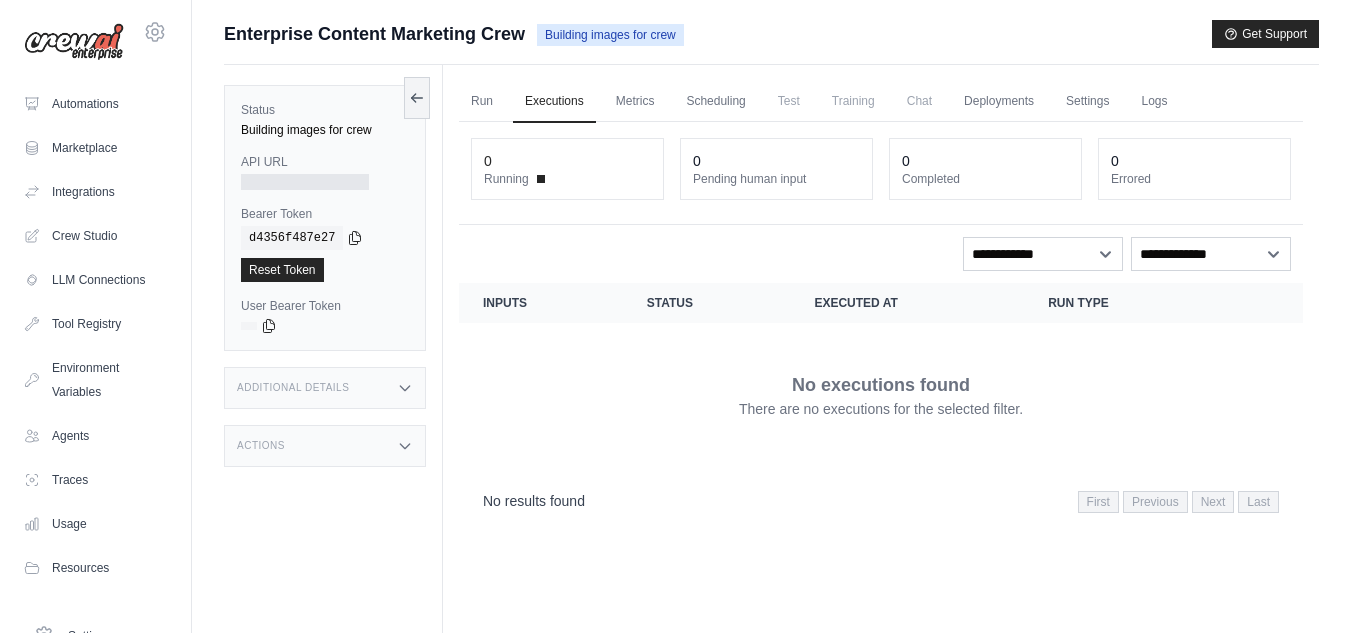 click on "0
Running" at bounding box center [567, 169] 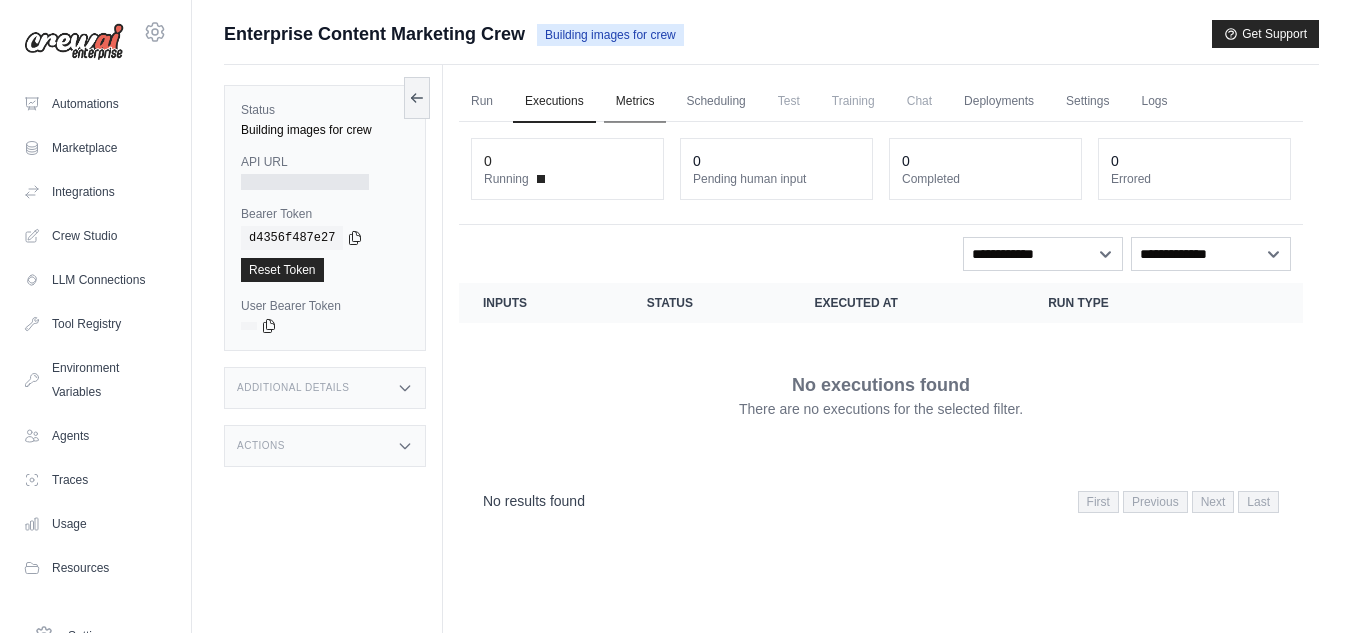 click 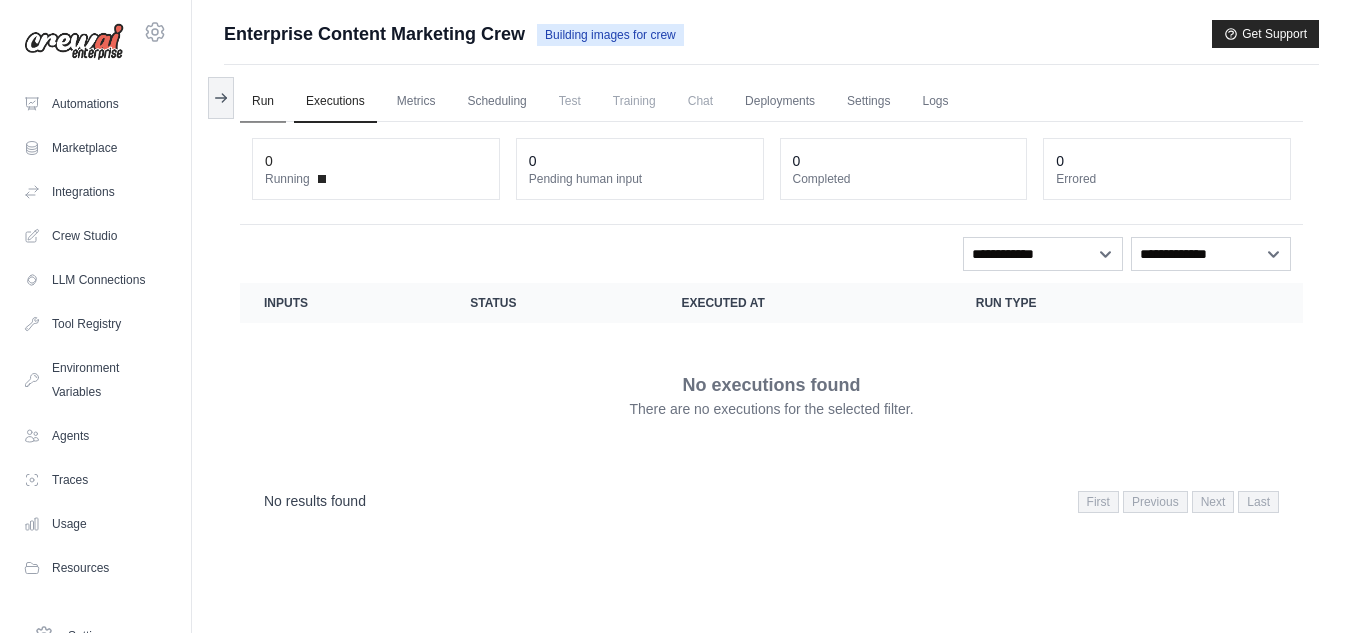 click on "Run" at bounding box center [263, 102] 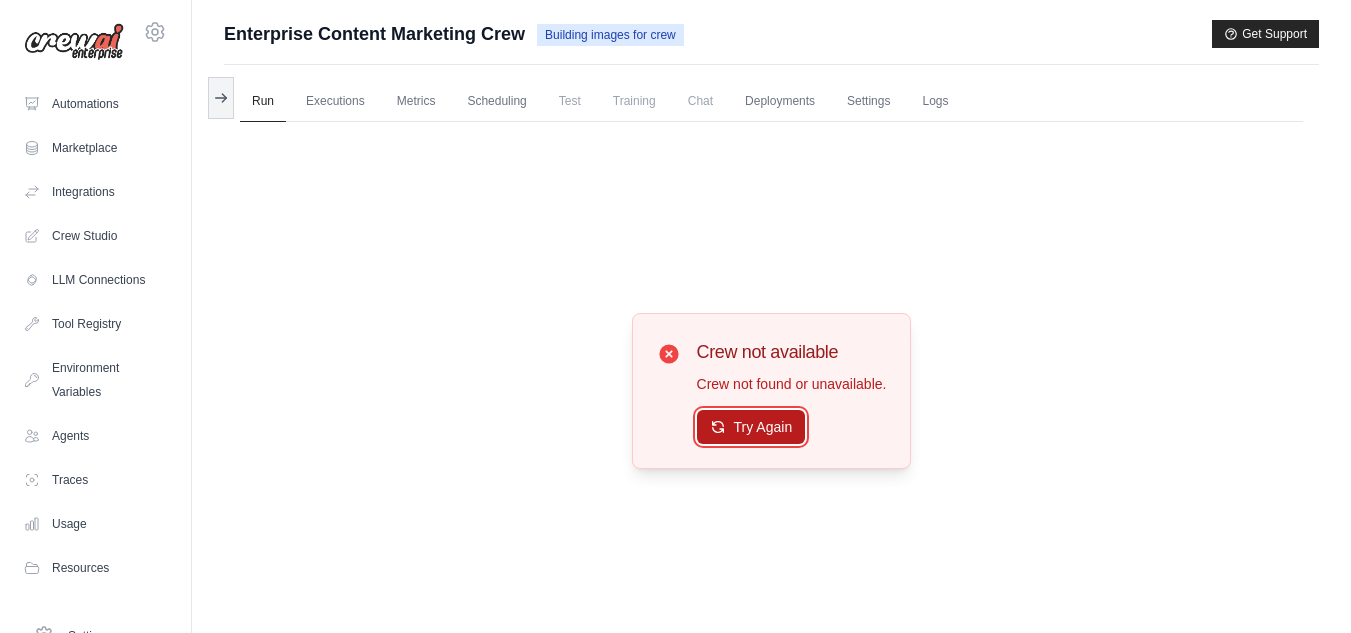 click on "Try Again" at bounding box center (751, 427) 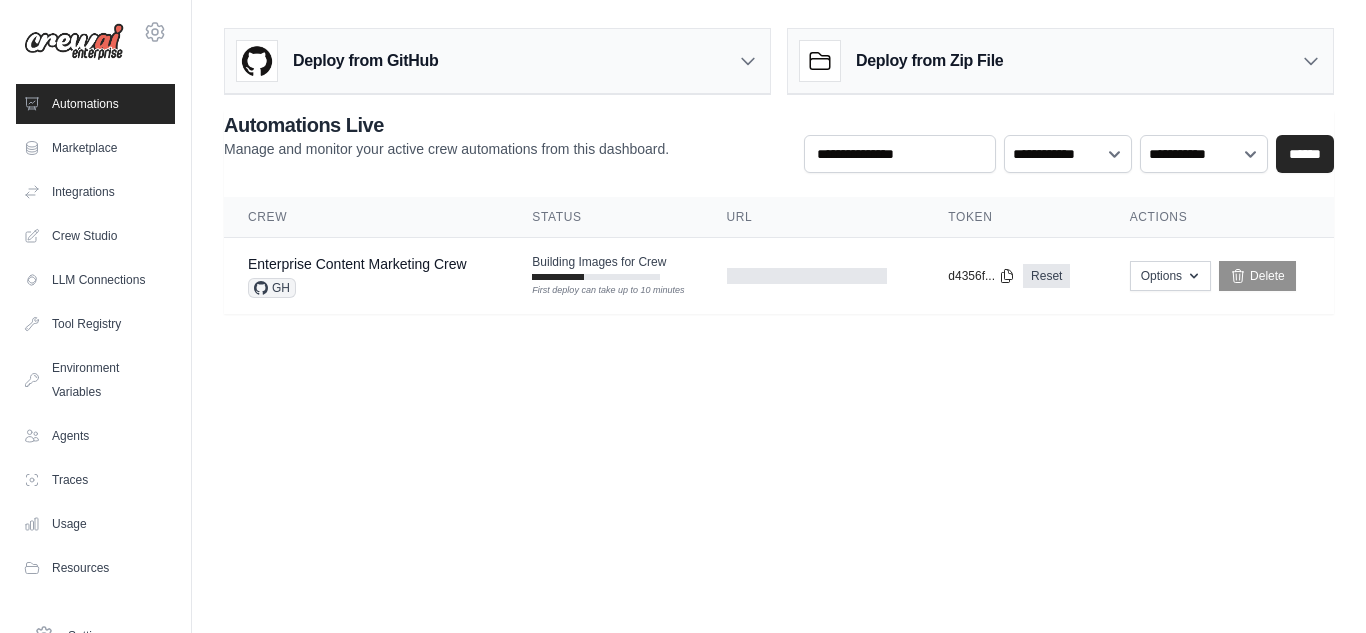 scroll, scrollTop: 0, scrollLeft: 0, axis: both 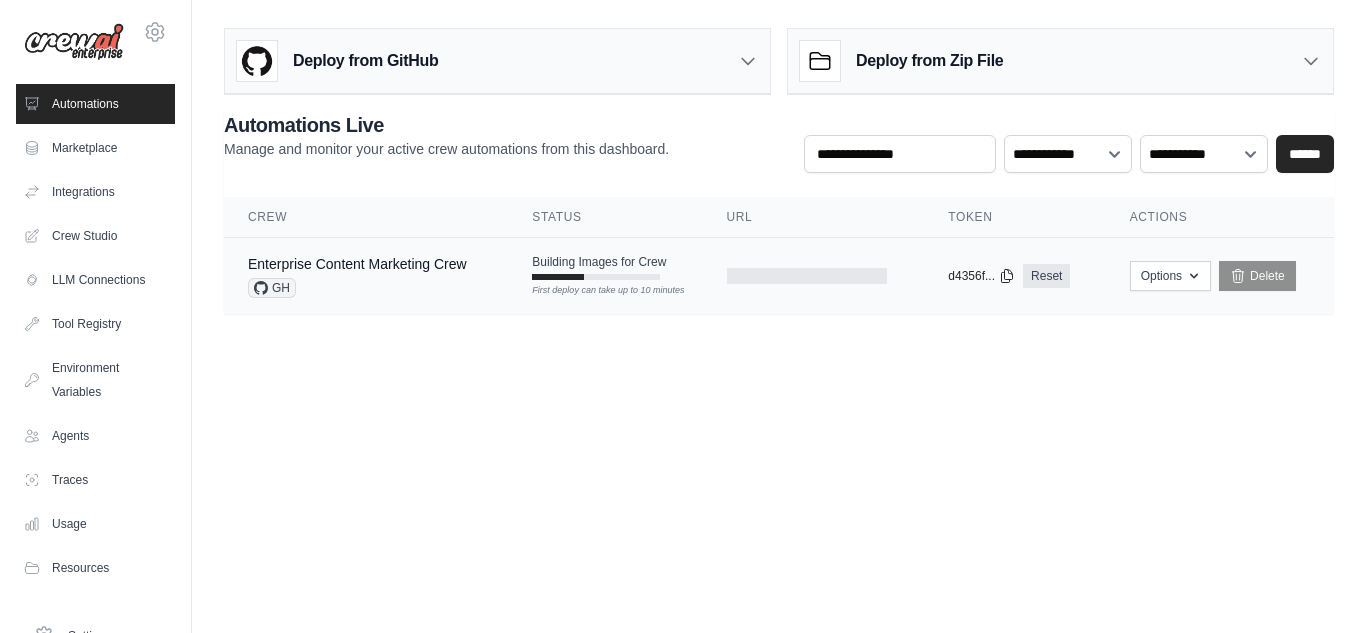 click on "Building Images for Crew" at bounding box center [599, 262] 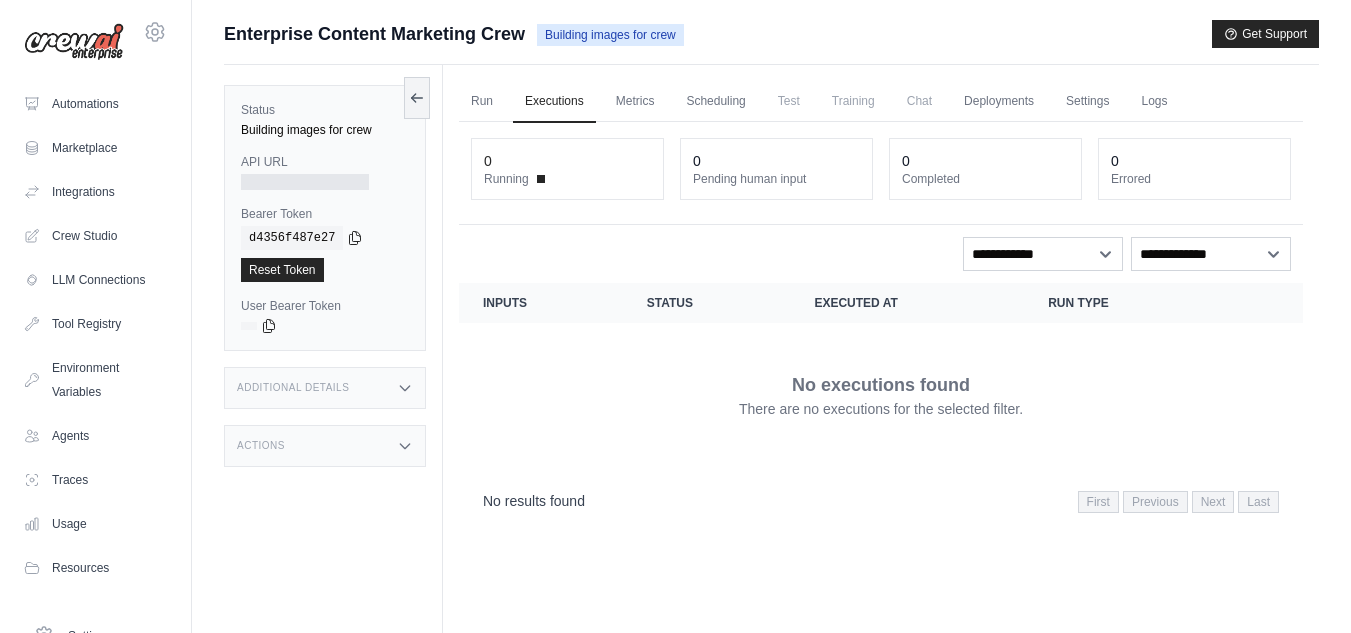 scroll, scrollTop: 0, scrollLeft: 0, axis: both 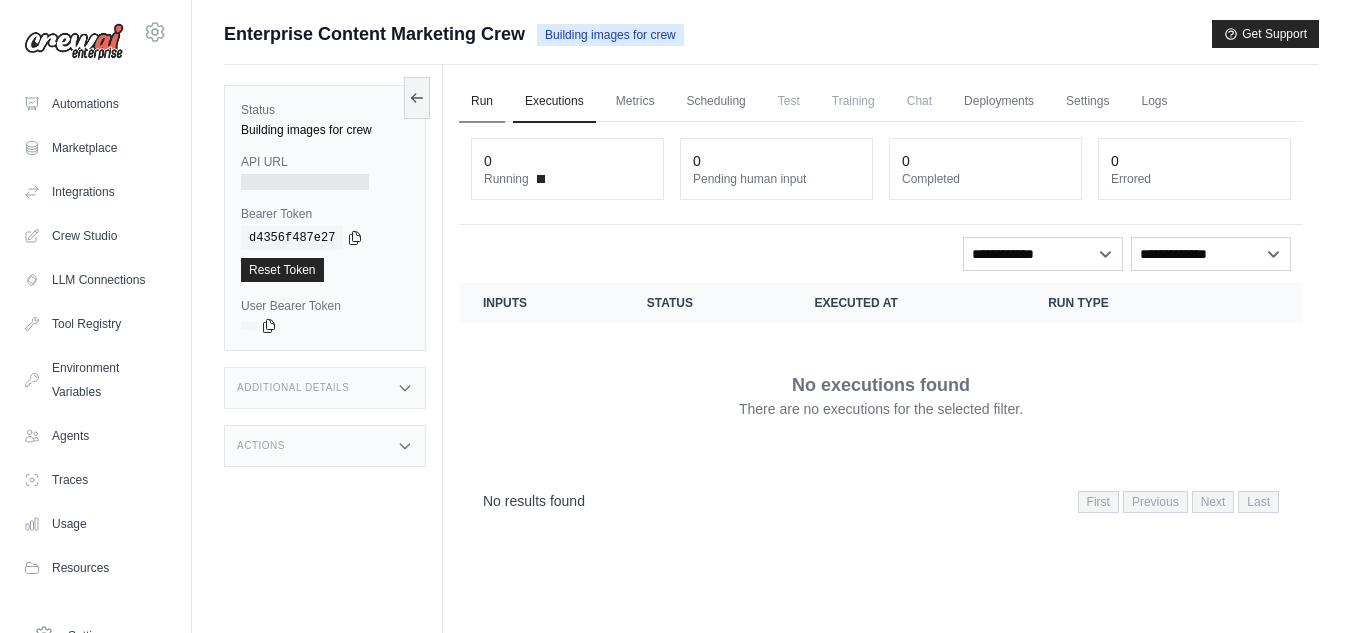 click on "Run" at bounding box center (482, 102) 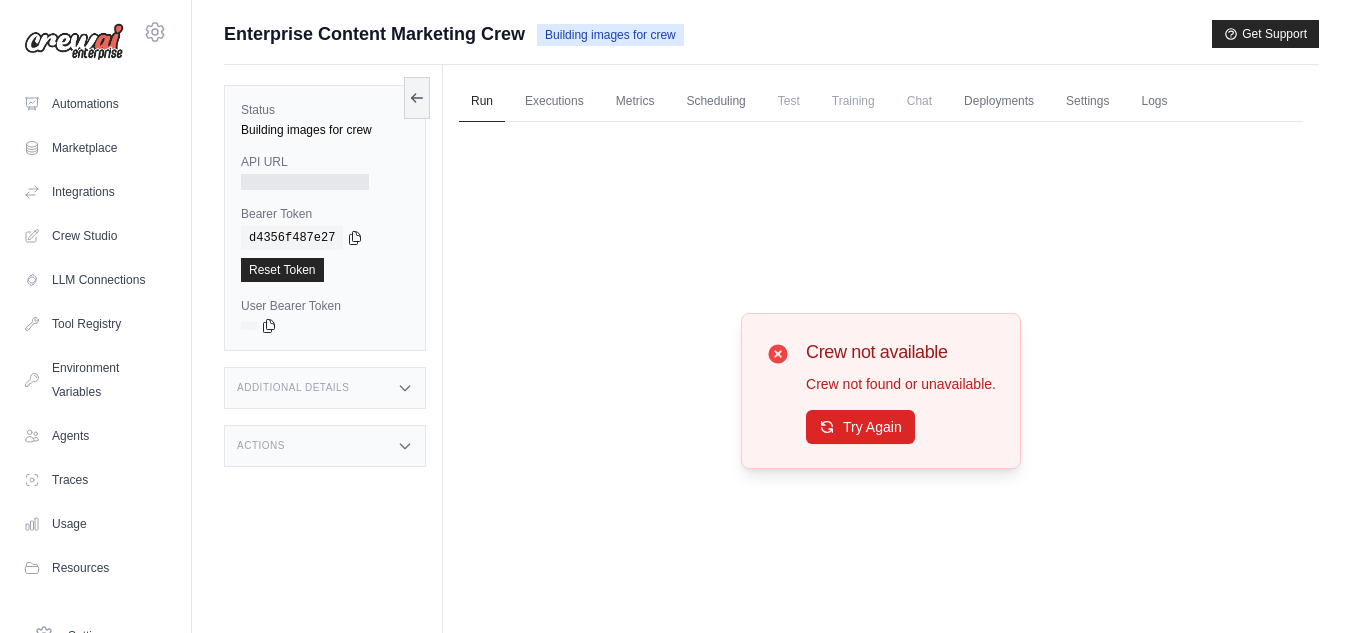 click on "Building images for crew" at bounding box center (325, 130) 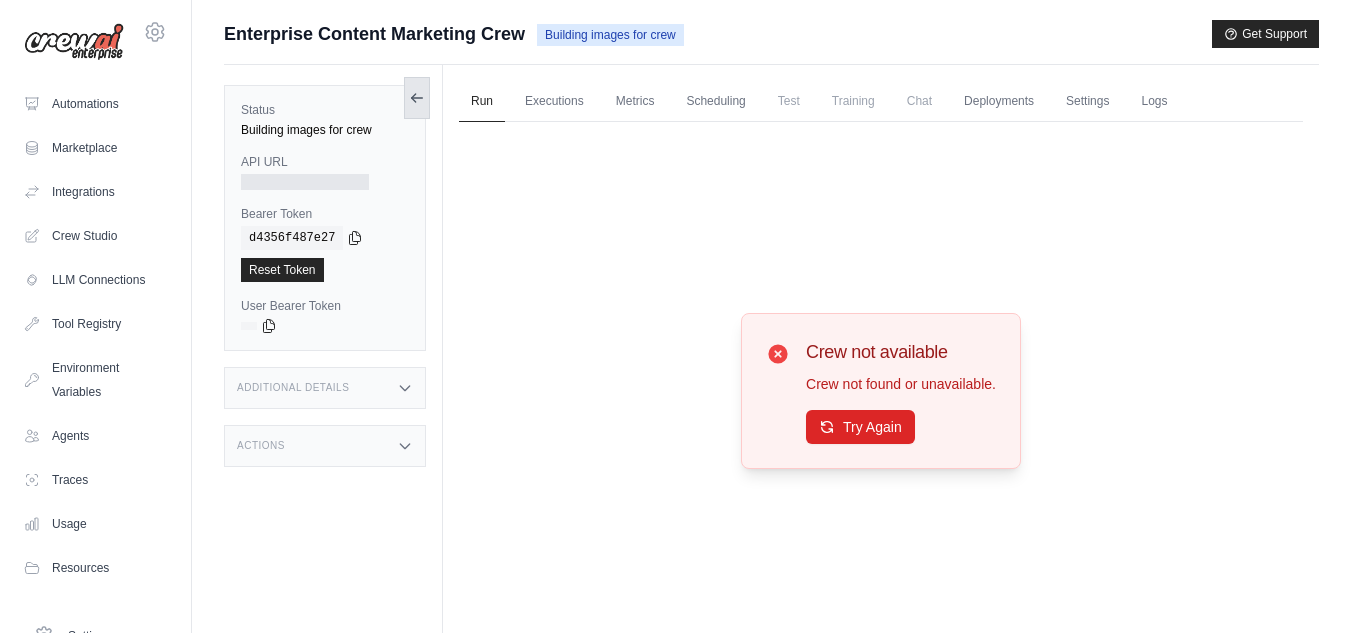 click at bounding box center (417, 98) 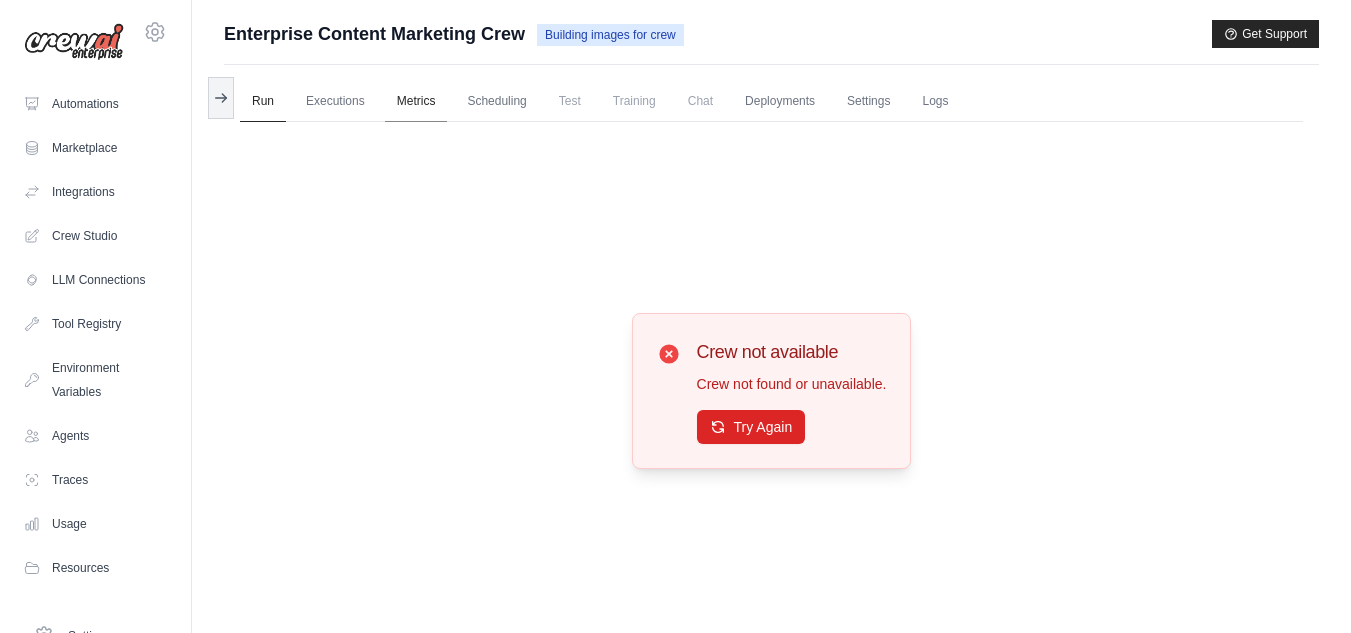 click on "Metrics" at bounding box center [416, 102] 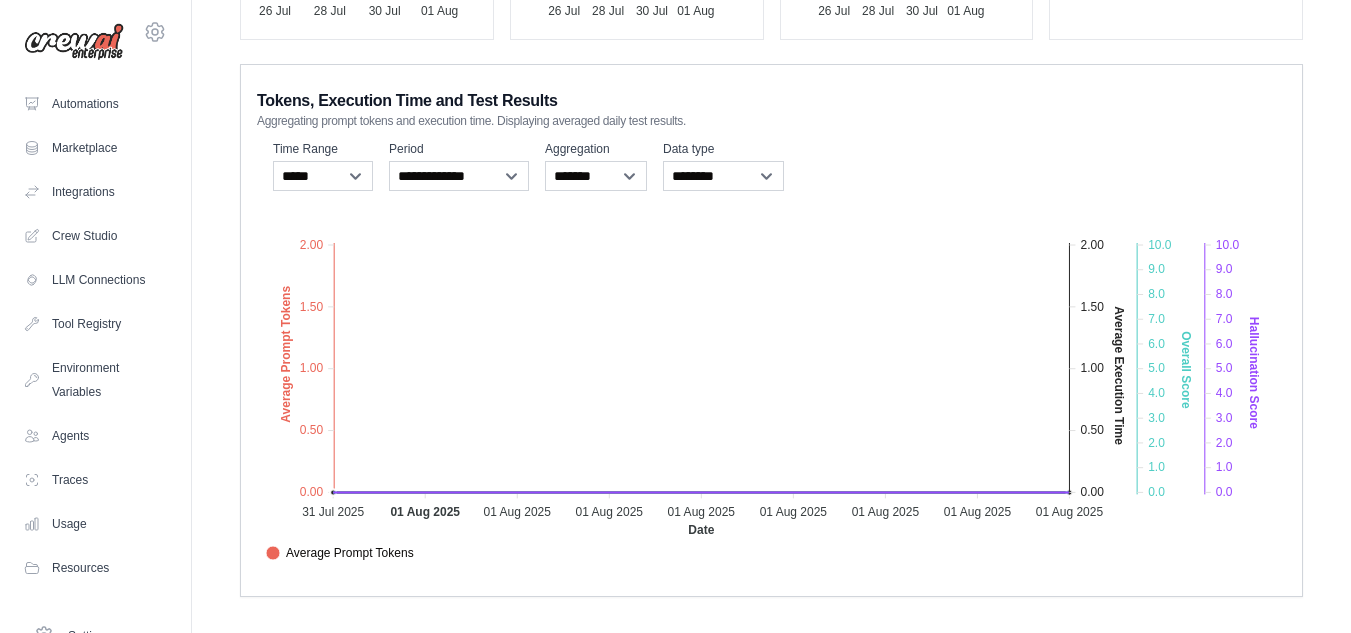 scroll, scrollTop: 0, scrollLeft: 0, axis: both 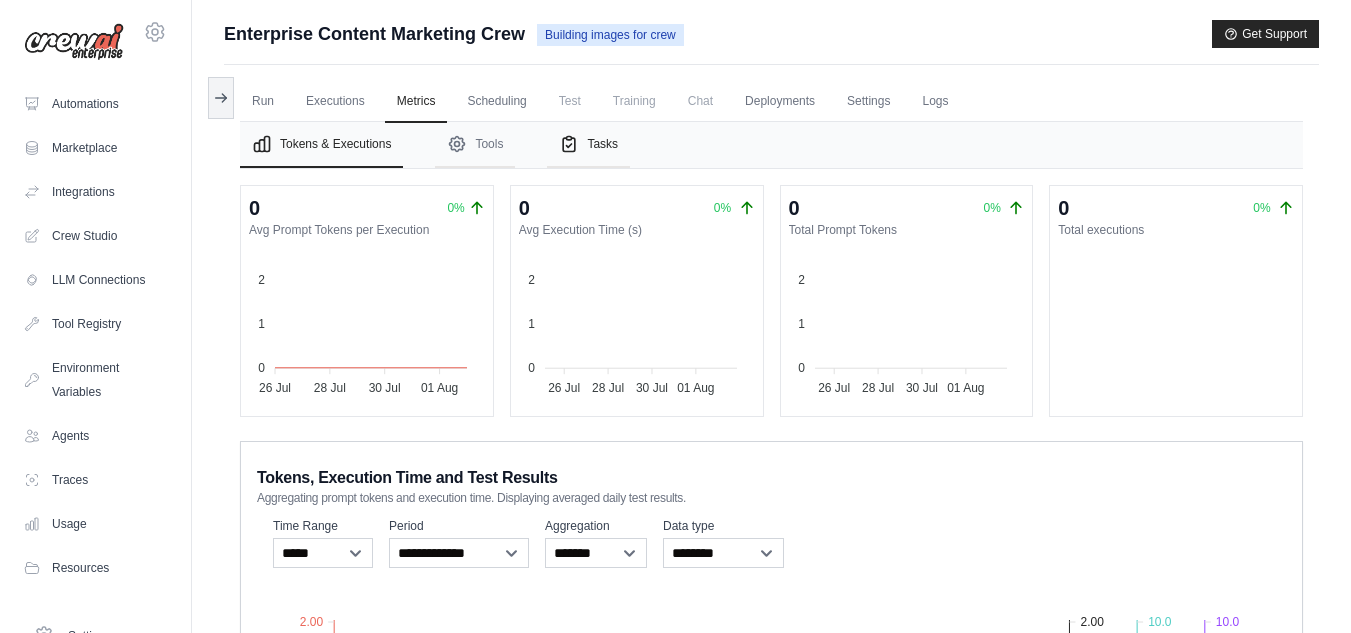 click 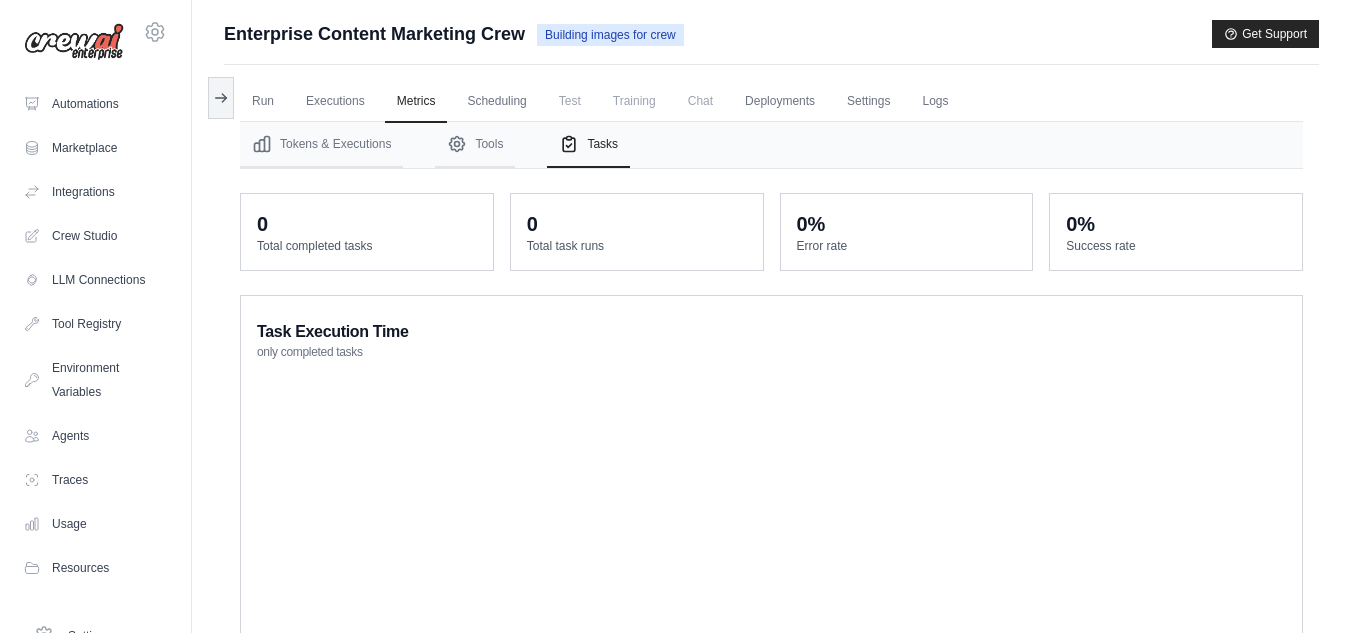 click on "only completed tasks" at bounding box center [310, 352] 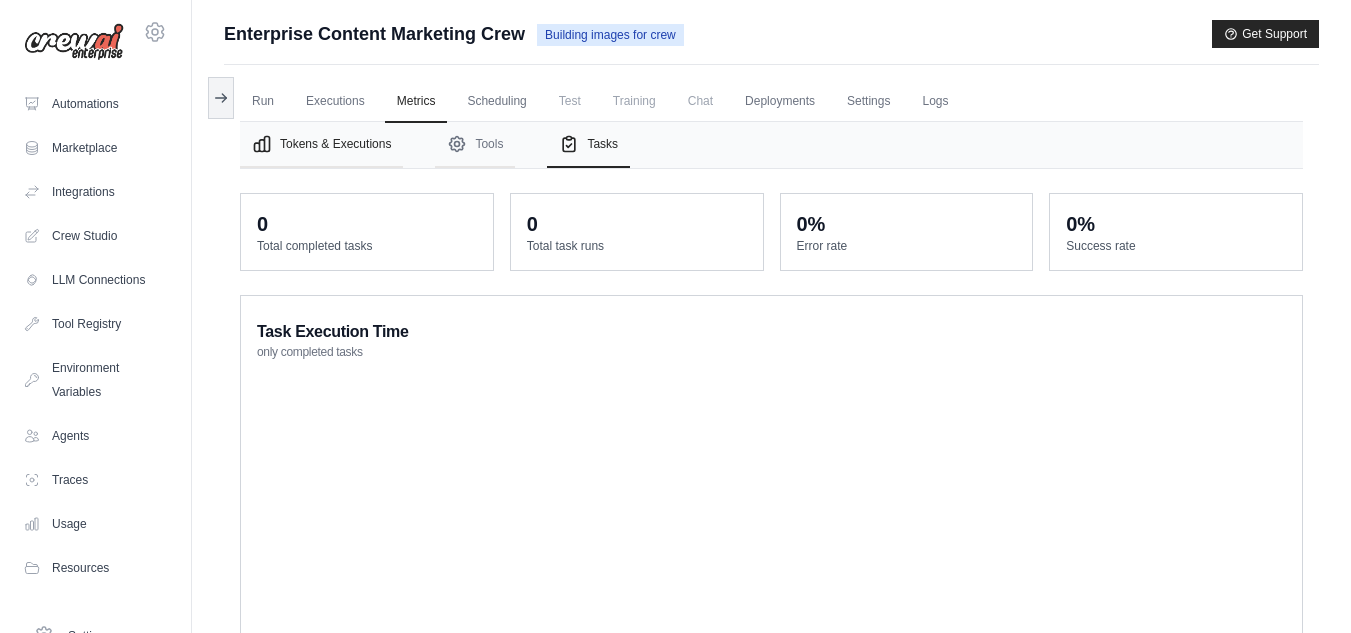 click on "Tokens & Executions" at bounding box center (321, 145) 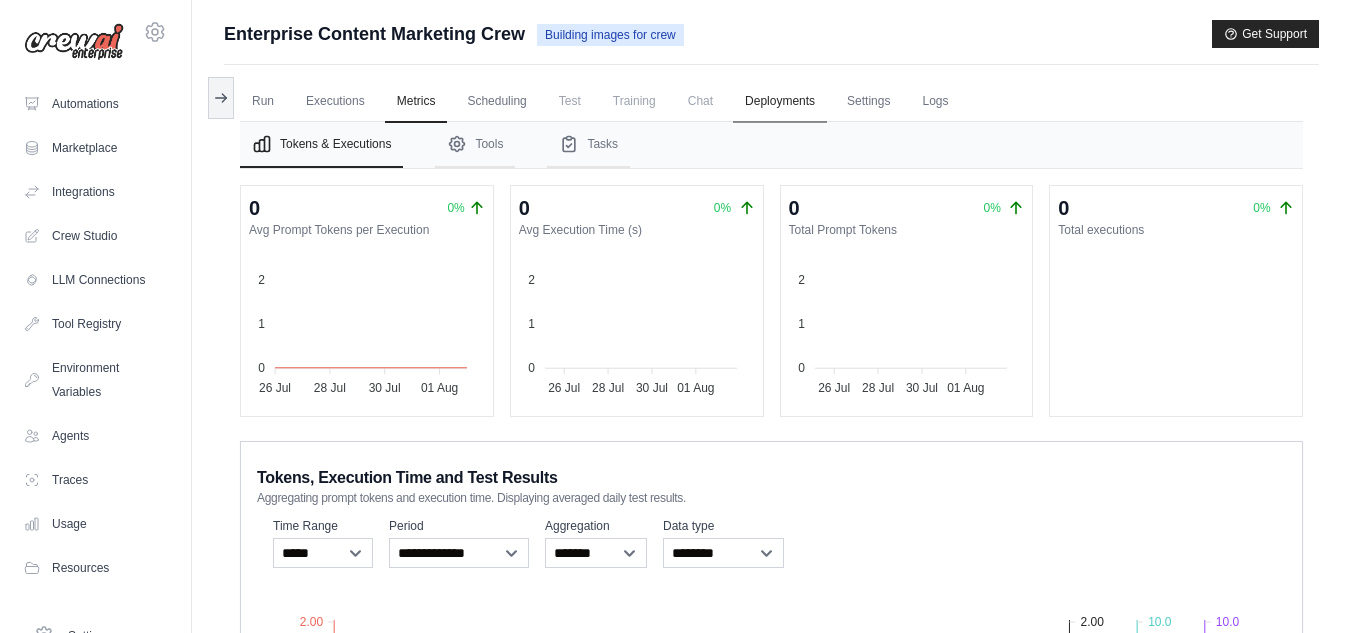 click on "Deployments" at bounding box center (780, 102) 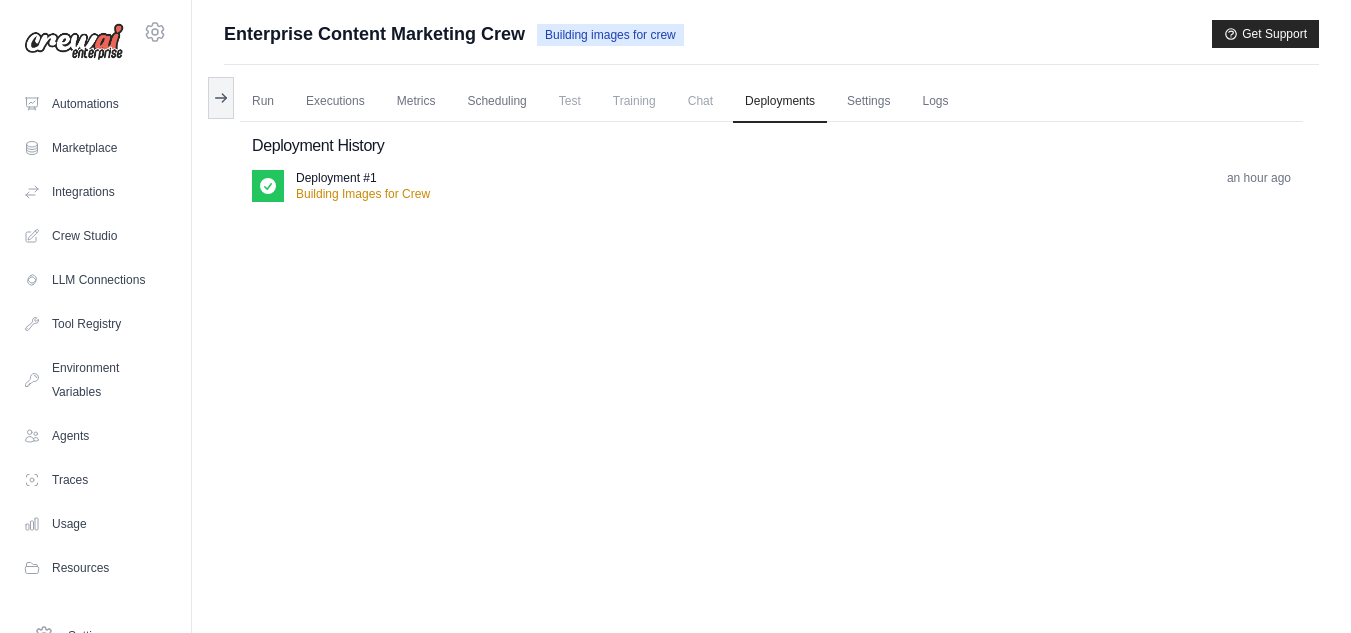 click on "Deployment #1" at bounding box center (336, 178) 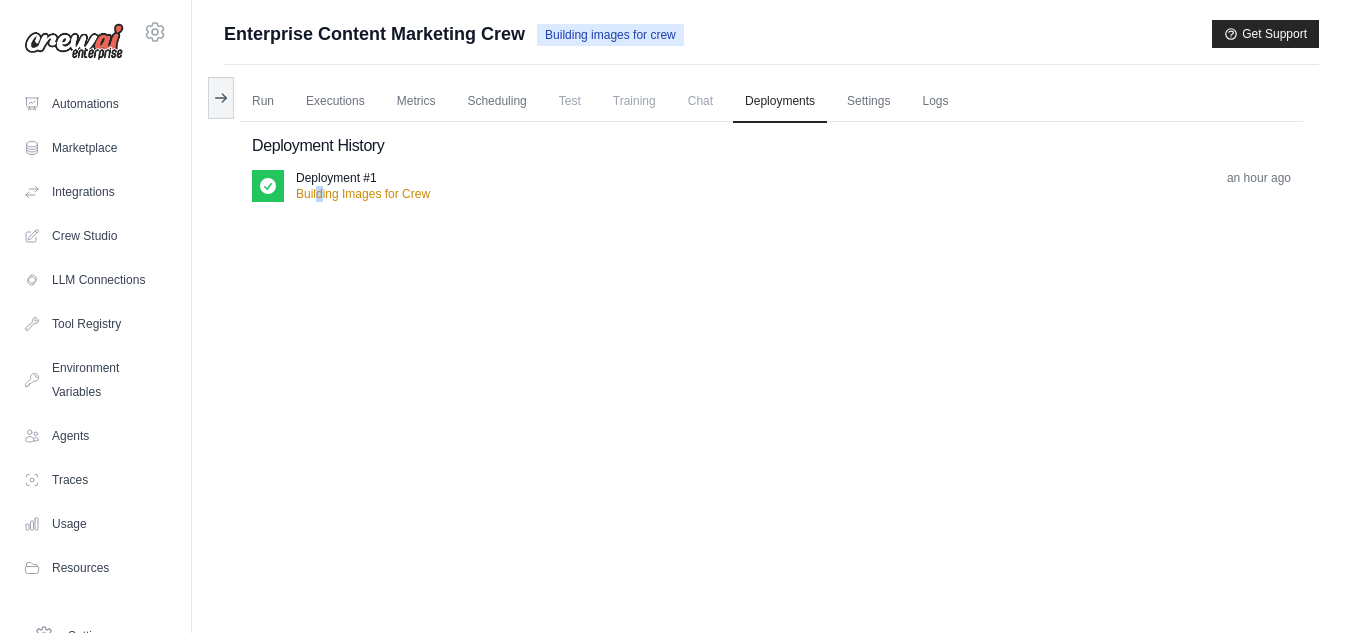 click on "Building Images for Crew" at bounding box center (363, 194) 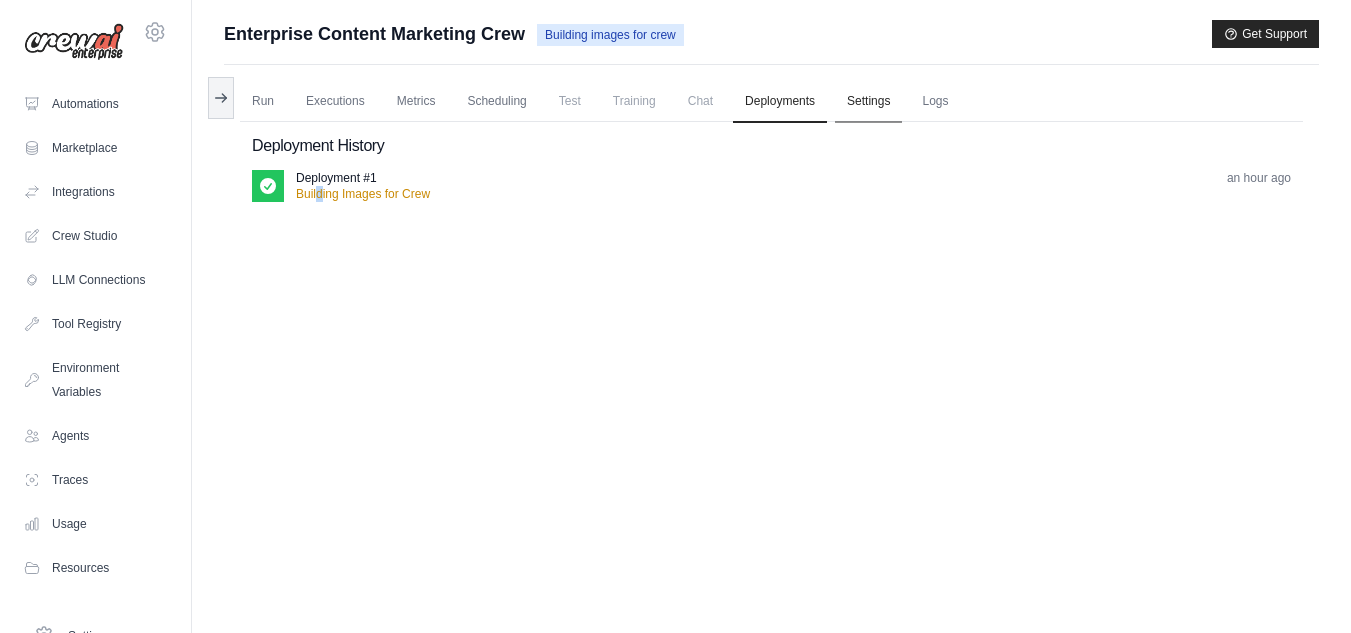 click on "Settings" at bounding box center [868, 102] 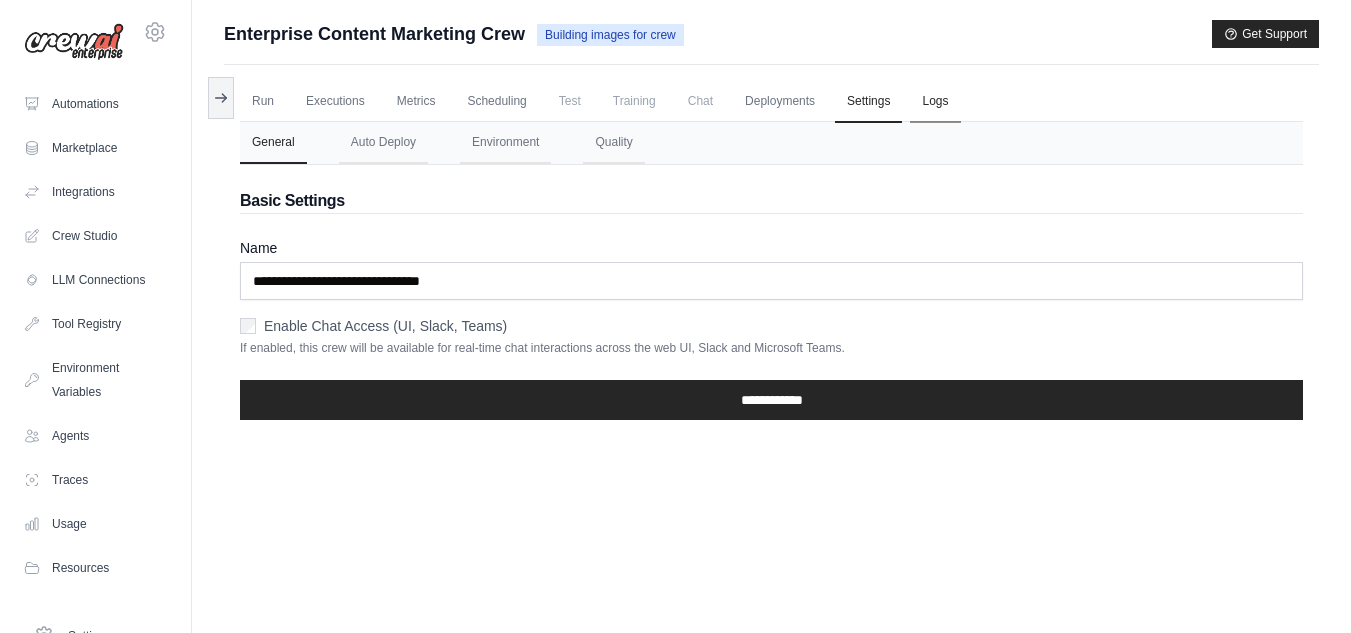click on "Logs" at bounding box center [935, 102] 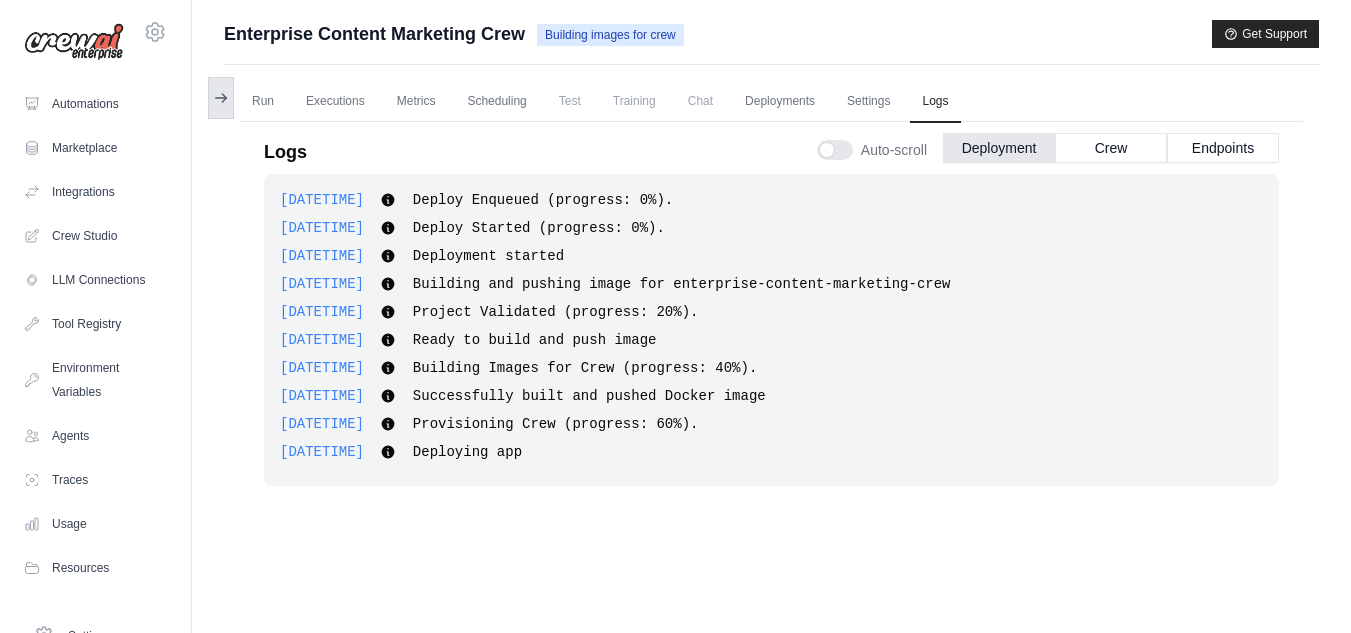 click 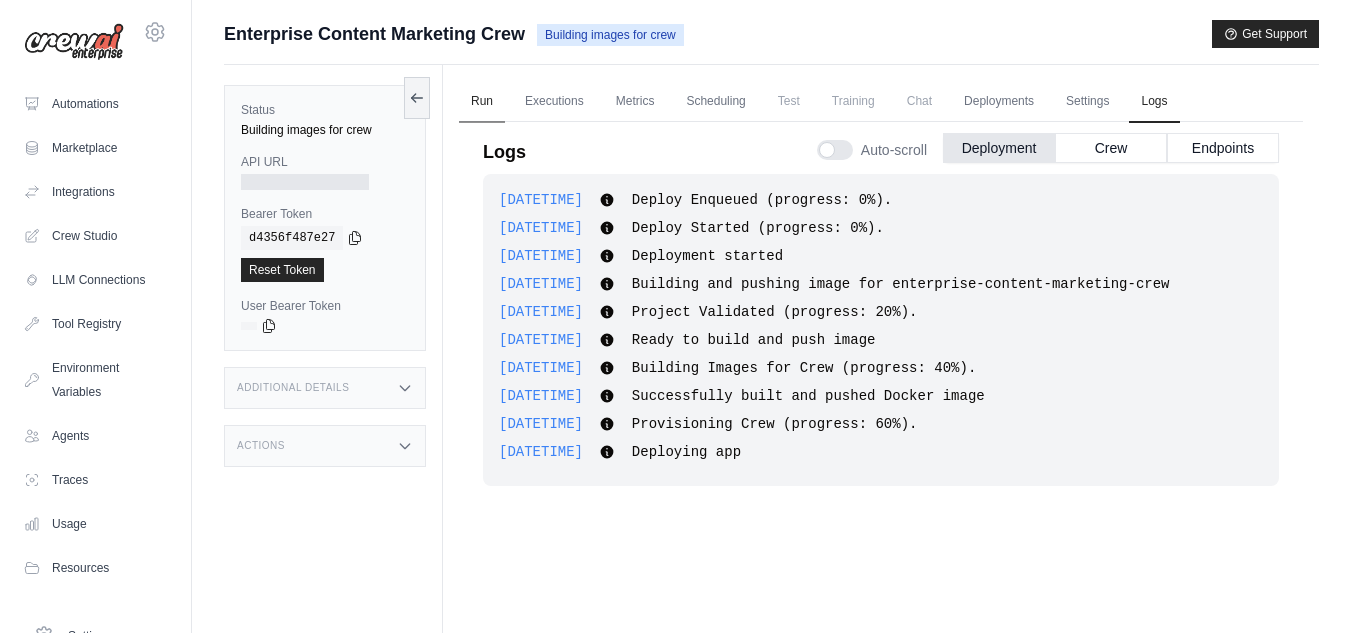 click on "Run" at bounding box center [482, 102] 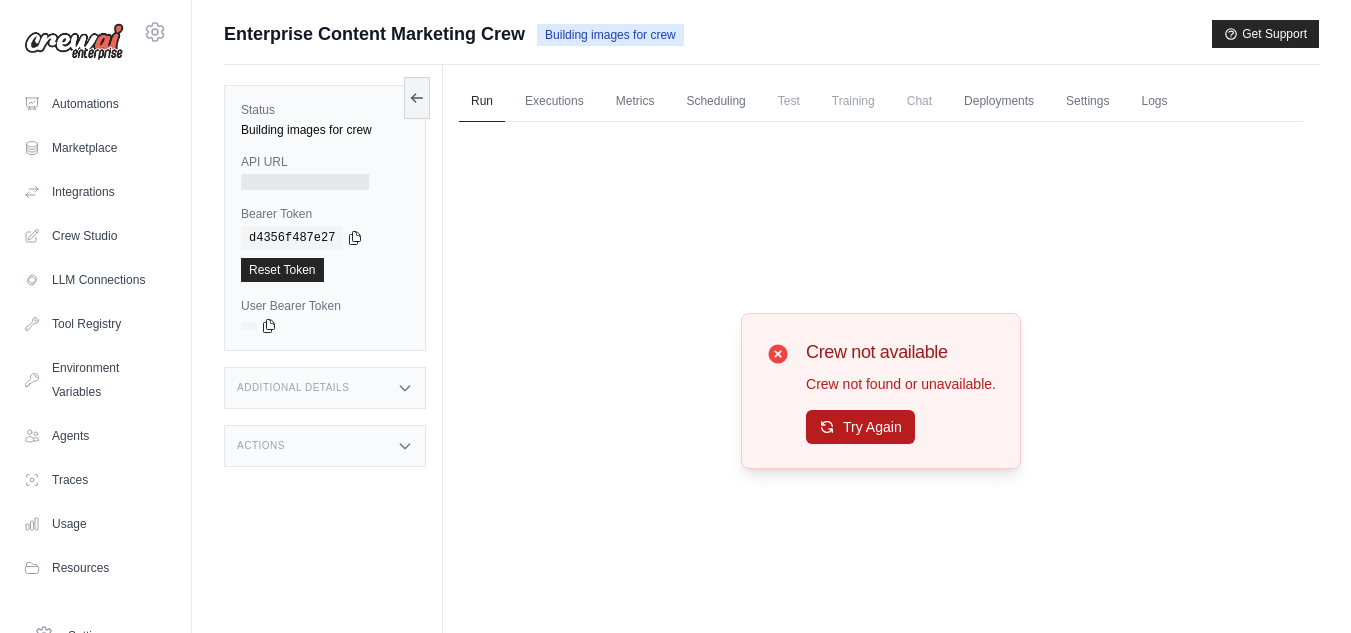 click on "Crew not available Crew not found or unavailable. Try Again" at bounding box center (881, 391) 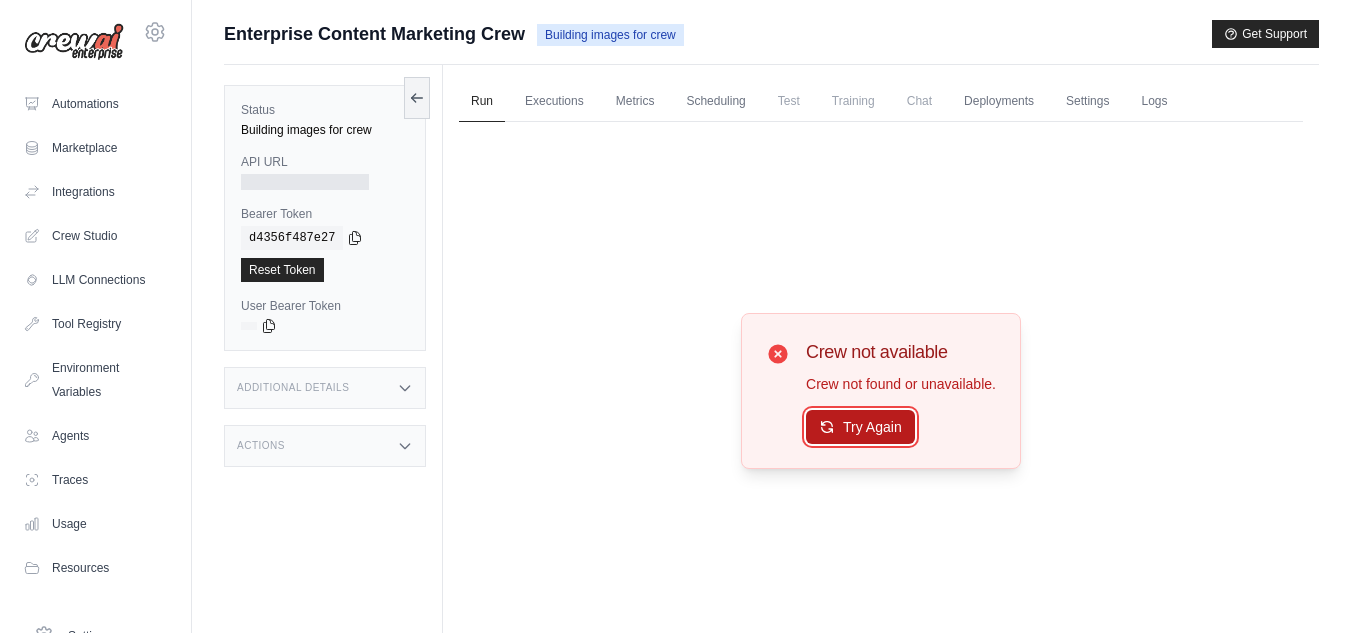 click on "Try Again" at bounding box center (860, 427) 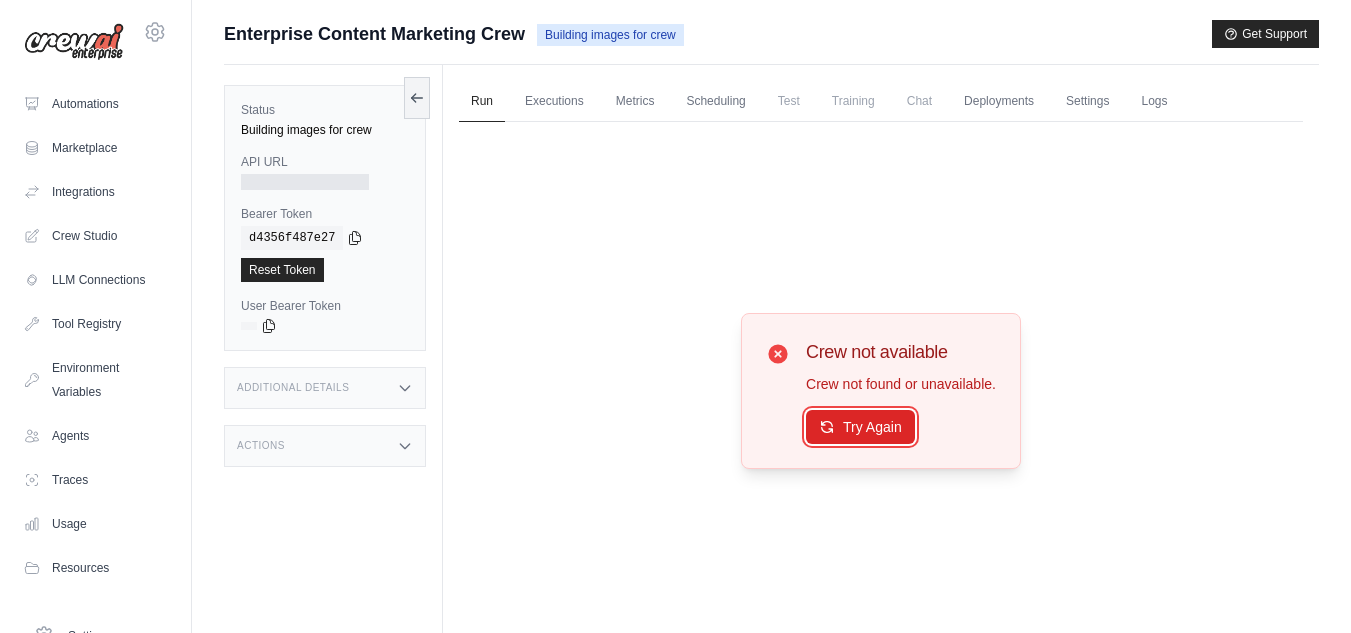 click on "Try Again" at bounding box center (860, 427) 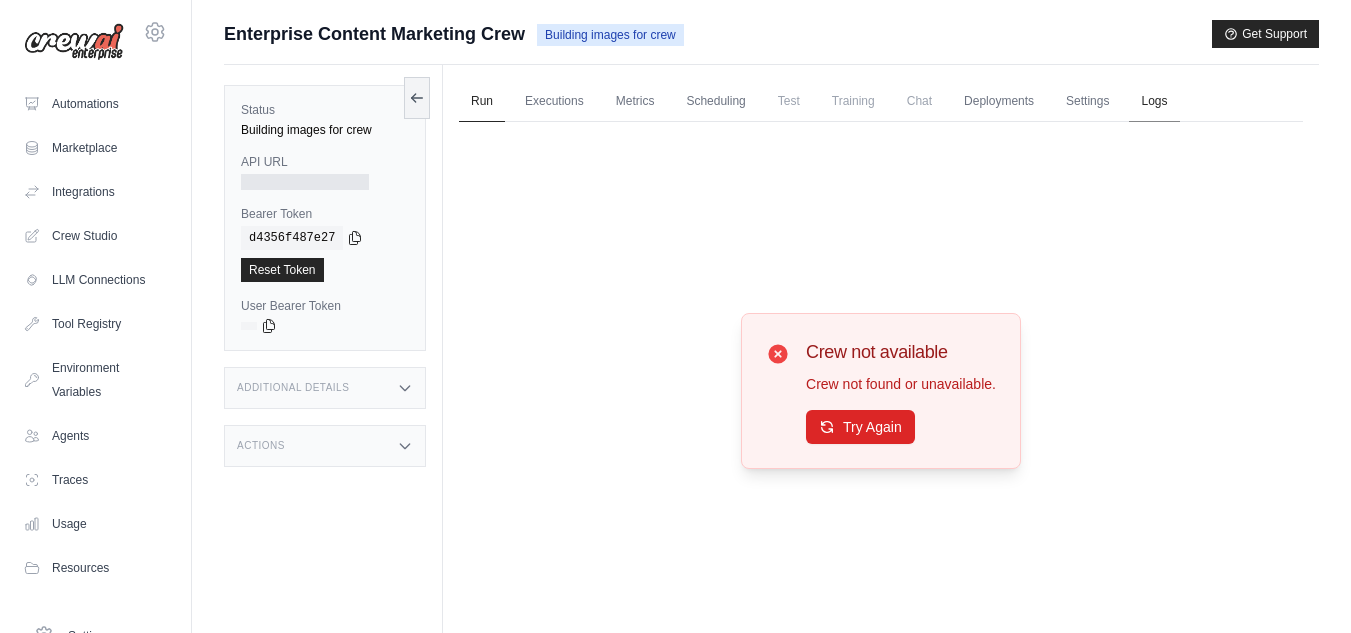click on "Logs" at bounding box center [1154, 102] 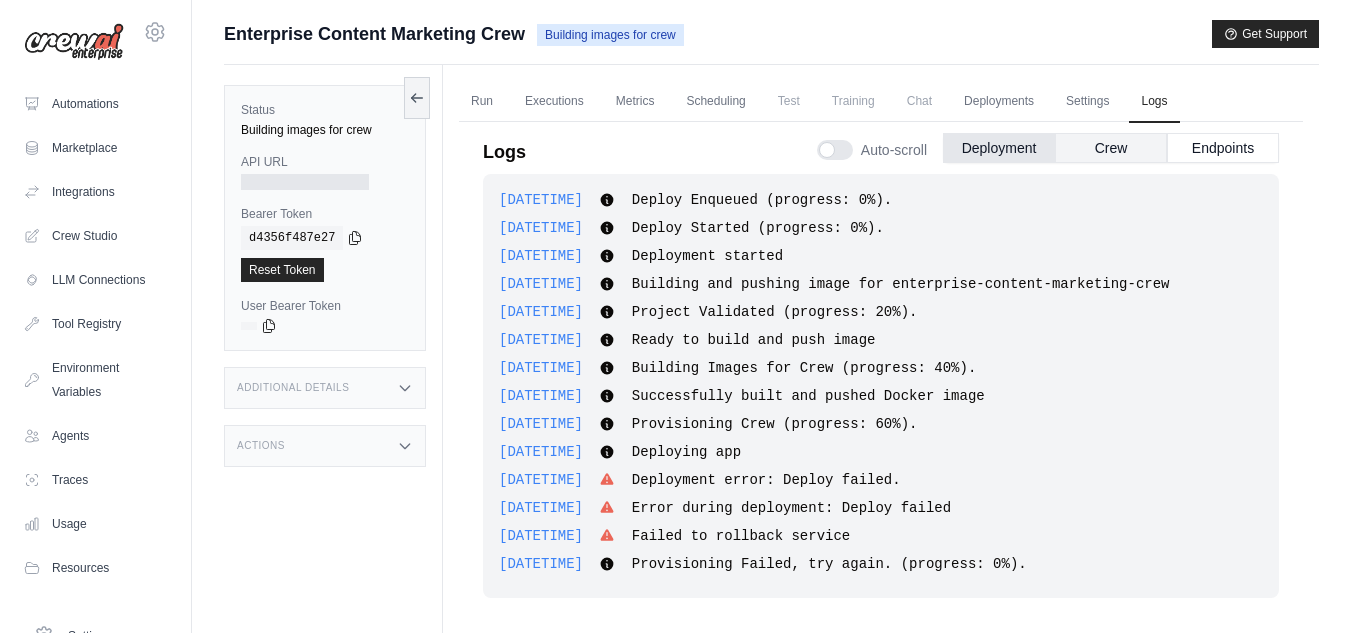 click on "Crew" at bounding box center (1111, 148) 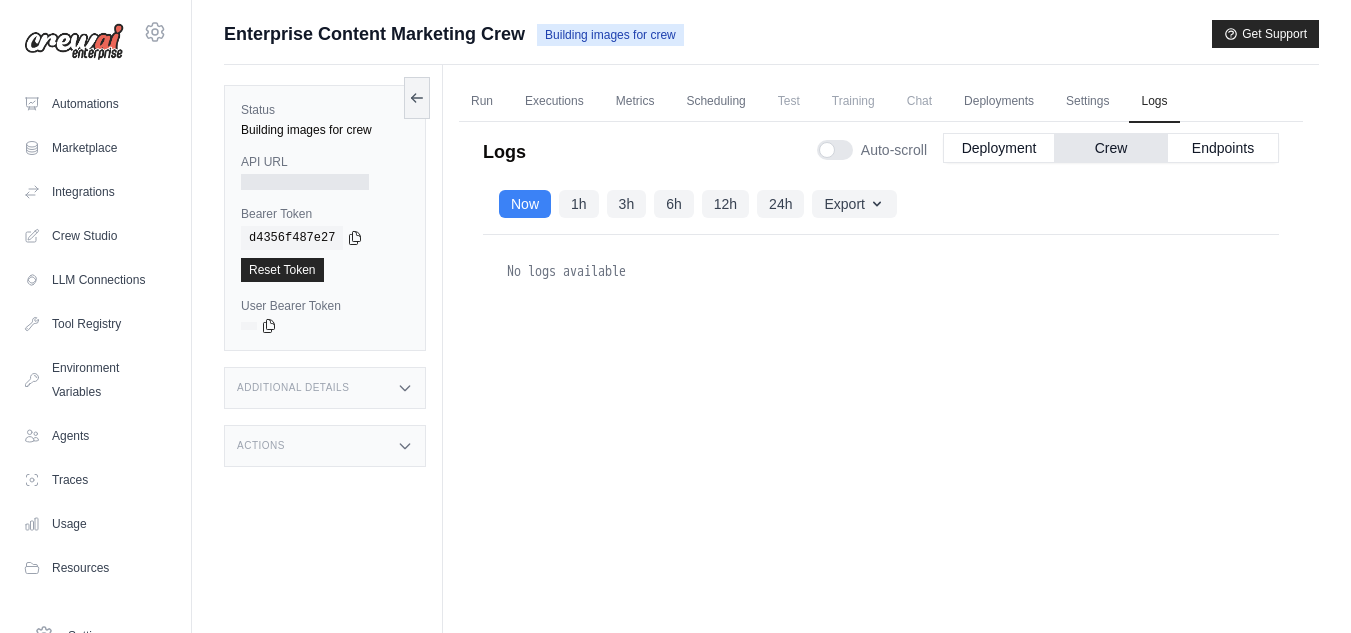 click on "1h" at bounding box center [579, 204] 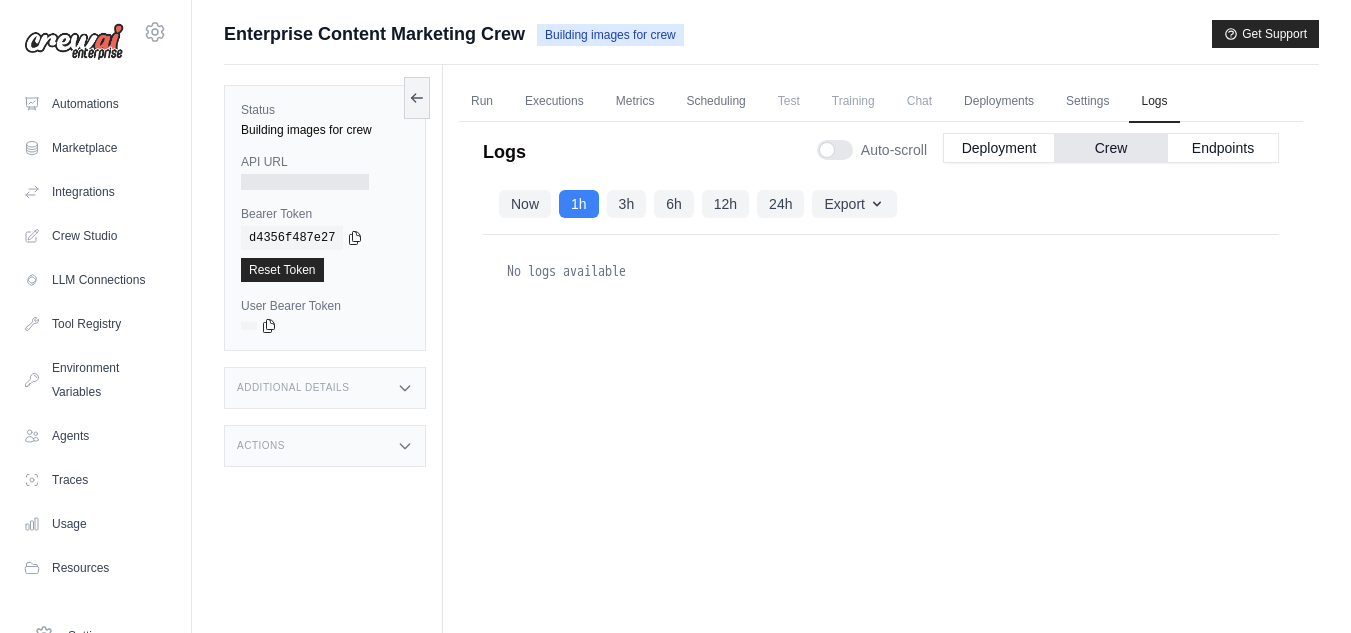 click on "3h" at bounding box center (627, 204) 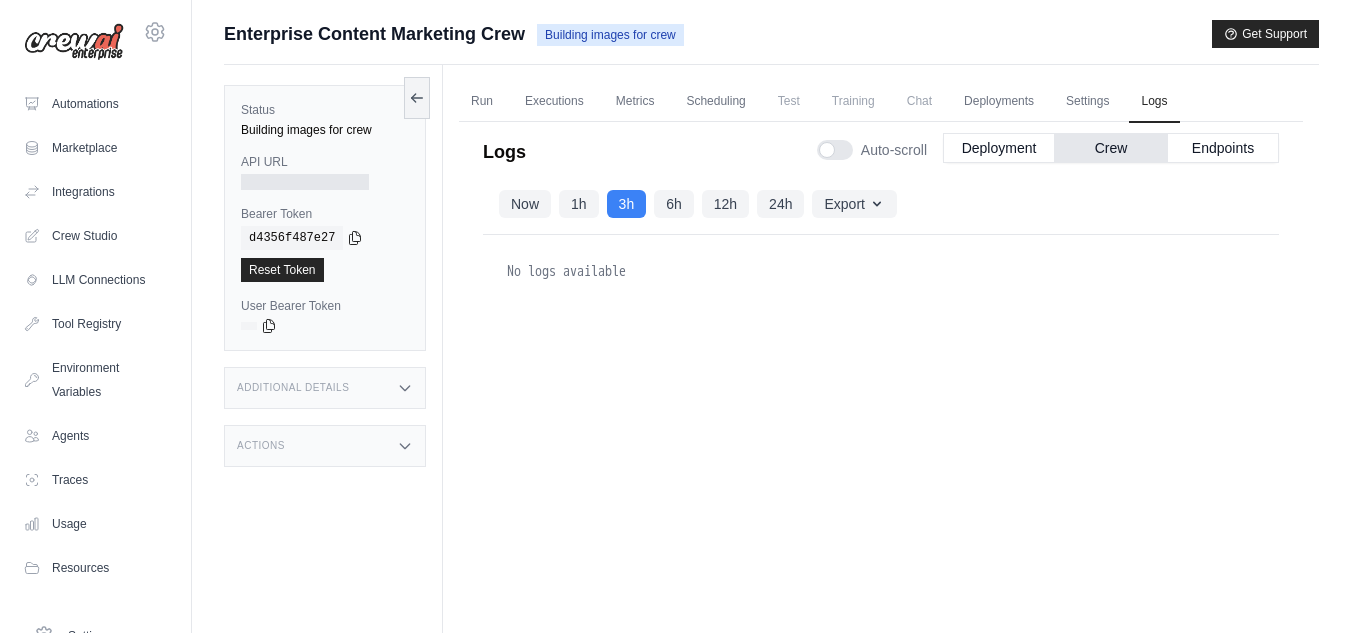 click on "6h" at bounding box center (674, 204) 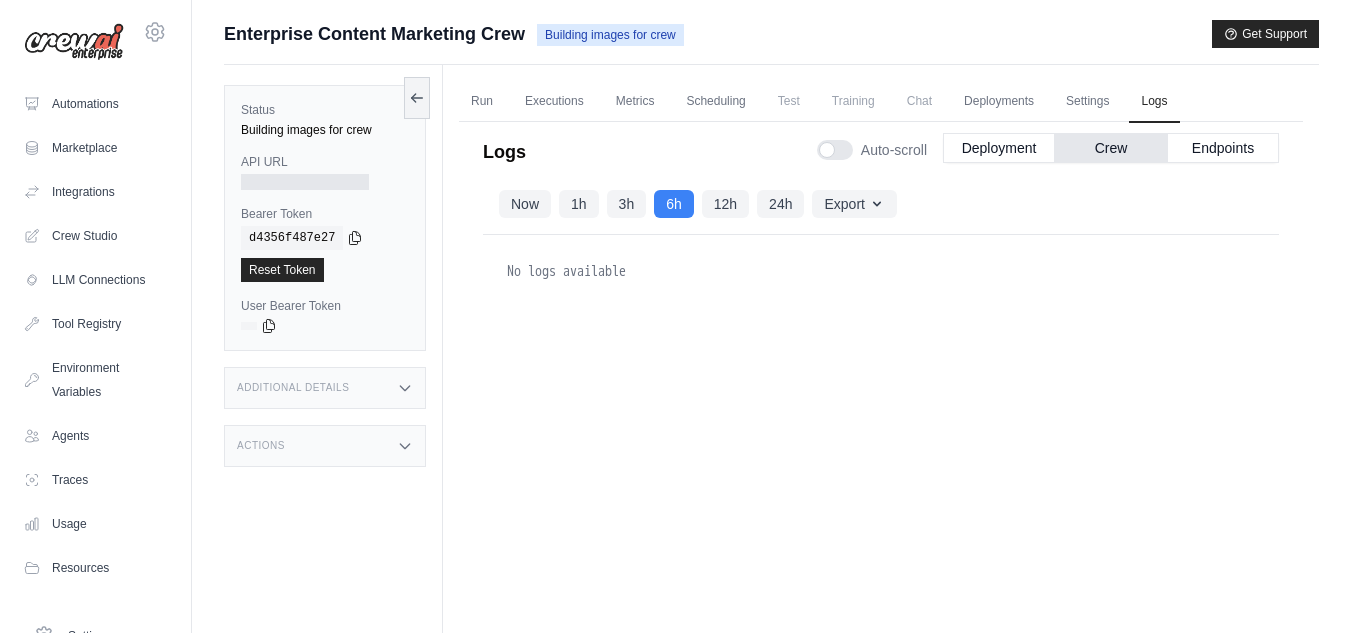 click on "Now" at bounding box center (525, 204) 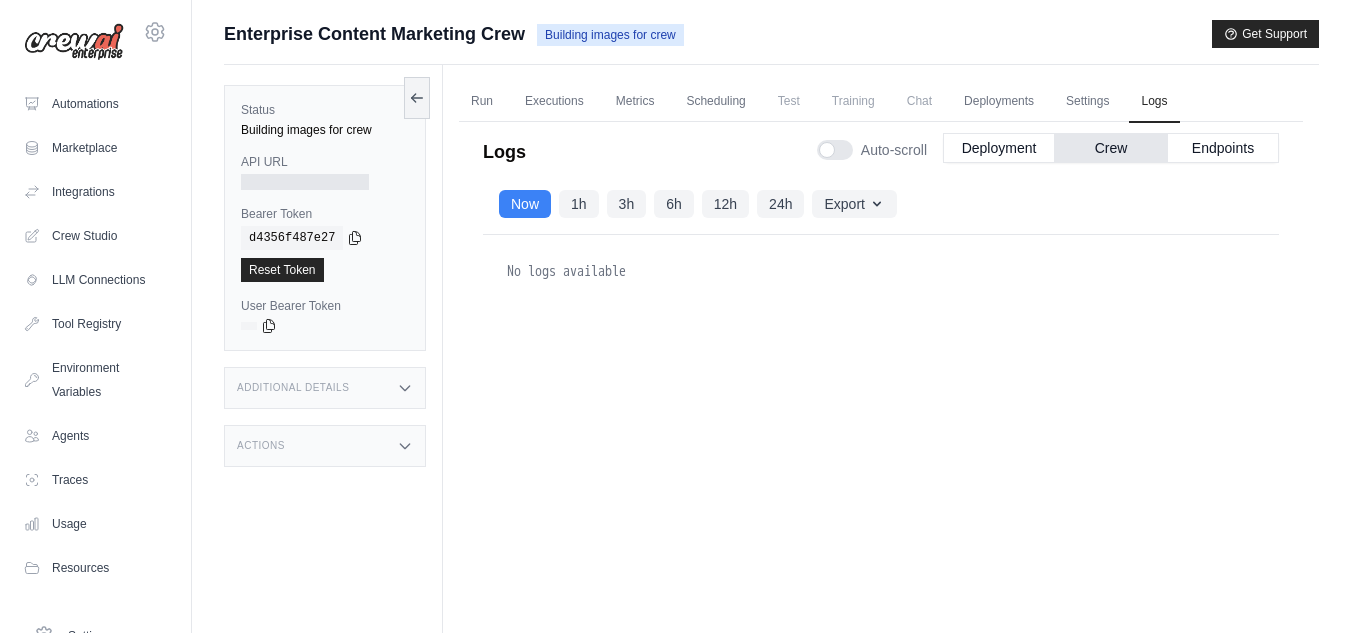 click at bounding box center (305, 182) 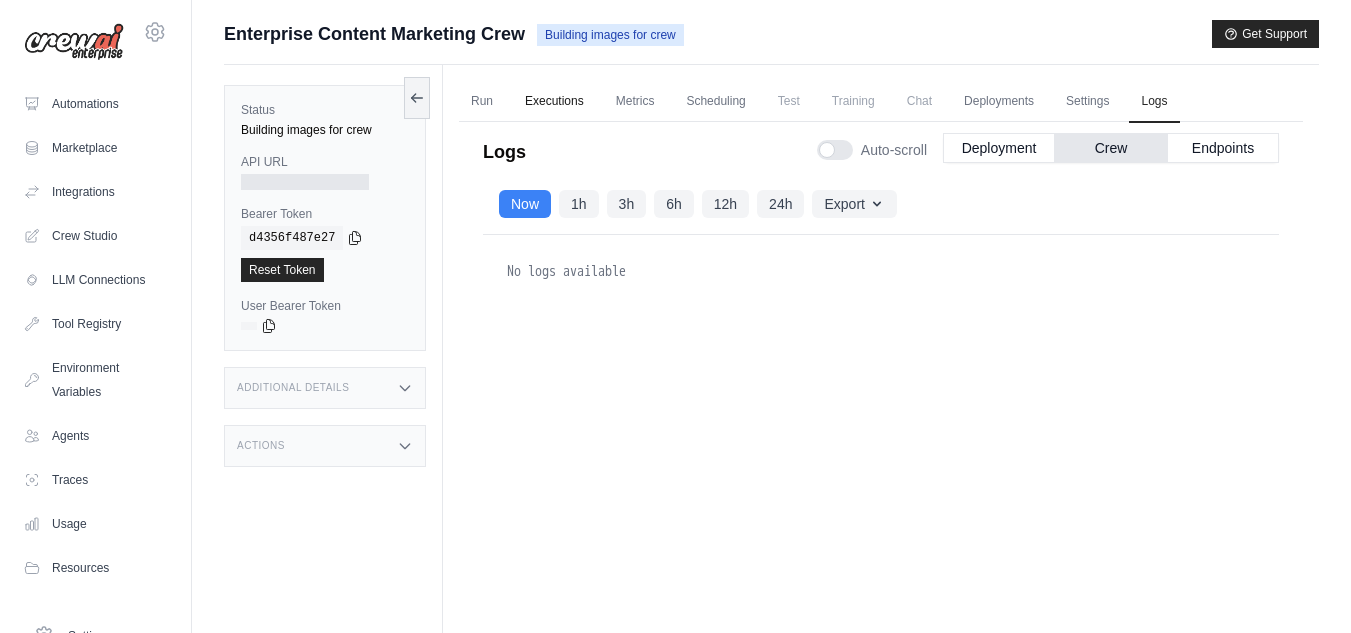 click on "Executions" at bounding box center [554, 102] 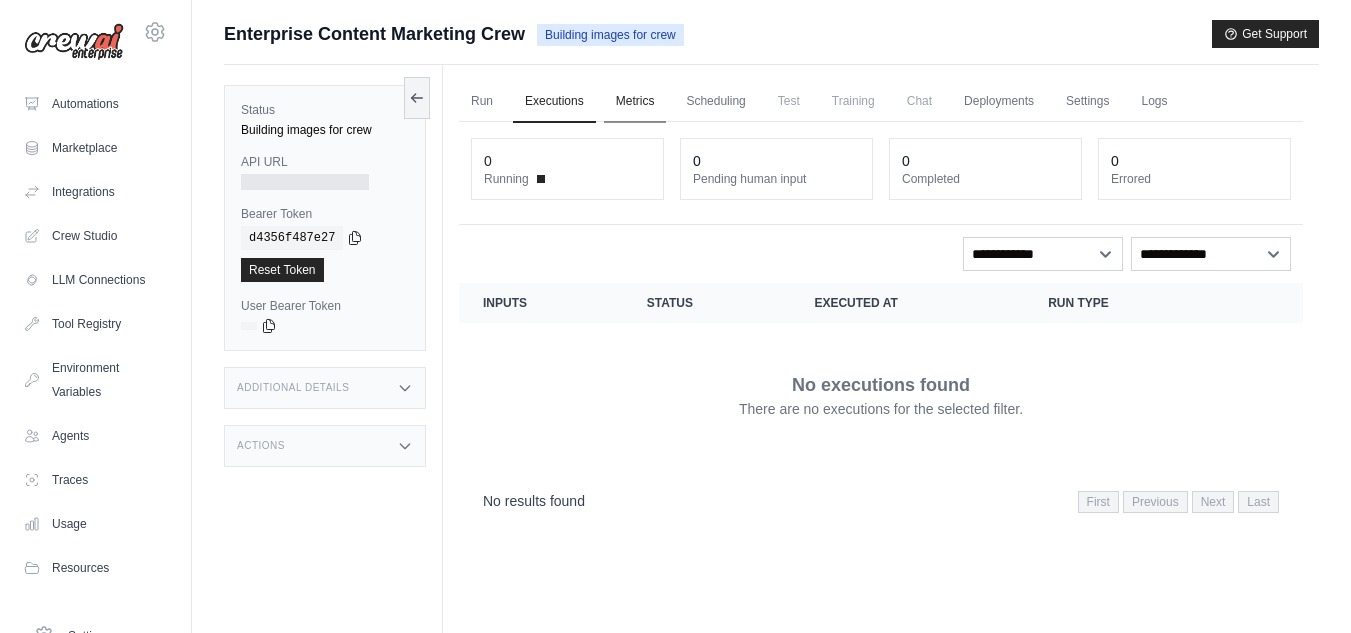 click on "Metrics" at bounding box center [635, 102] 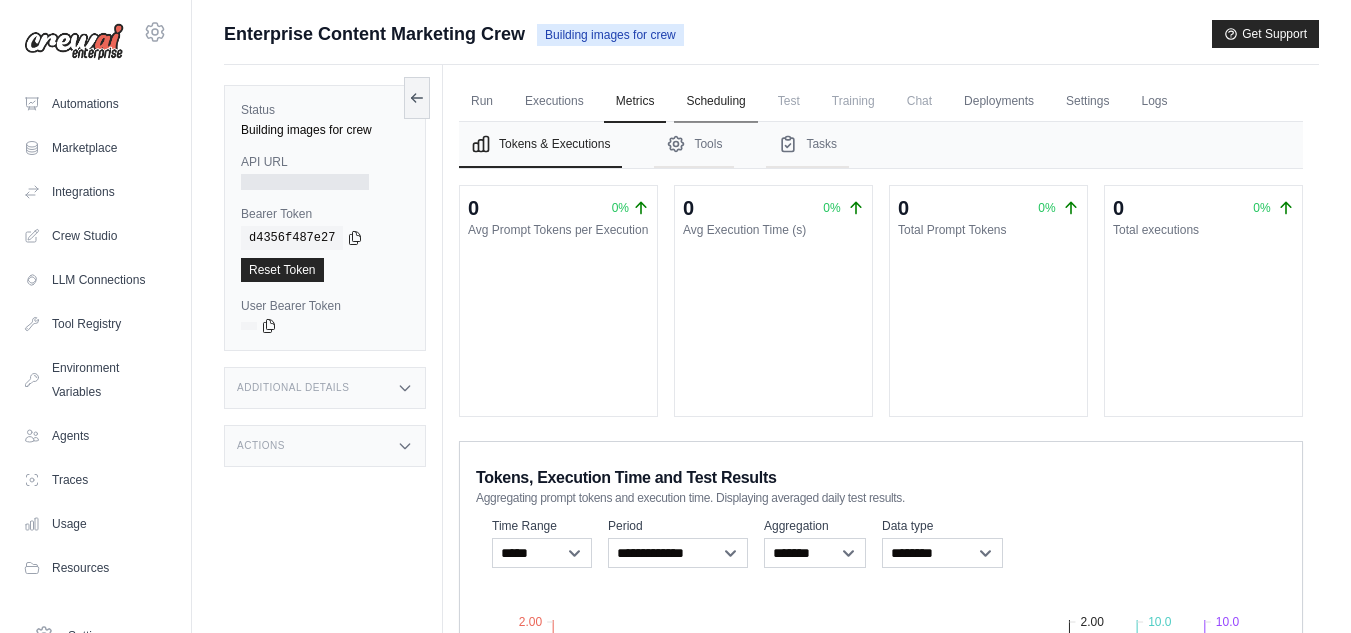 click on "Scheduling" at bounding box center (715, 102) 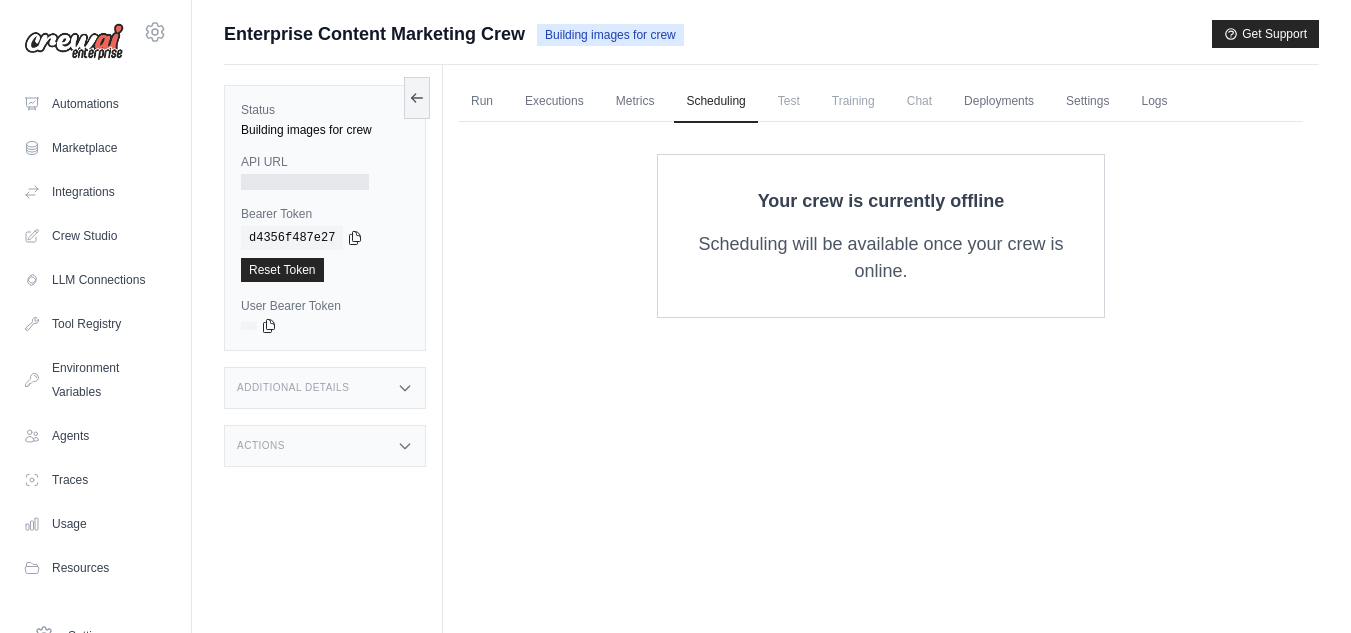 click on "Test" at bounding box center [789, 101] 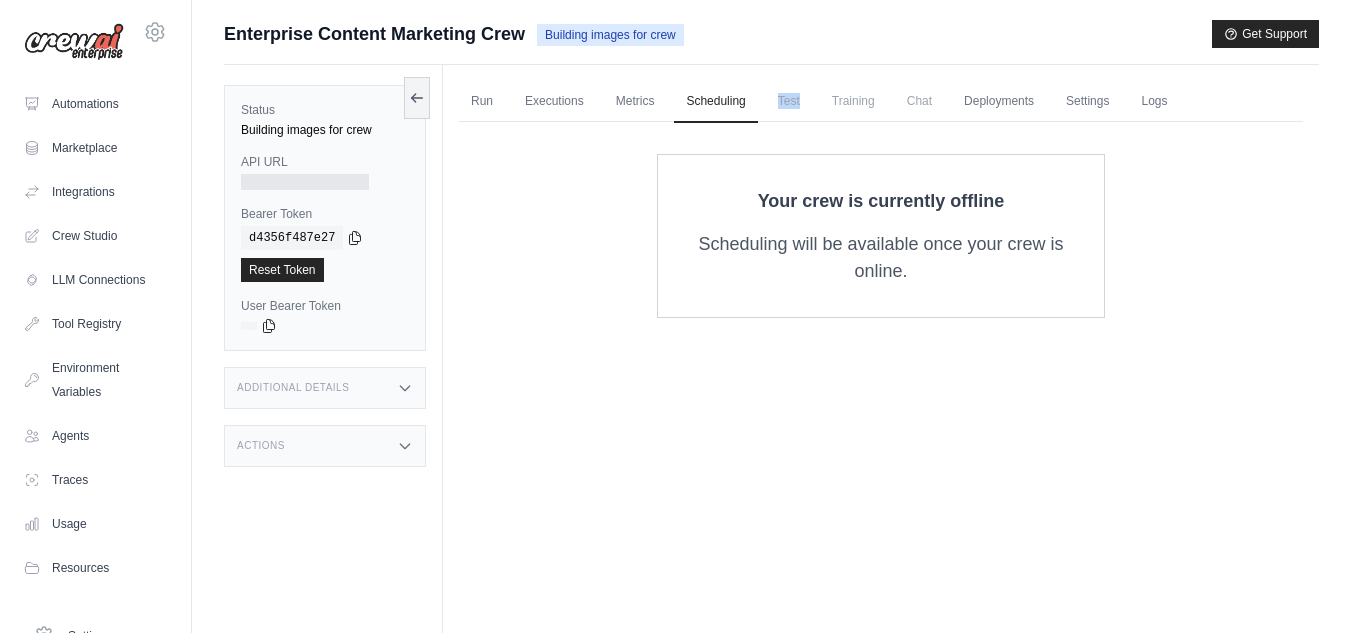 click on "Test" at bounding box center [789, 101] 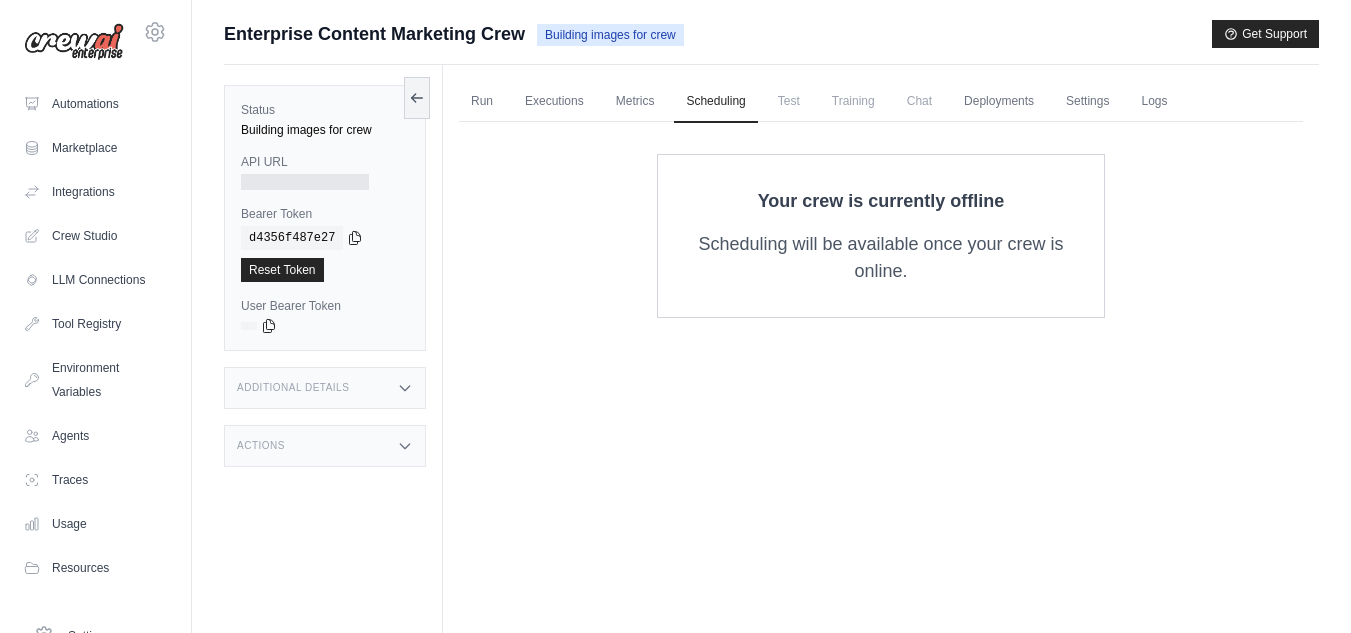 click on "Chat" at bounding box center (919, 101) 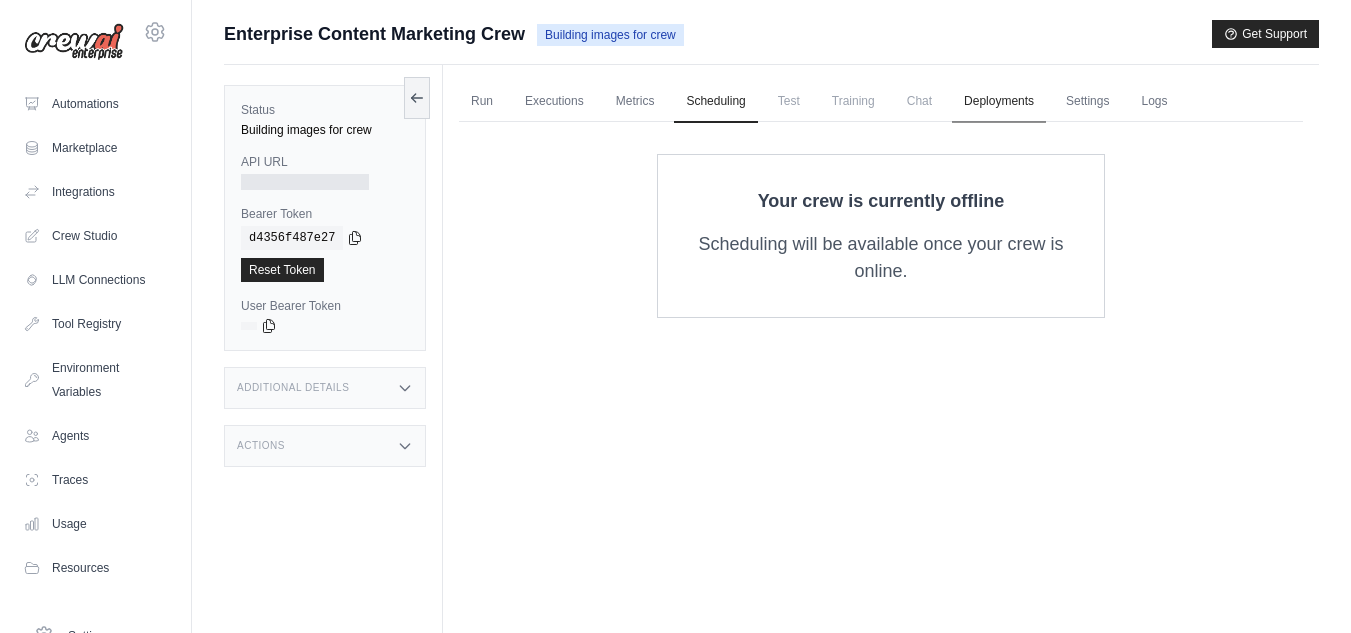 click on "Deployments" at bounding box center [999, 102] 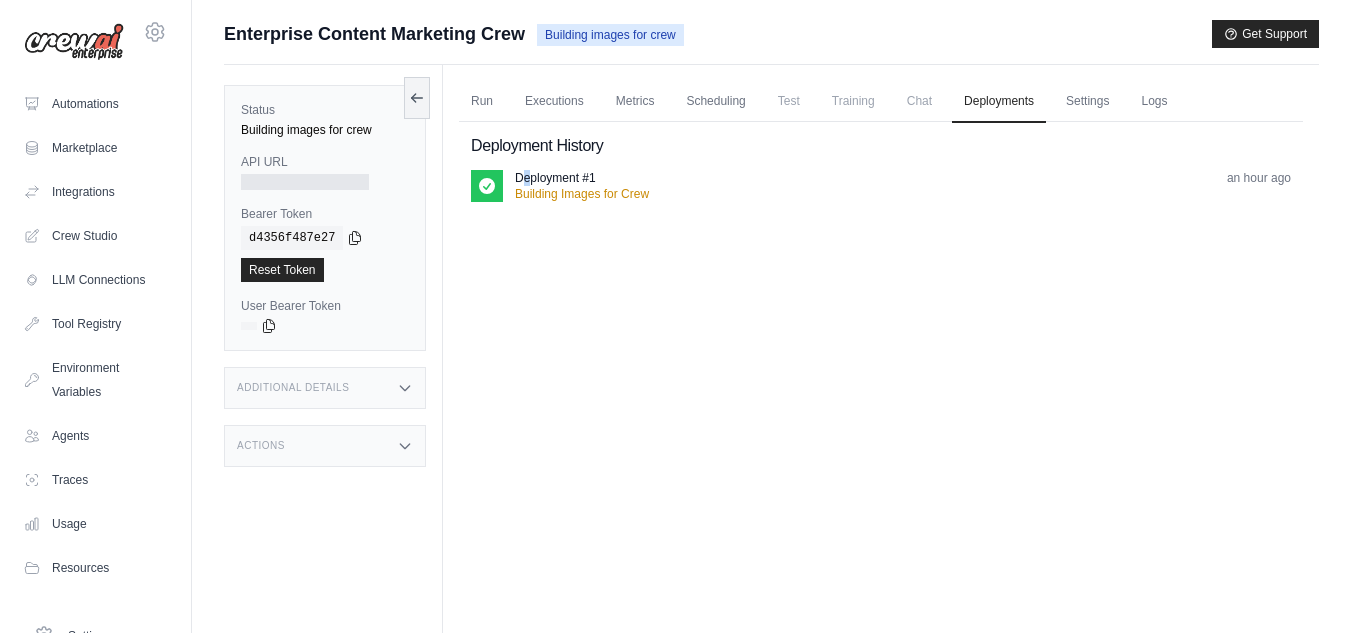 click on "Deployment #1" at bounding box center [555, 178] 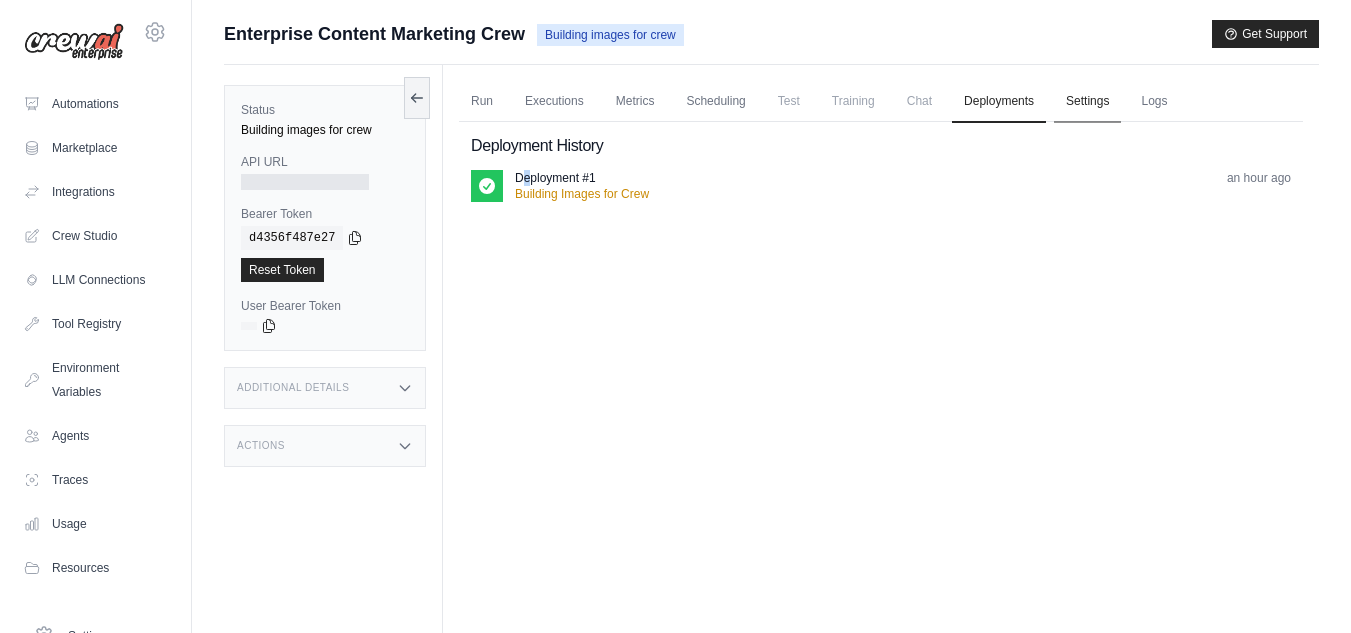 click on "Settings" at bounding box center (1087, 102) 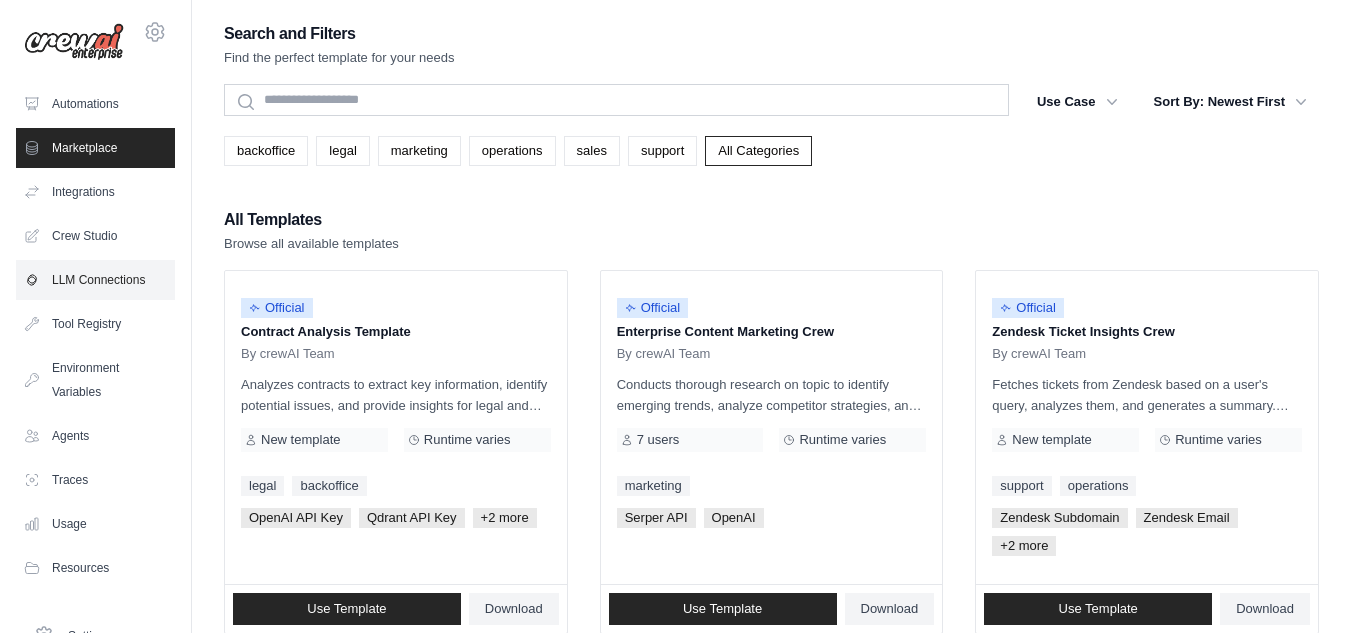 scroll, scrollTop: 0, scrollLeft: 0, axis: both 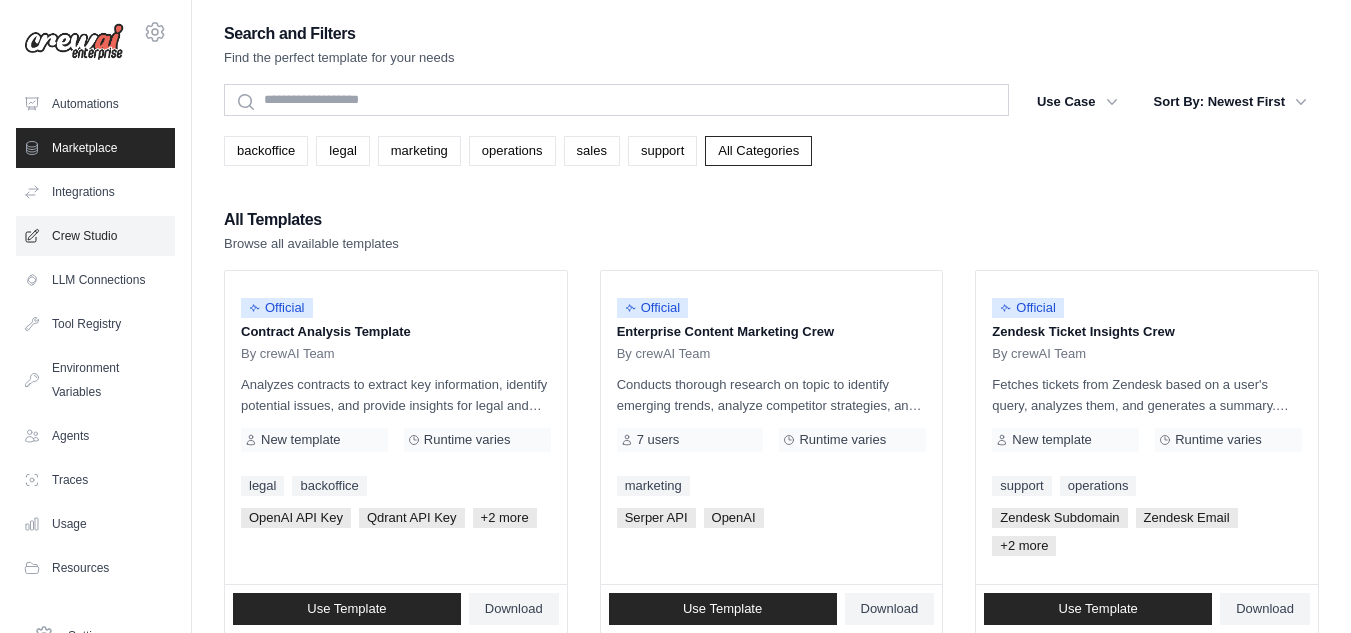 click on "Crew Studio" at bounding box center [95, 236] 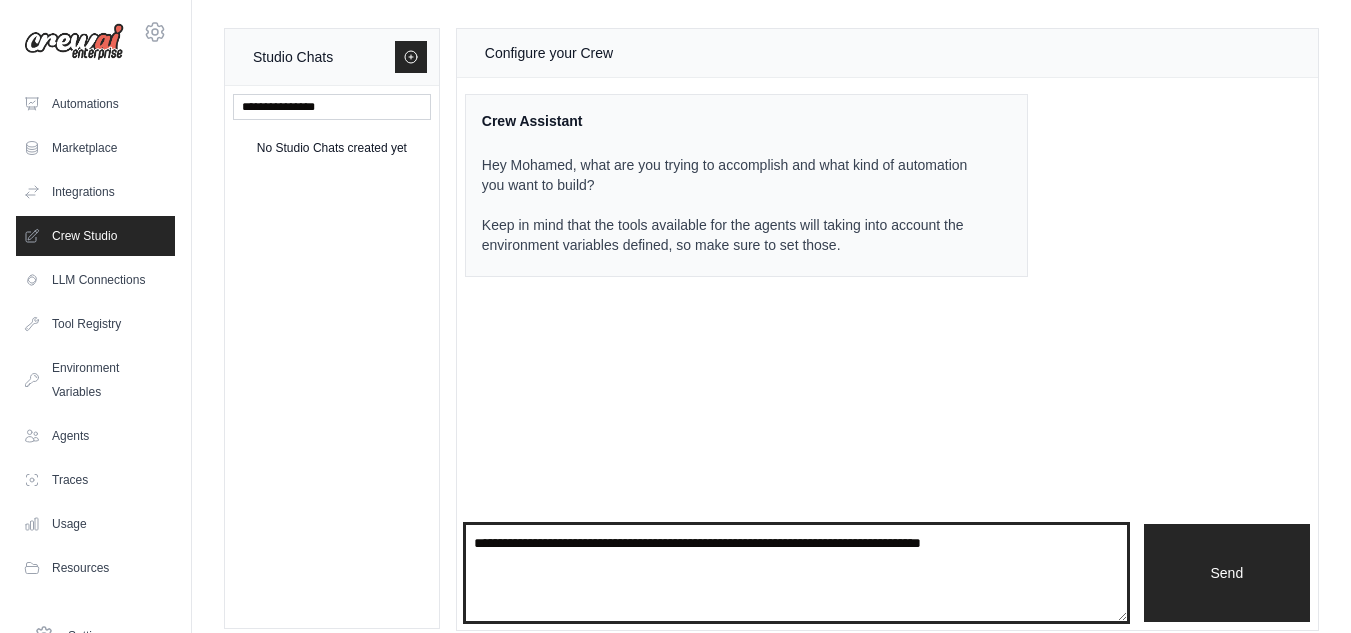click at bounding box center (796, 573) 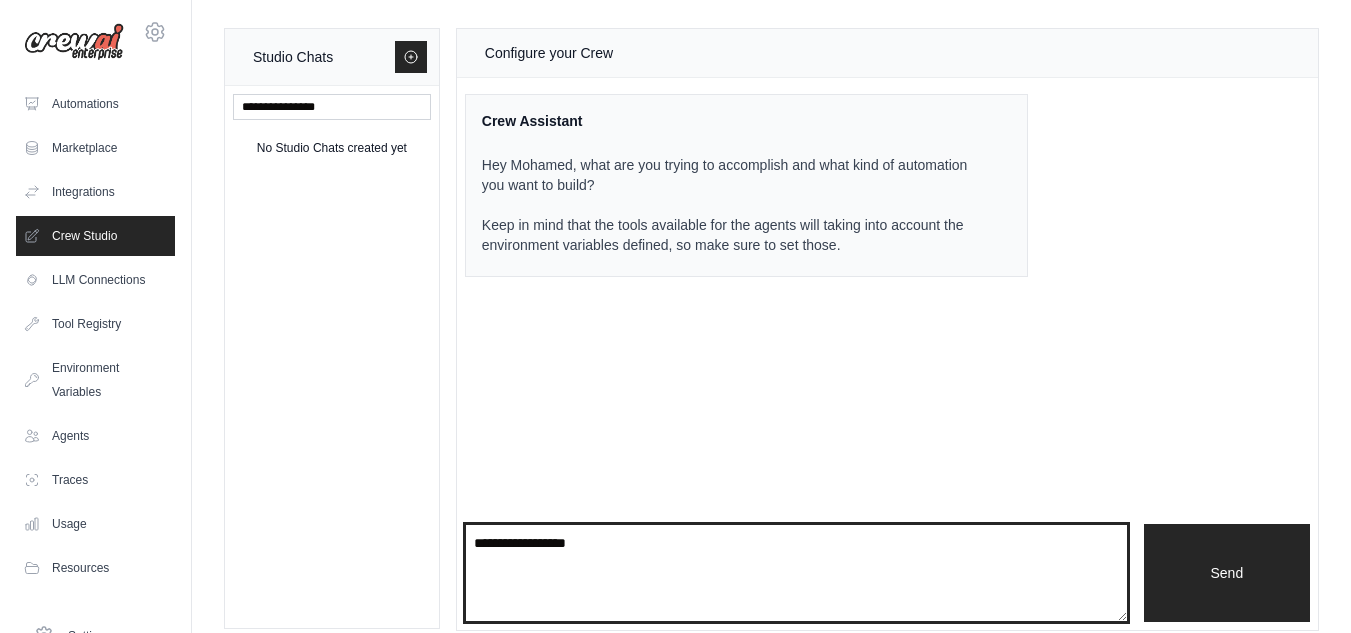type on "**********" 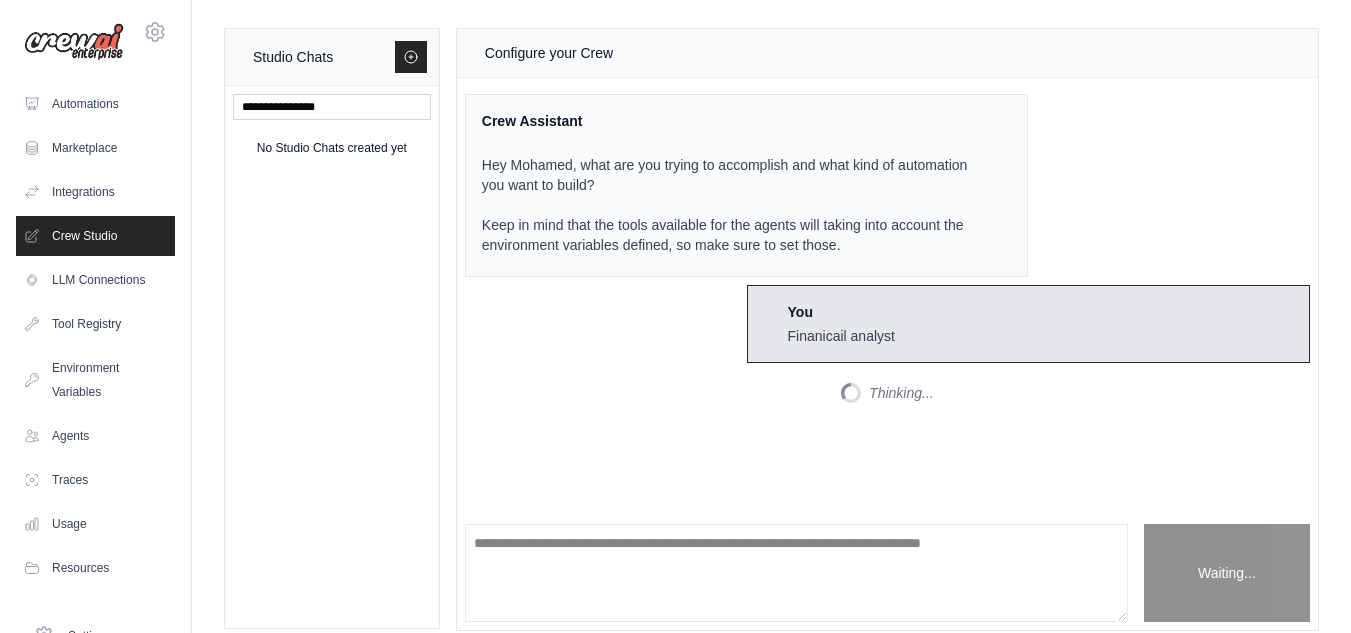 scroll, scrollTop: 26, scrollLeft: 0, axis: vertical 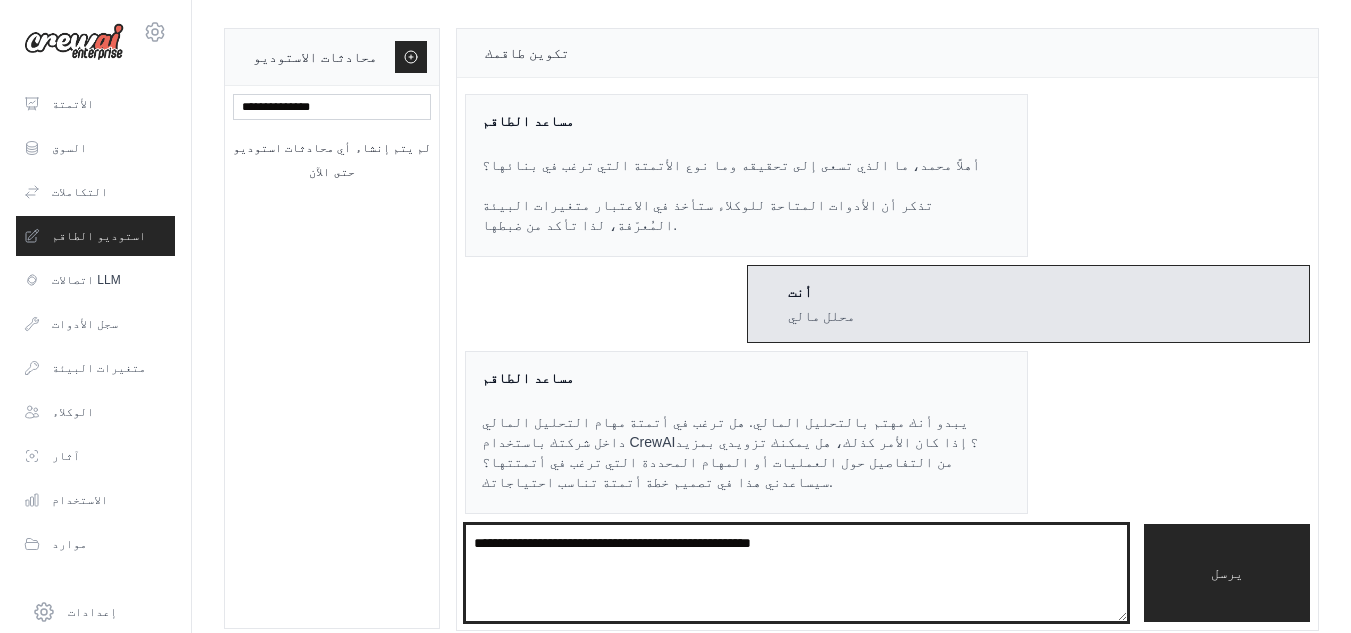 click at bounding box center [796, 573] 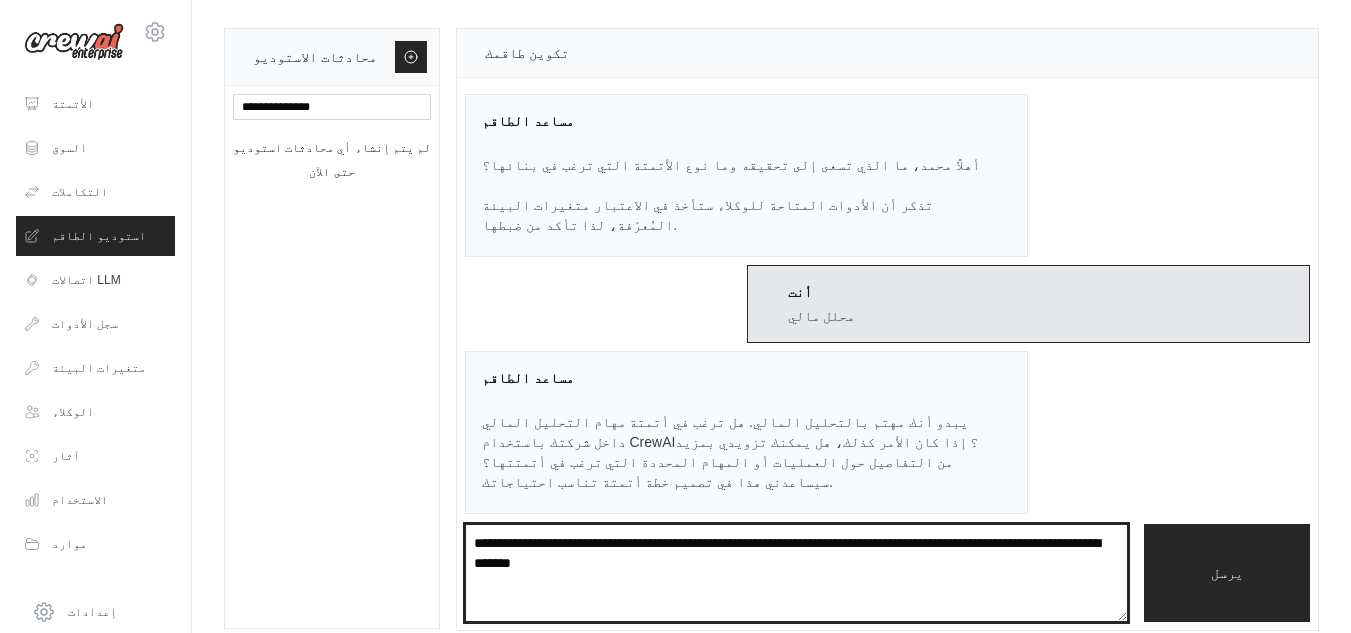 type on "**********" 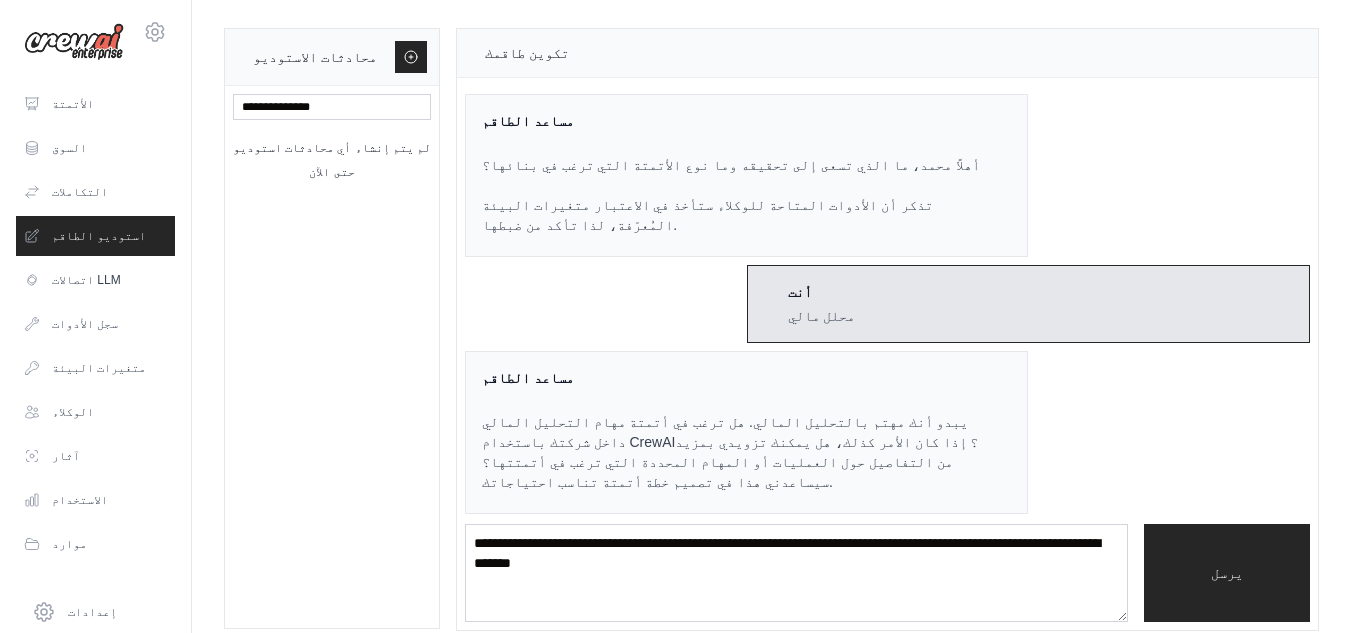type 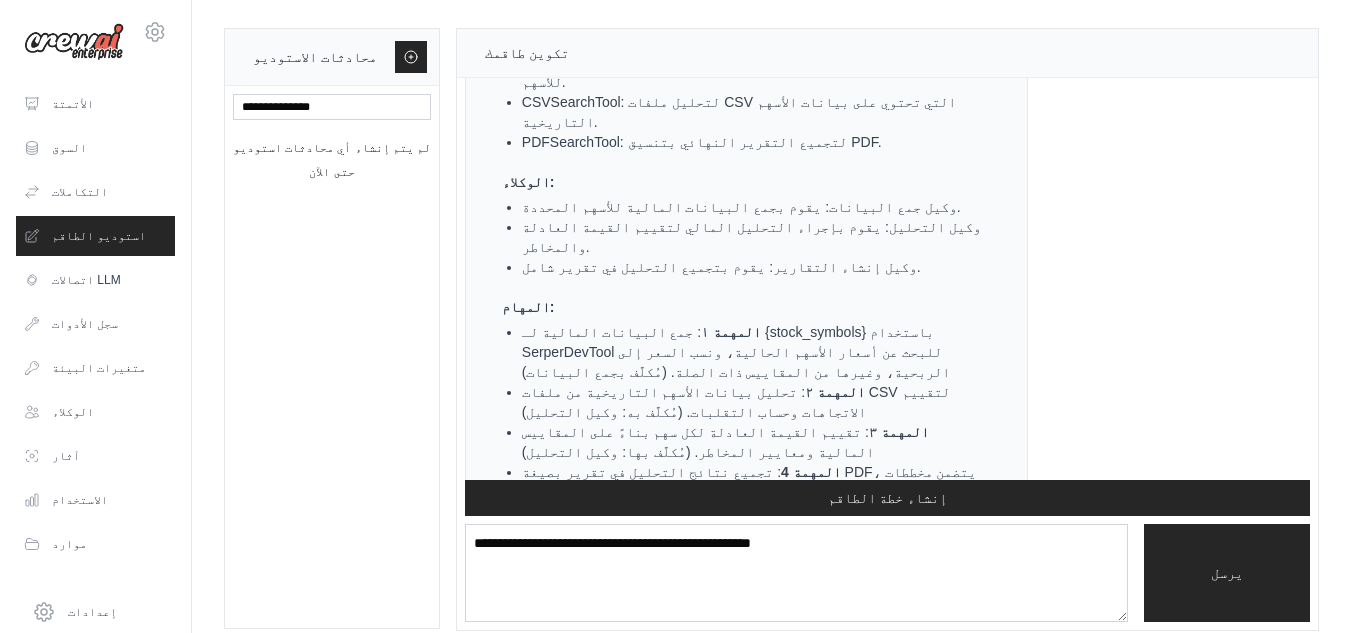 scroll, scrollTop: 907, scrollLeft: 0, axis: vertical 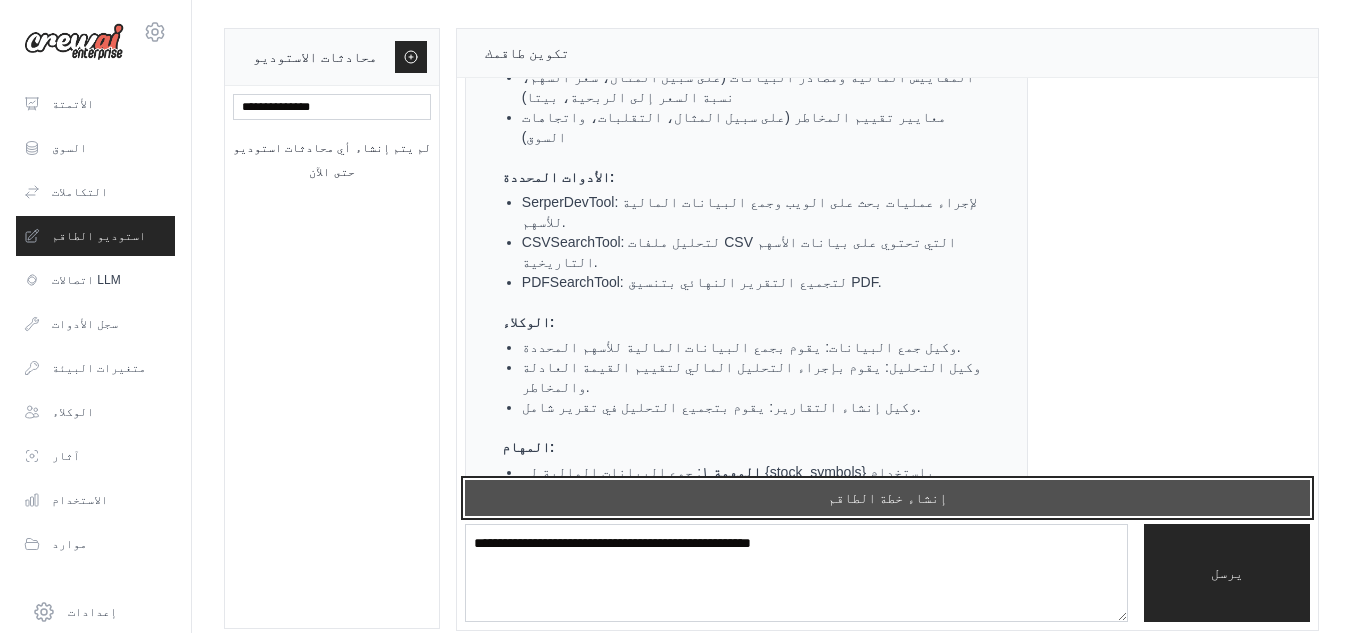 click on "إنشاء خطة الطاقم" at bounding box center (887, 498) 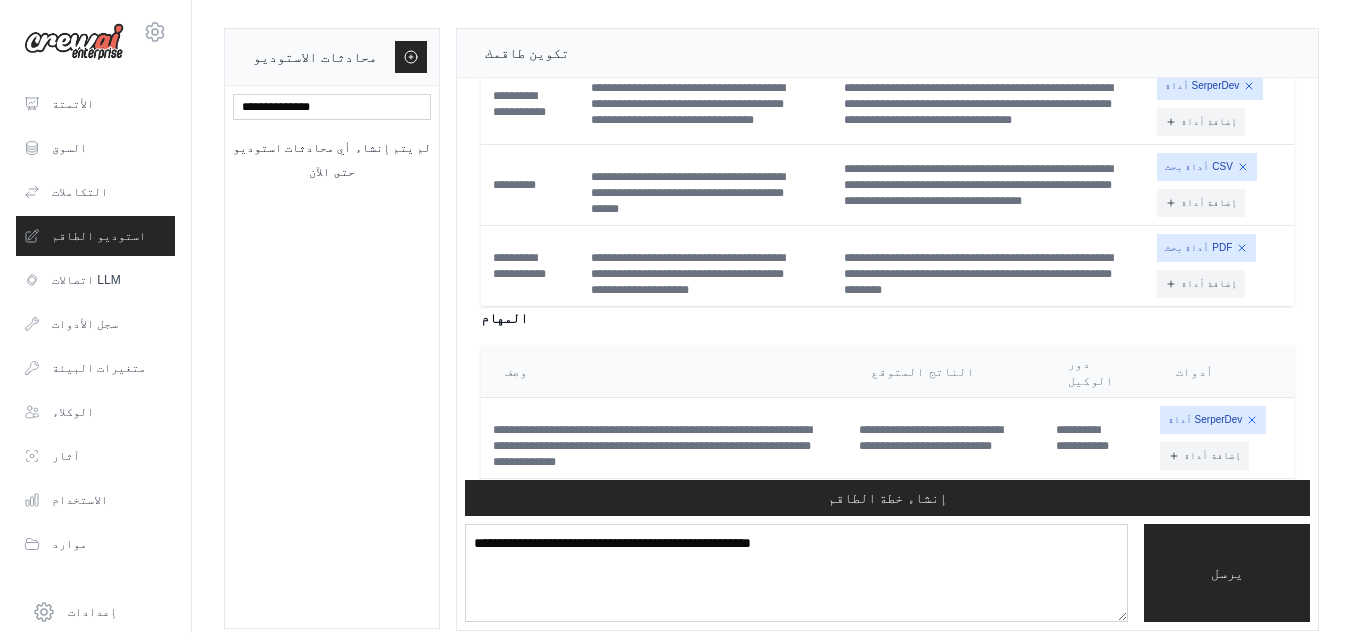 scroll, scrollTop: 1780, scrollLeft: 0, axis: vertical 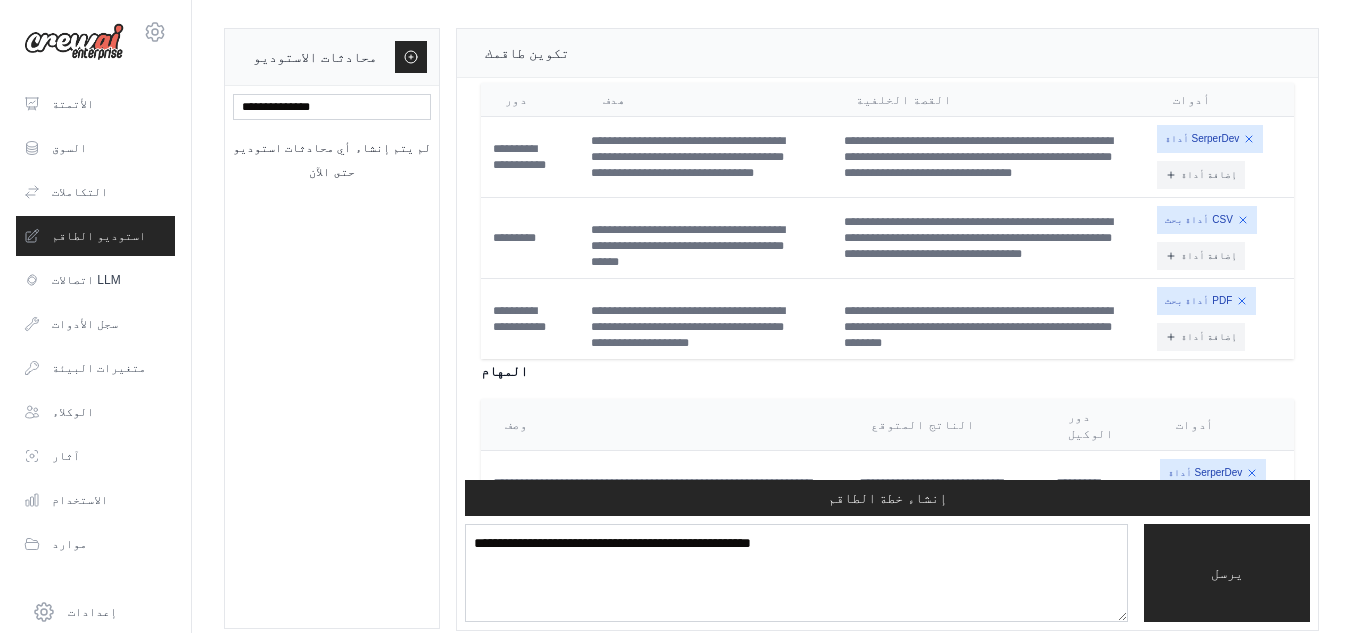 click on "إضافة أداة" at bounding box center (1204, 509) 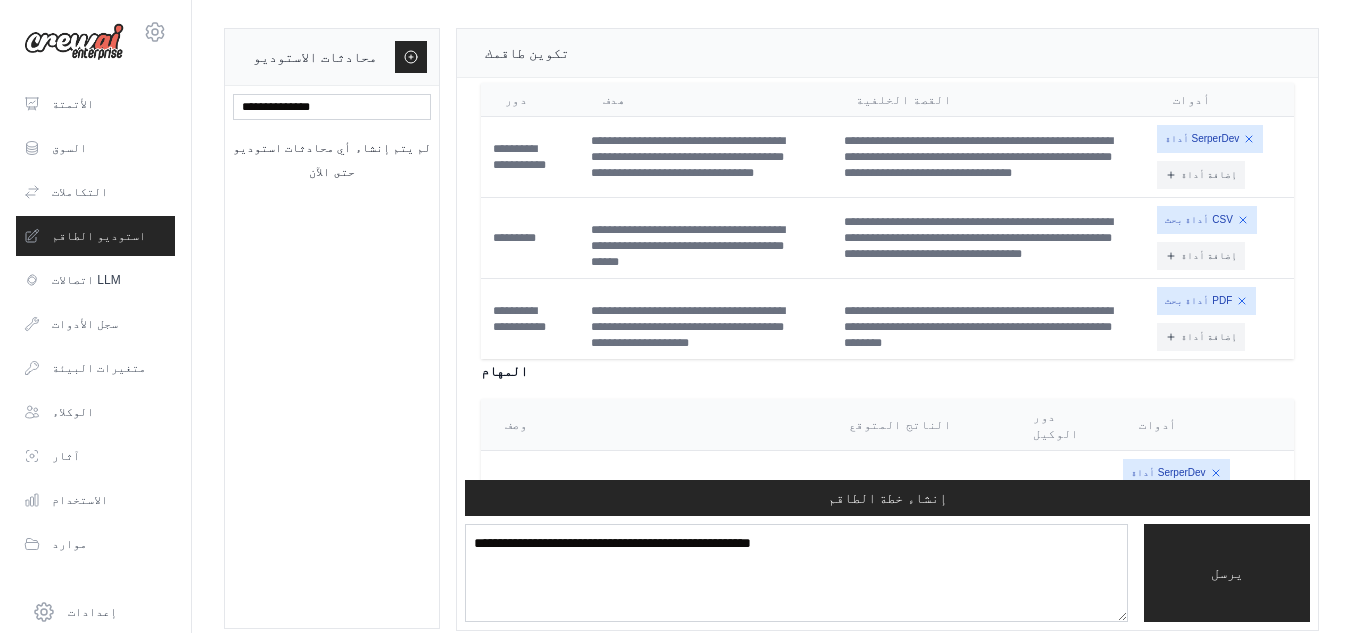 click on "إضافة أداة" at bounding box center [1175, 544] 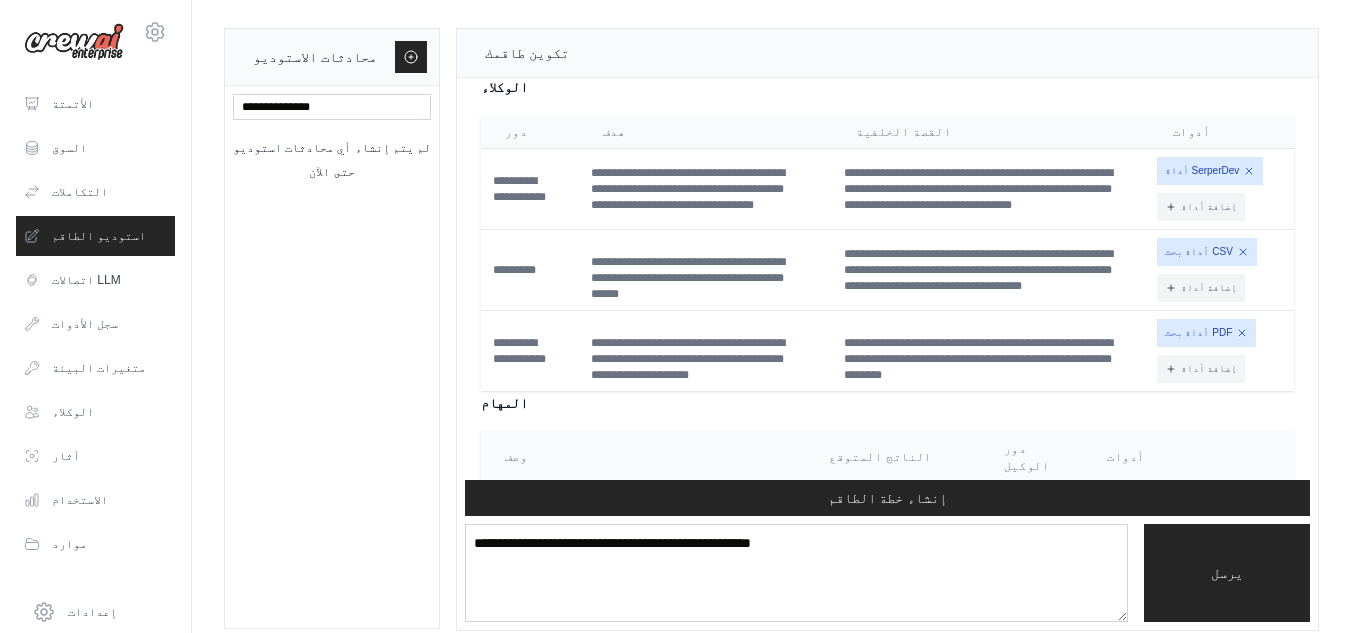 click on "إضافة أداة" at bounding box center [1143, 612] 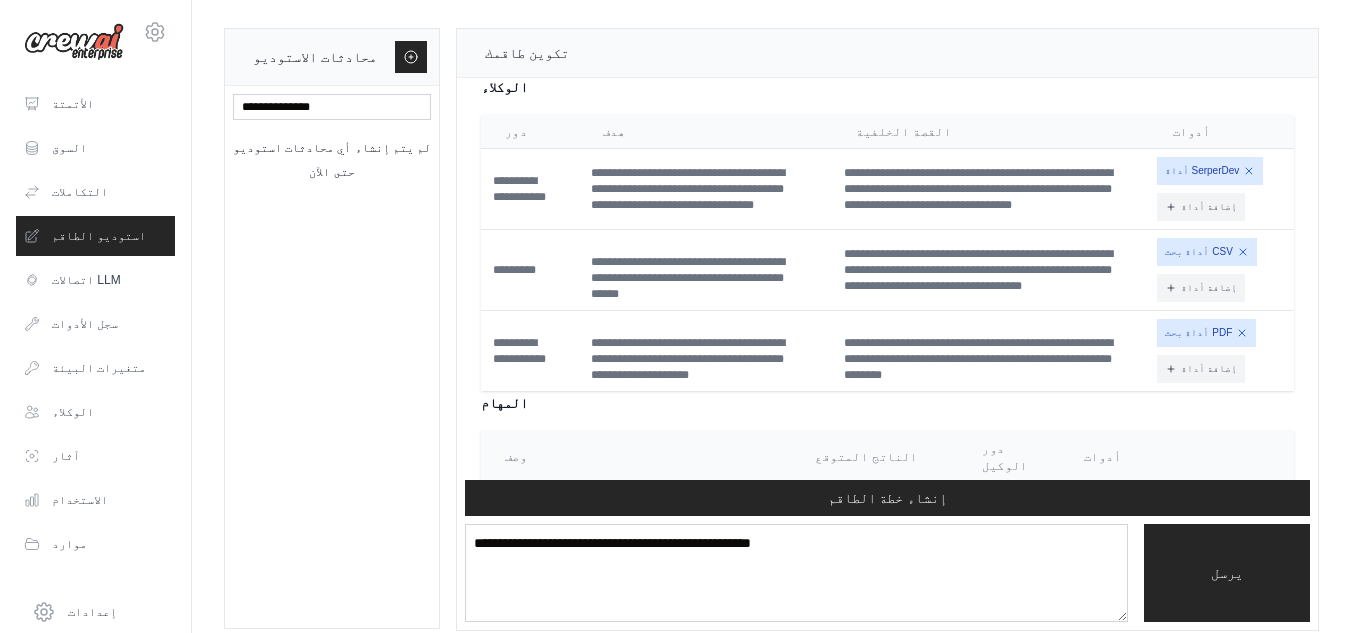 click on "إضافة أداة" at bounding box center [1120, 649] 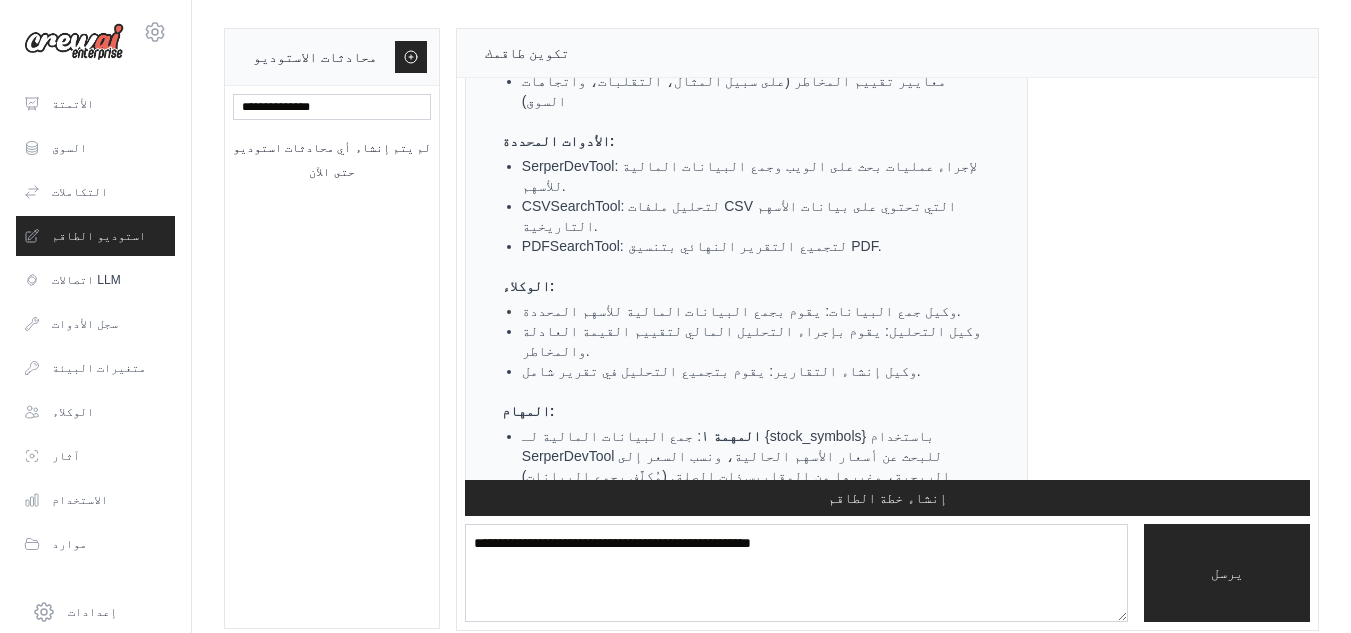 scroll, scrollTop: 1784, scrollLeft: 0, axis: vertical 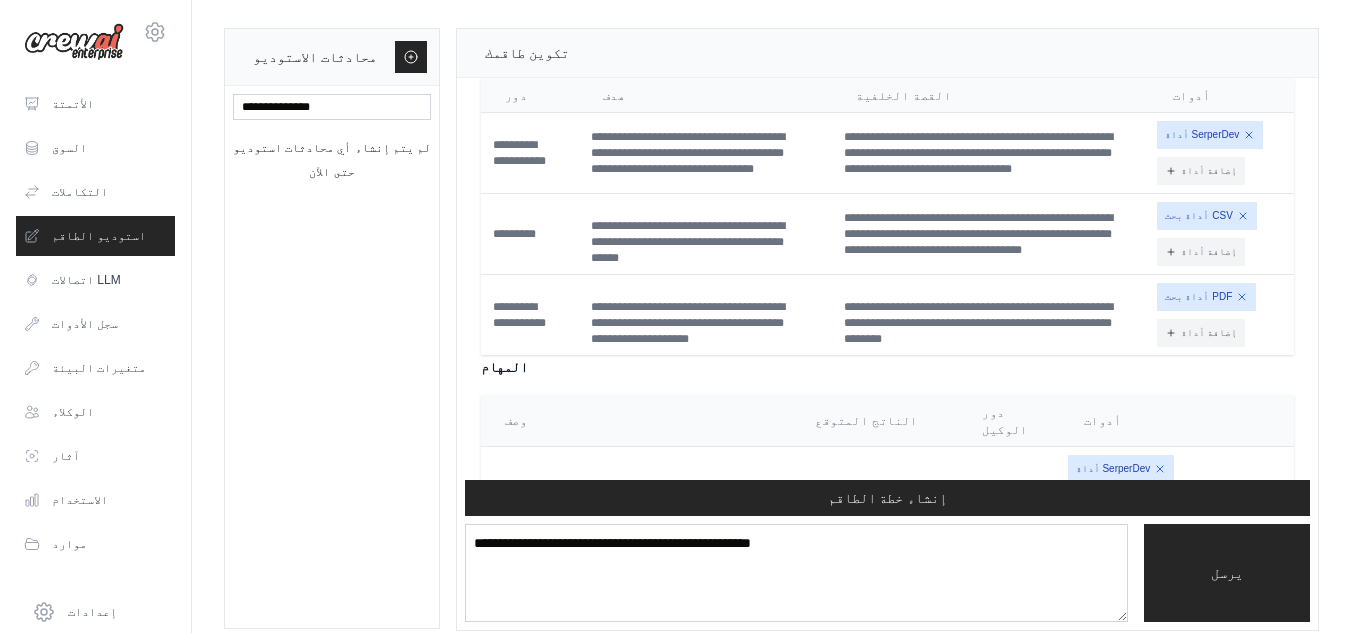 click on "إنشاء طاقم" at bounding box center (887, 803) 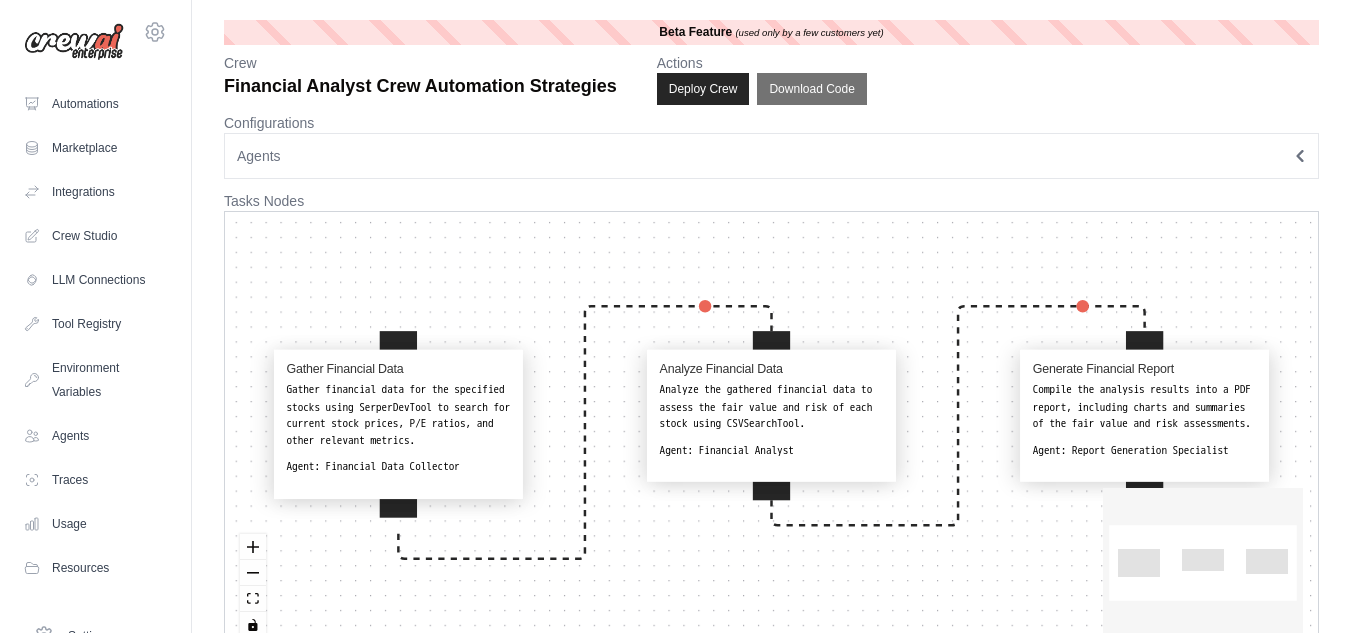 scroll, scrollTop: 0, scrollLeft: 0, axis: both 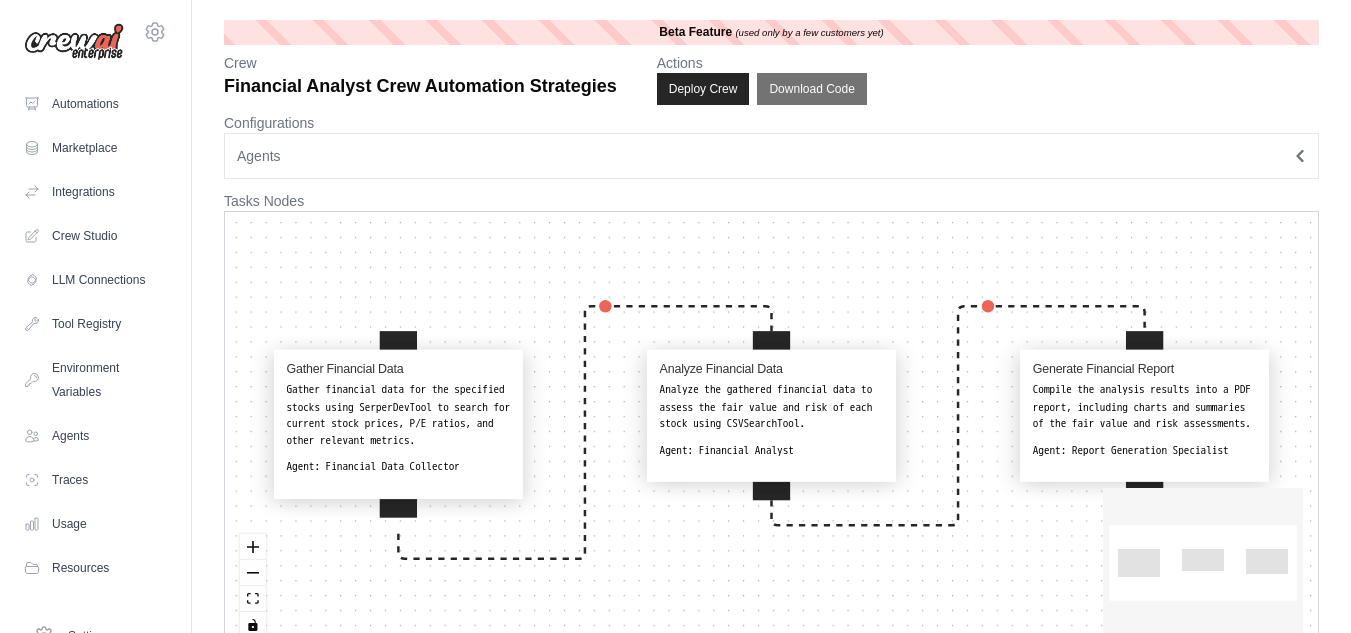 click on "Agents" at bounding box center (771, 156) 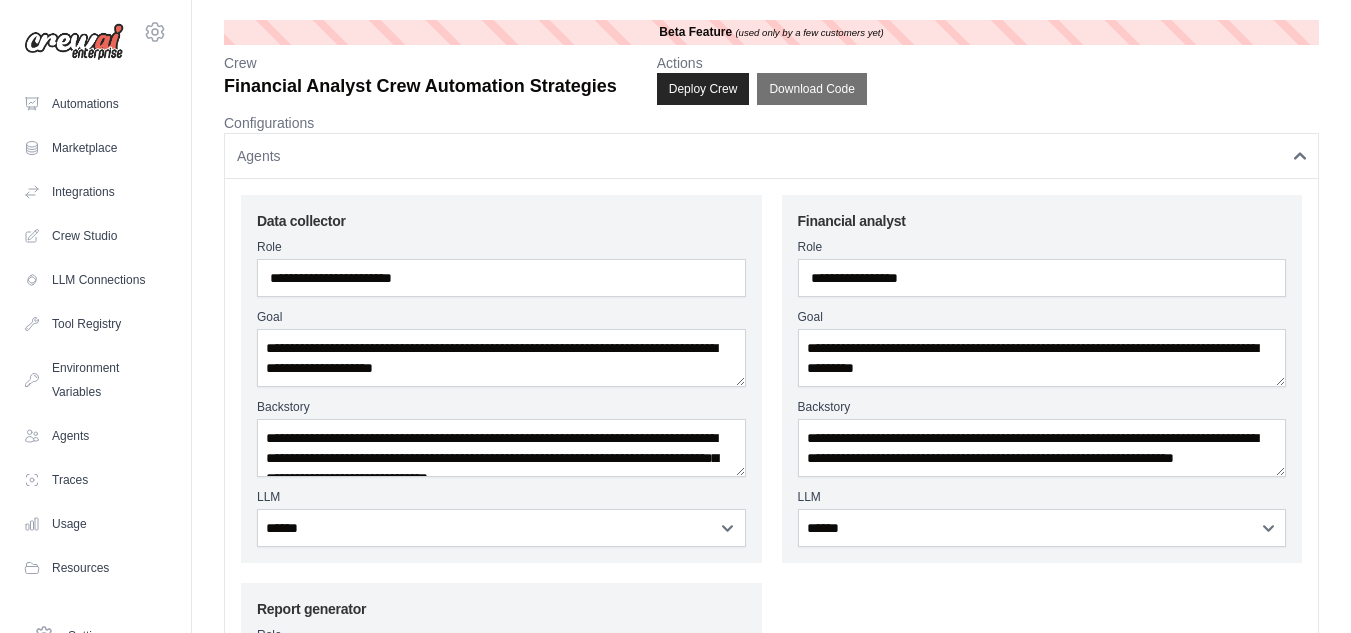 click on "Agents" at bounding box center (771, 156) 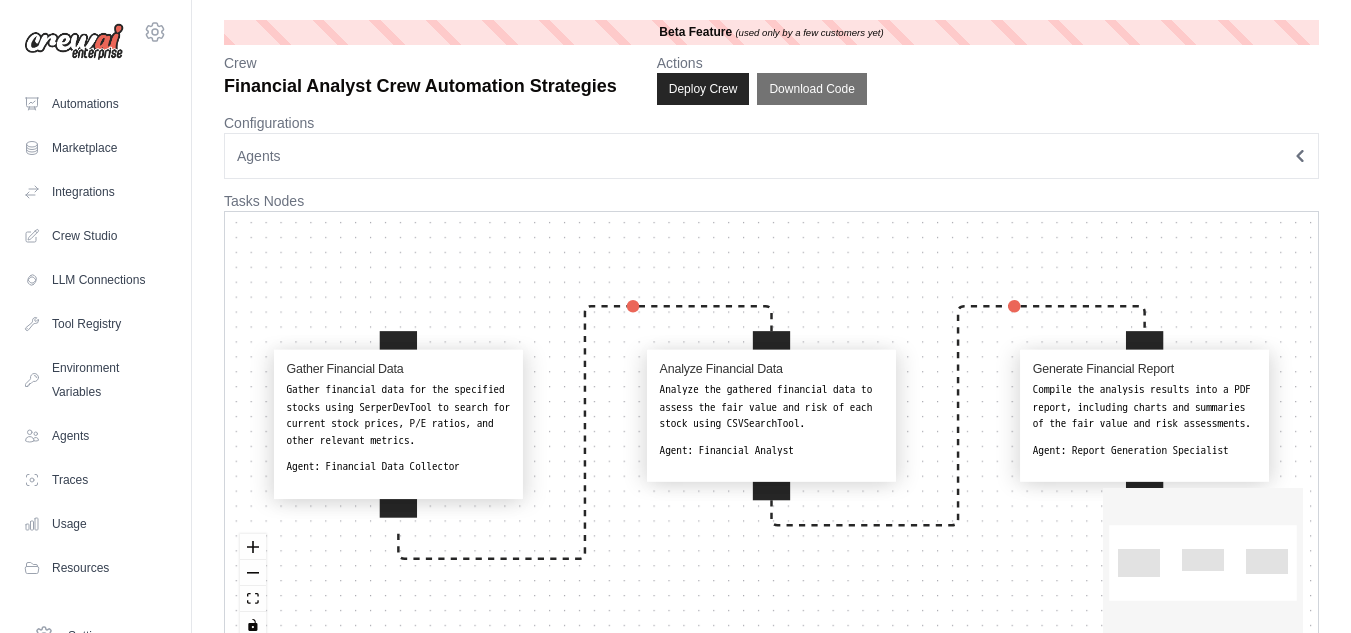 scroll, scrollTop: 41, scrollLeft: 0, axis: vertical 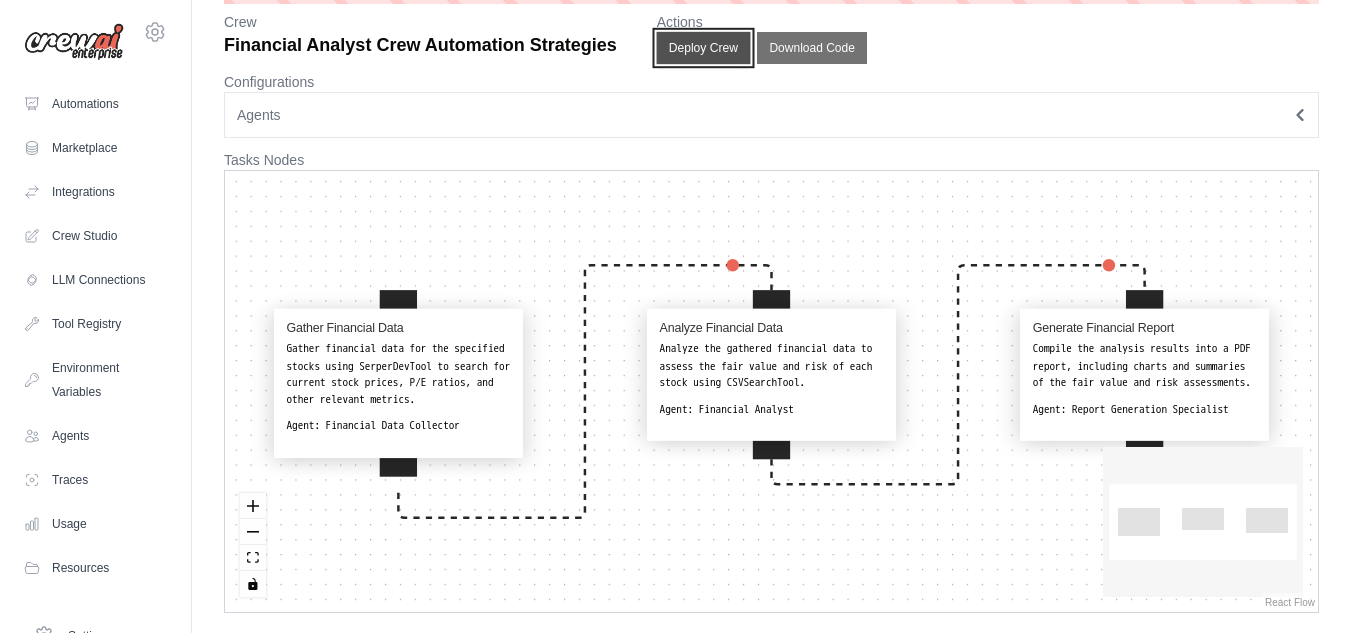 click on "Deploy Crew" at bounding box center [703, 48] 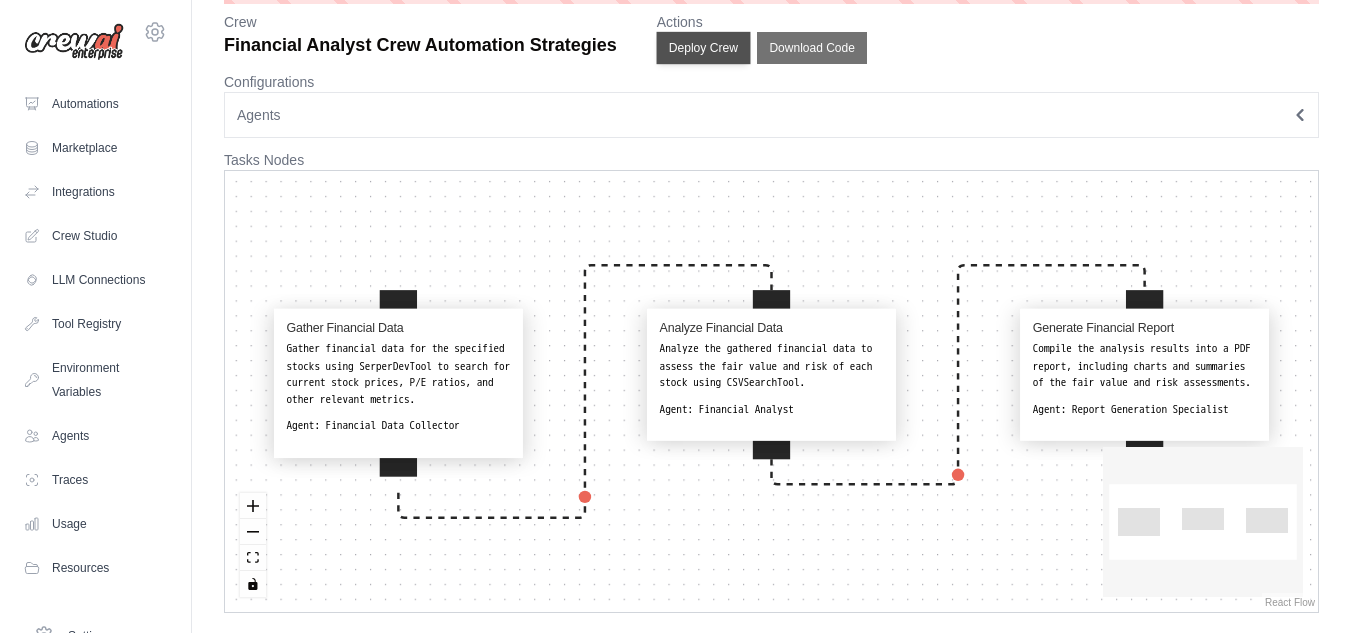 scroll, scrollTop: 0, scrollLeft: 0, axis: both 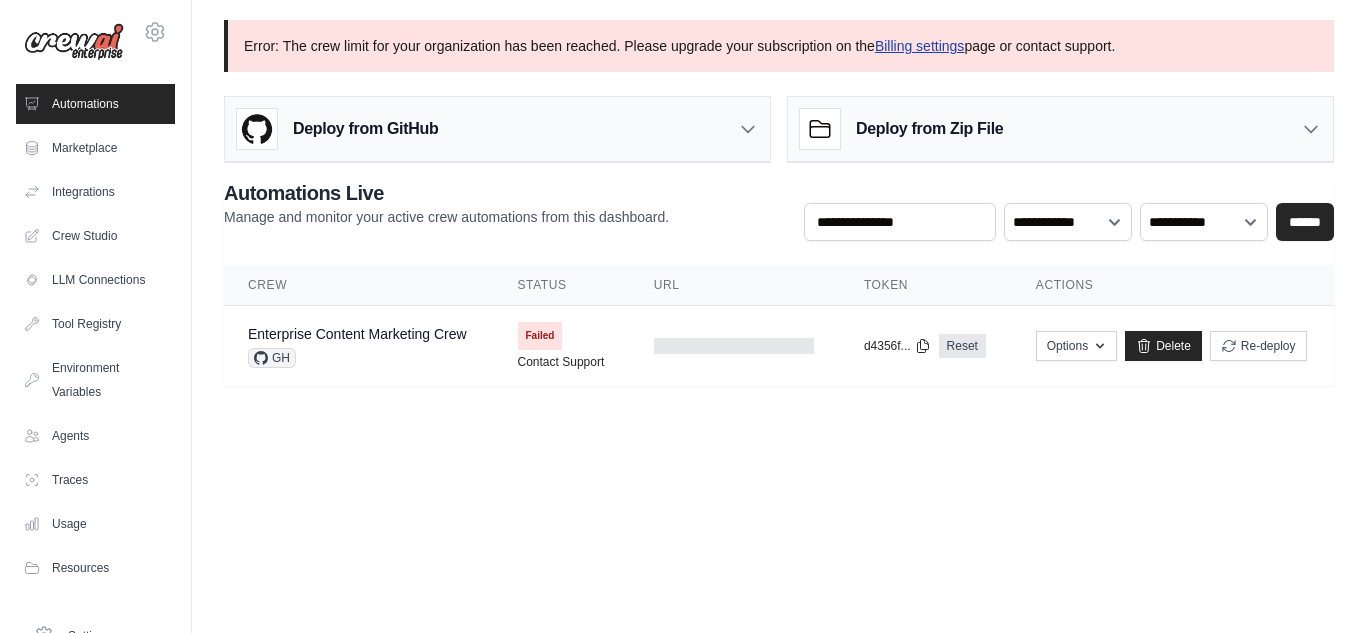 click on "Billing settings" at bounding box center [920, 46] 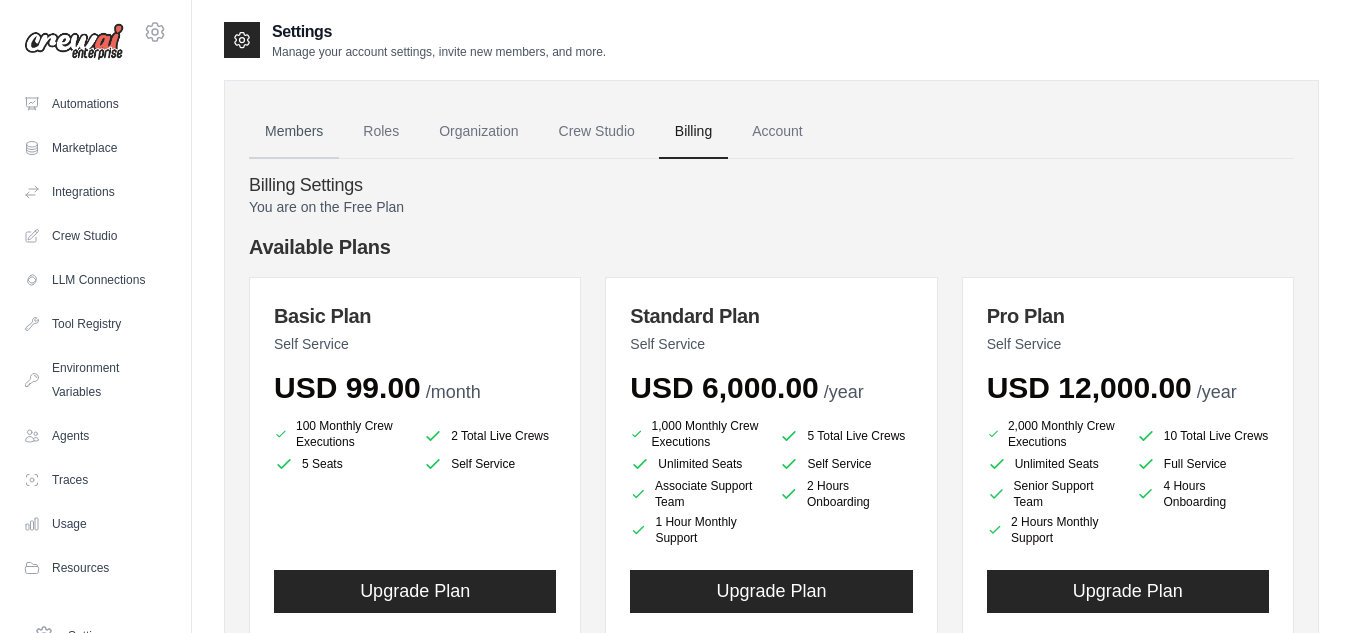 click on "Members" at bounding box center [294, 132] 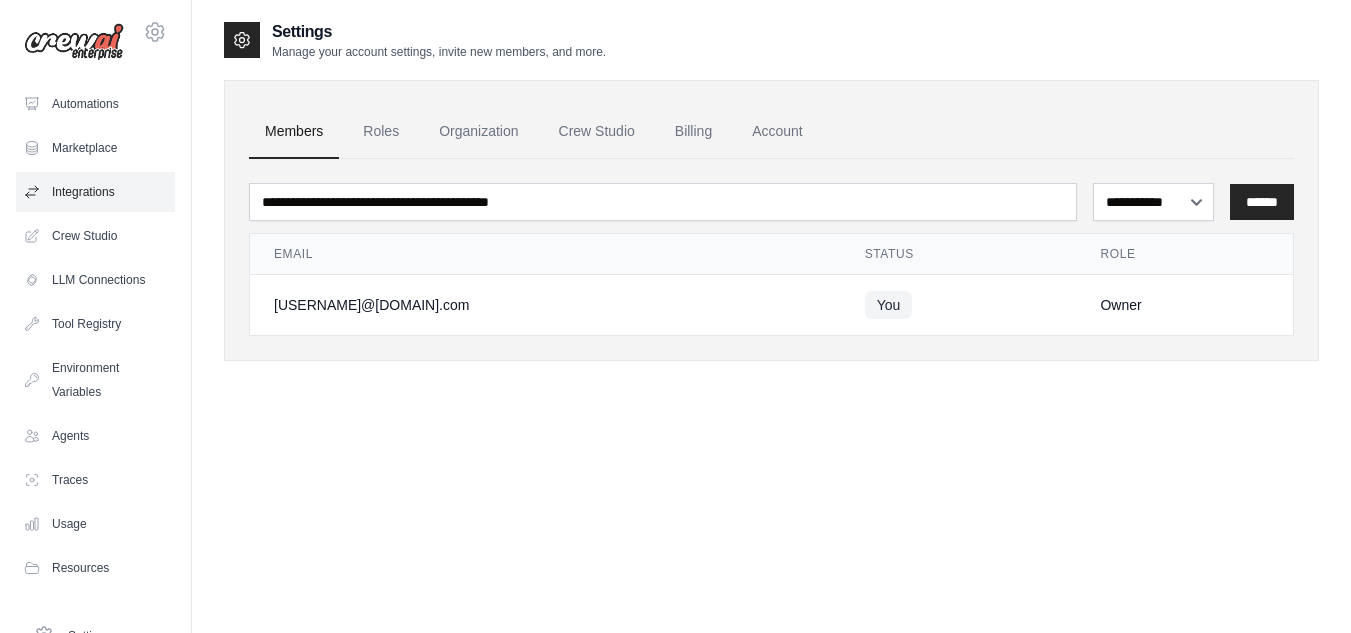 click on "Integrations" at bounding box center (95, 192) 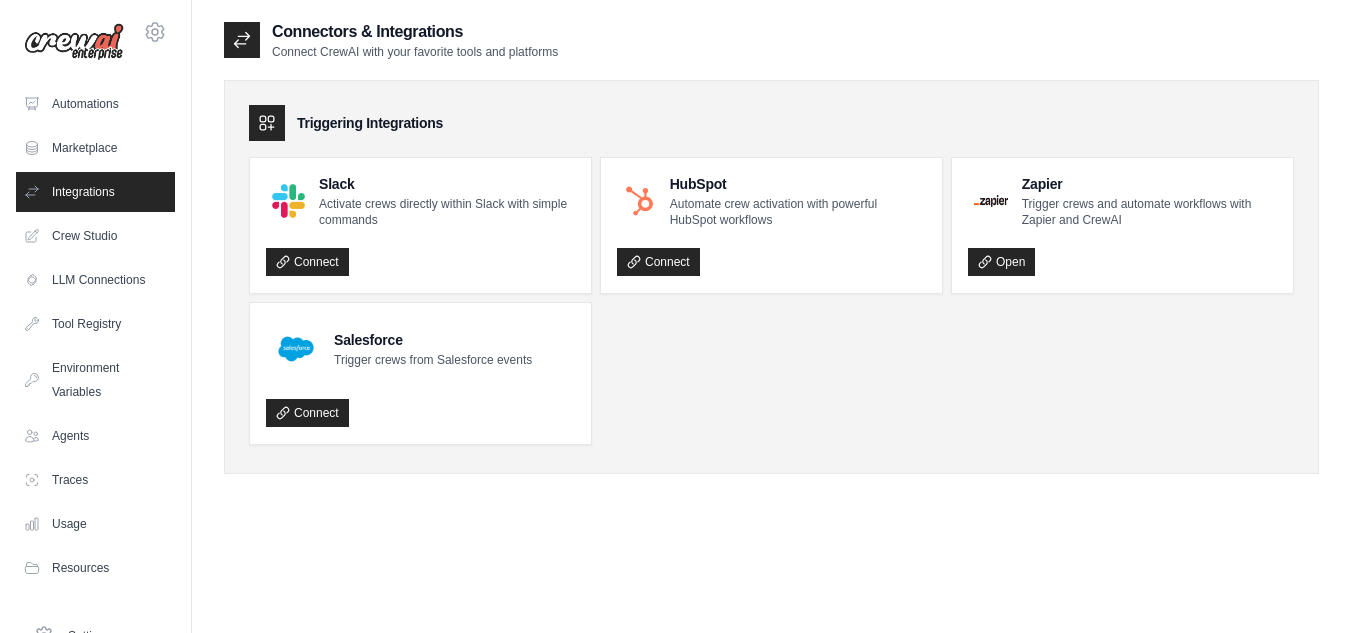 click 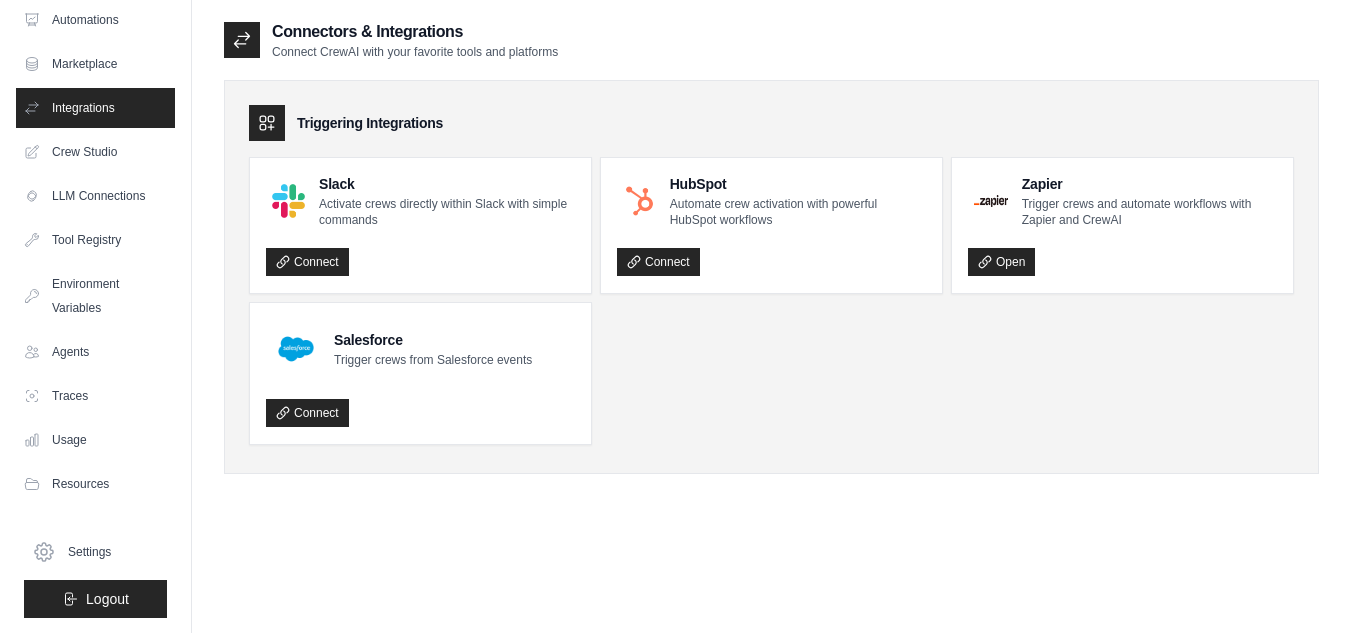 scroll, scrollTop: 85, scrollLeft: 0, axis: vertical 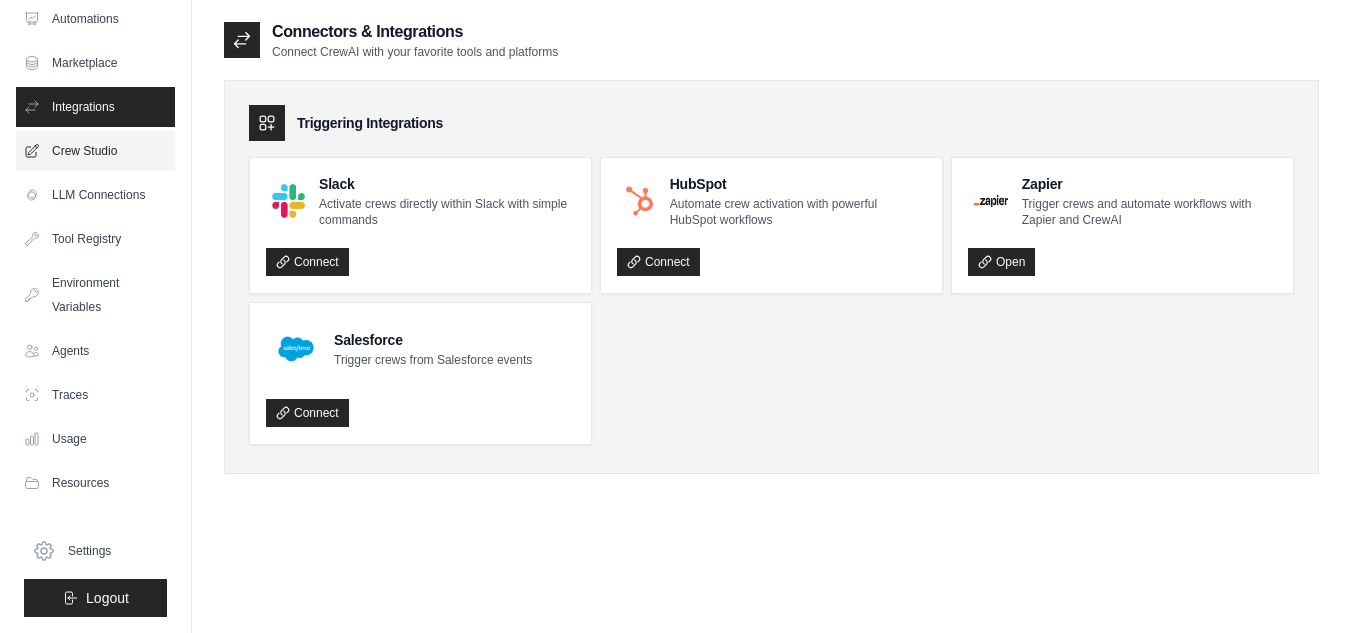 click on "Crew Studio" at bounding box center (95, 151) 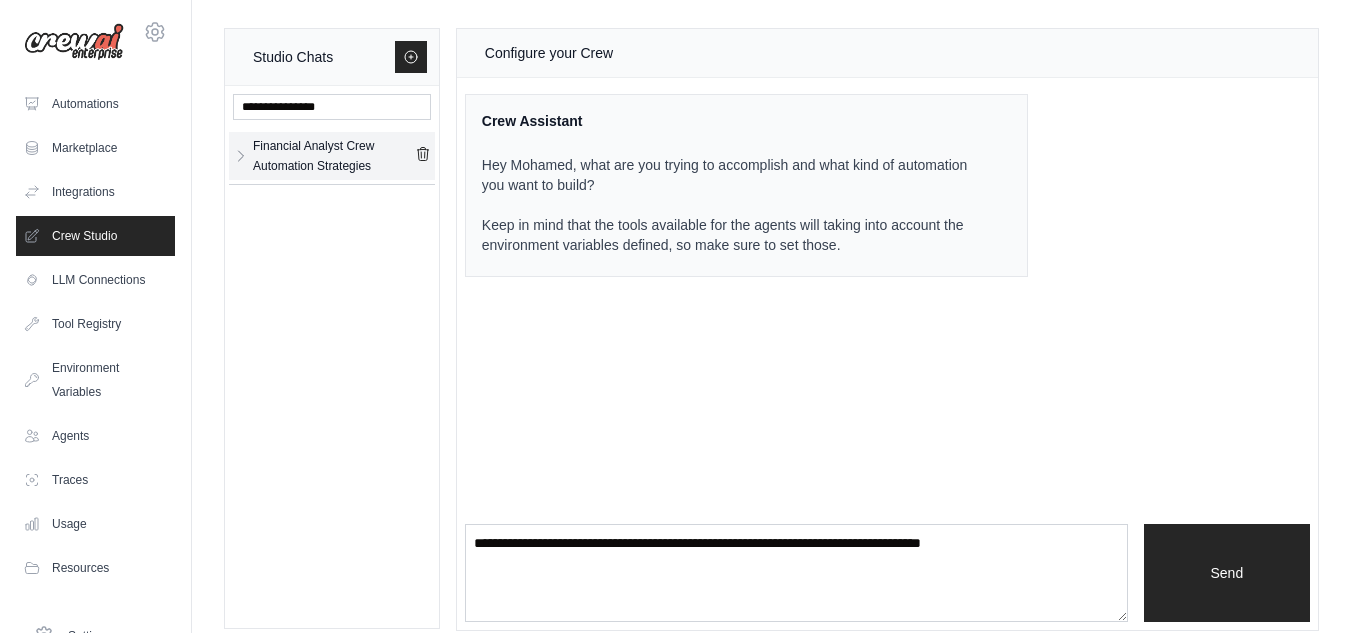 click on "Financial Analyst Crew Automation Strategies" at bounding box center (334, 156) 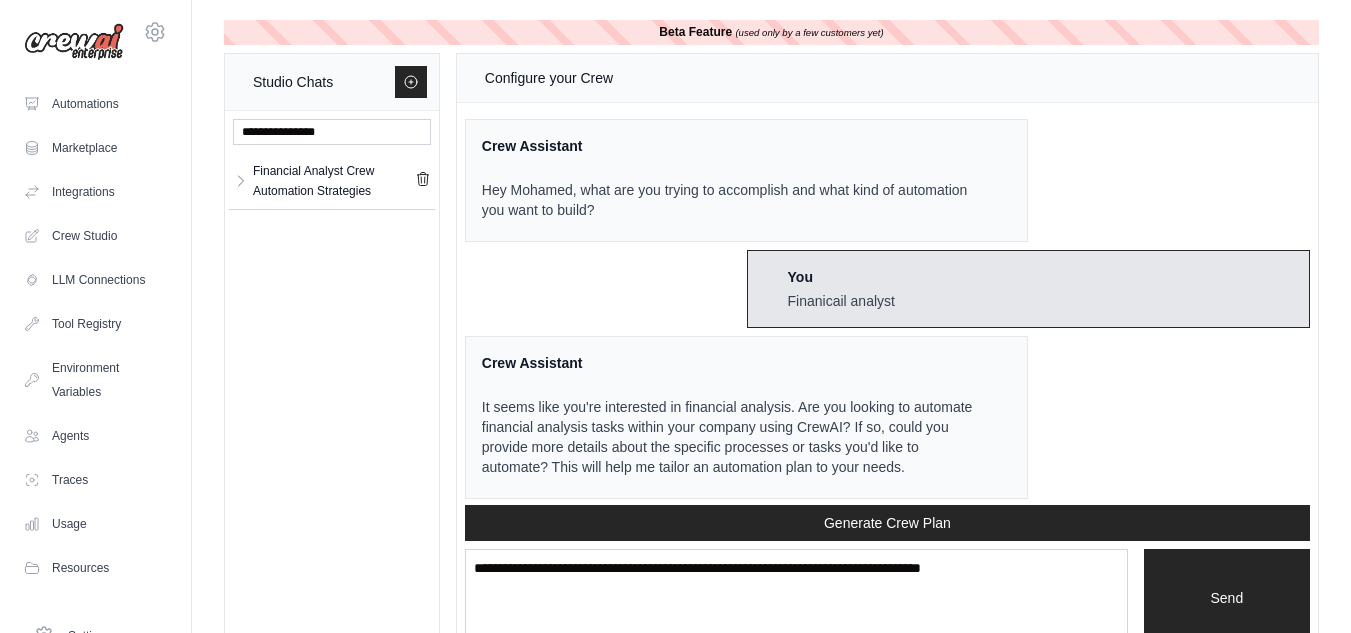 scroll, scrollTop: 2065, scrollLeft: 0, axis: vertical 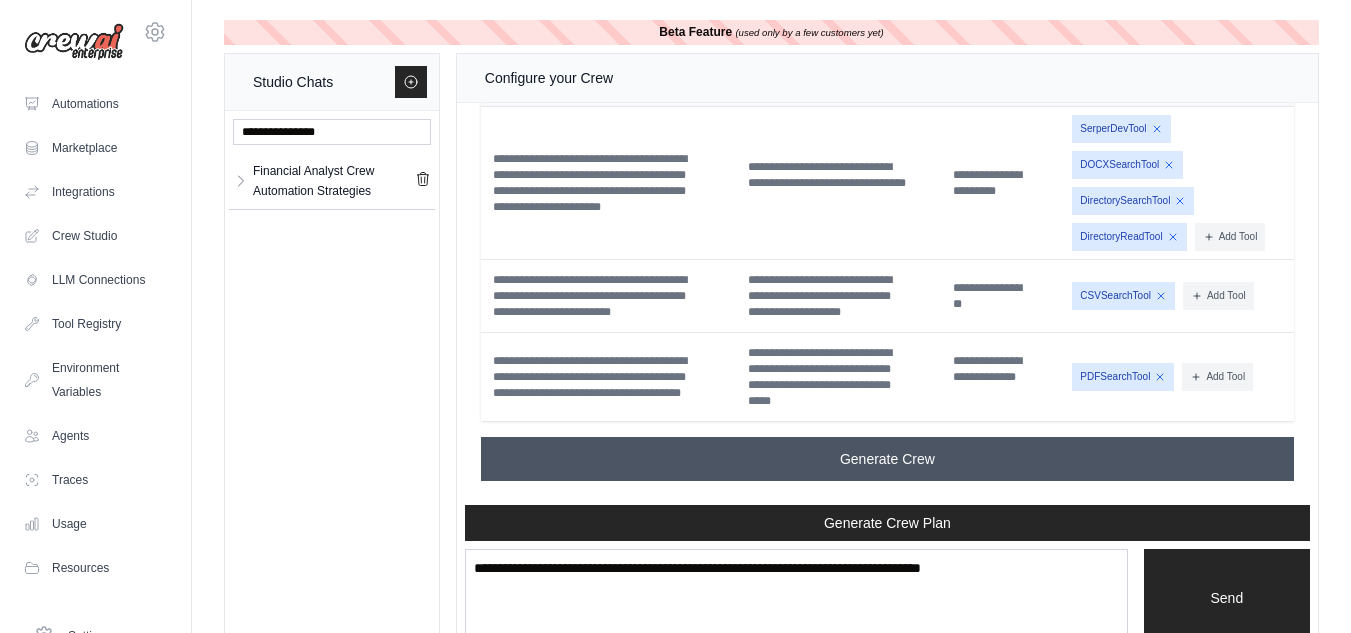 click on "Generate Crew" at bounding box center [887, 459] 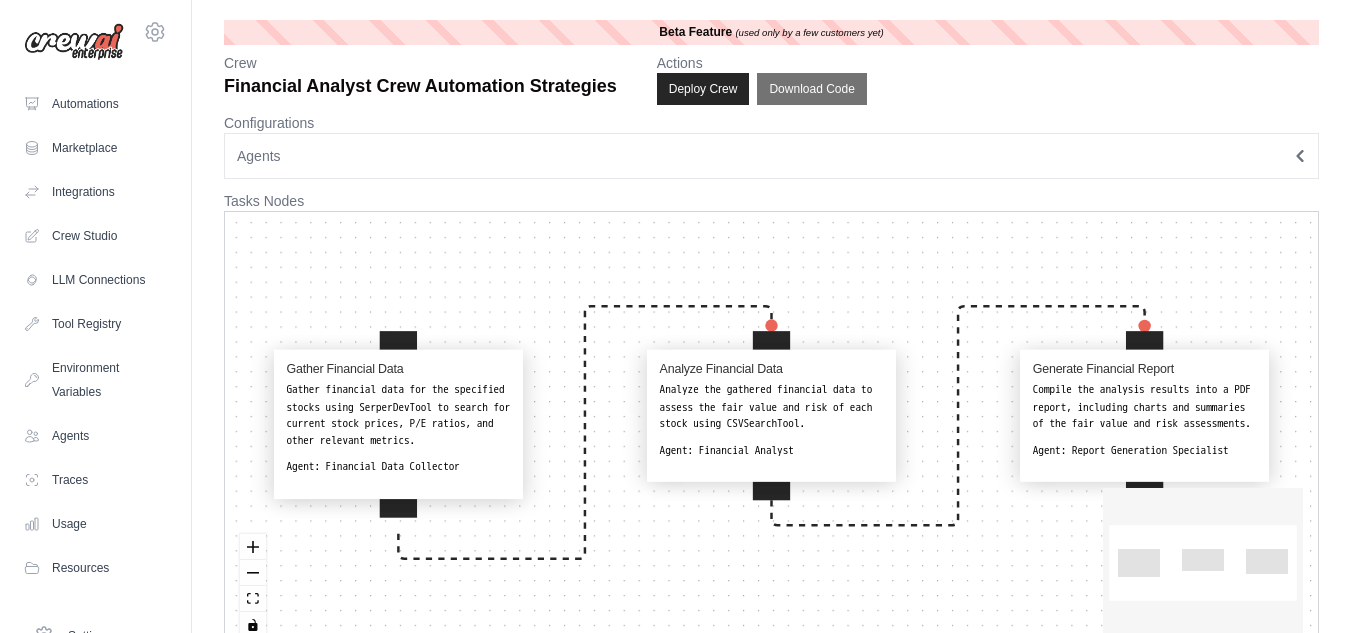 scroll, scrollTop: 0, scrollLeft: 0, axis: both 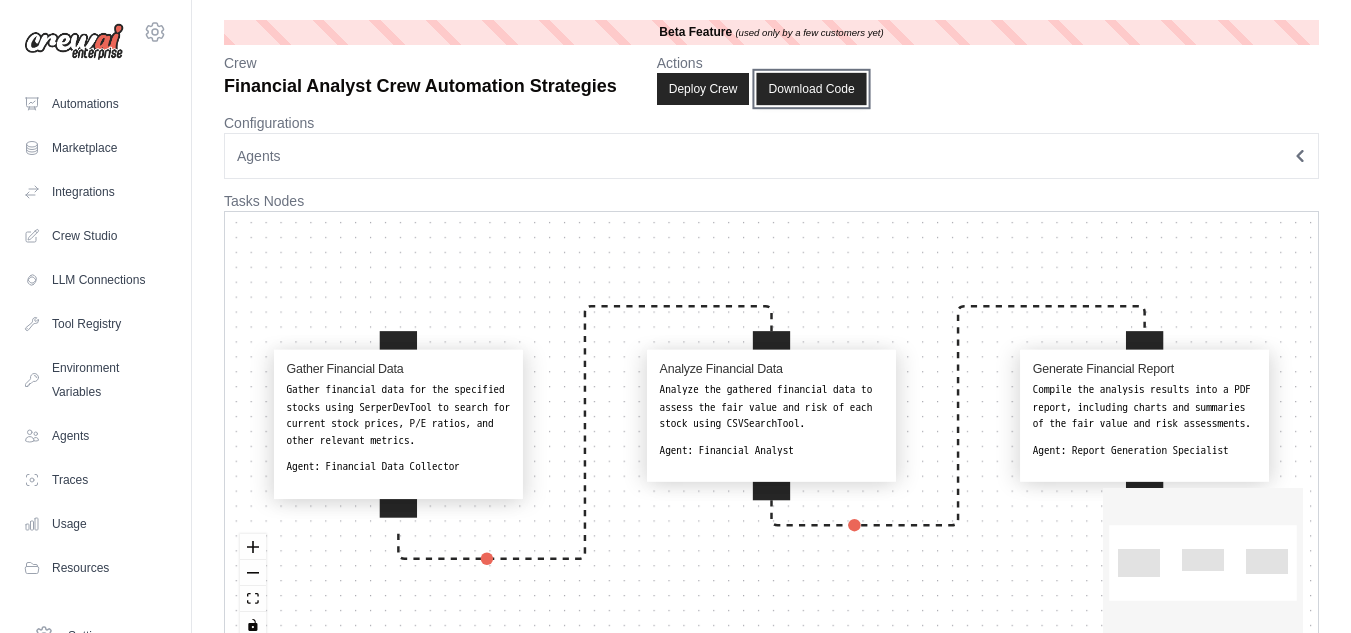 click on "Download Code" at bounding box center [812, 89] 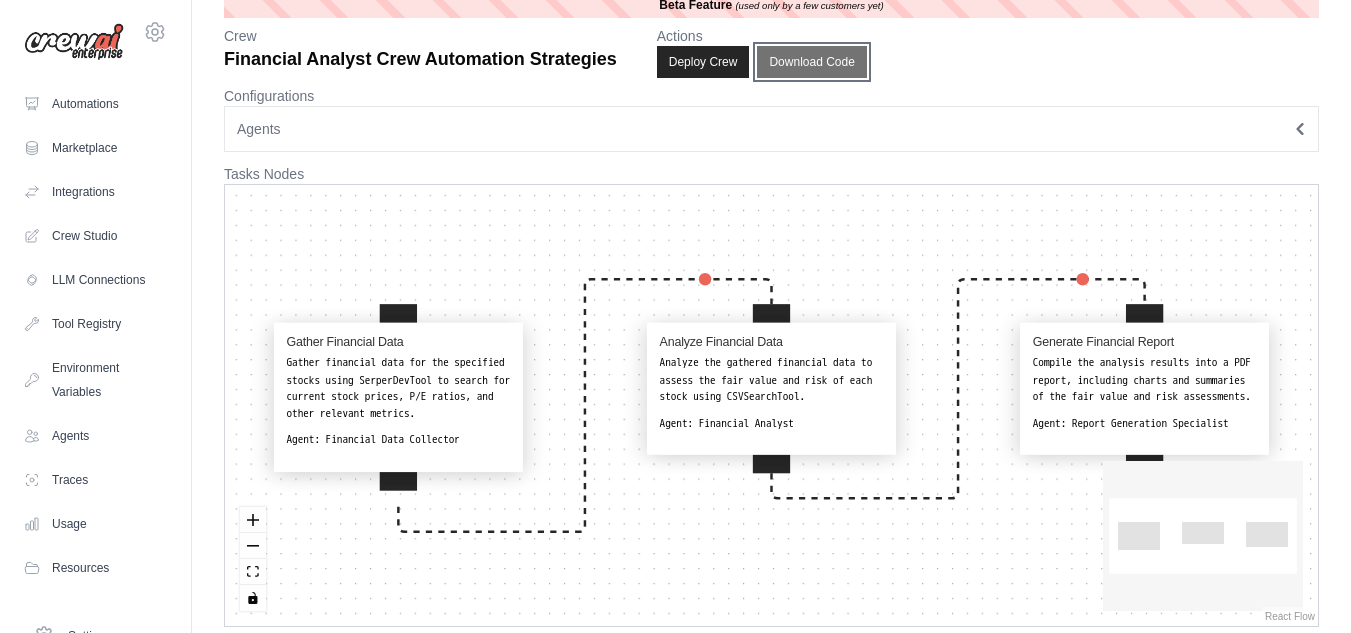 scroll, scrollTop: 41, scrollLeft: 0, axis: vertical 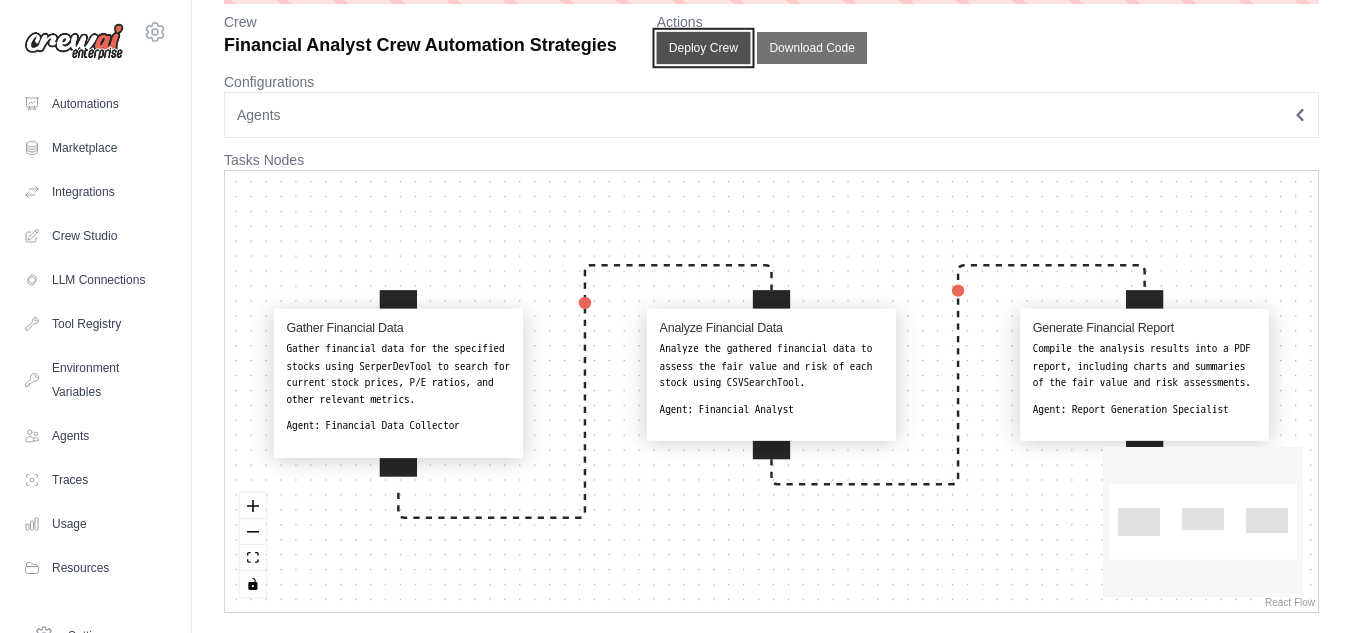 click on "Deploy Crew" at bounding box center [703, 48] 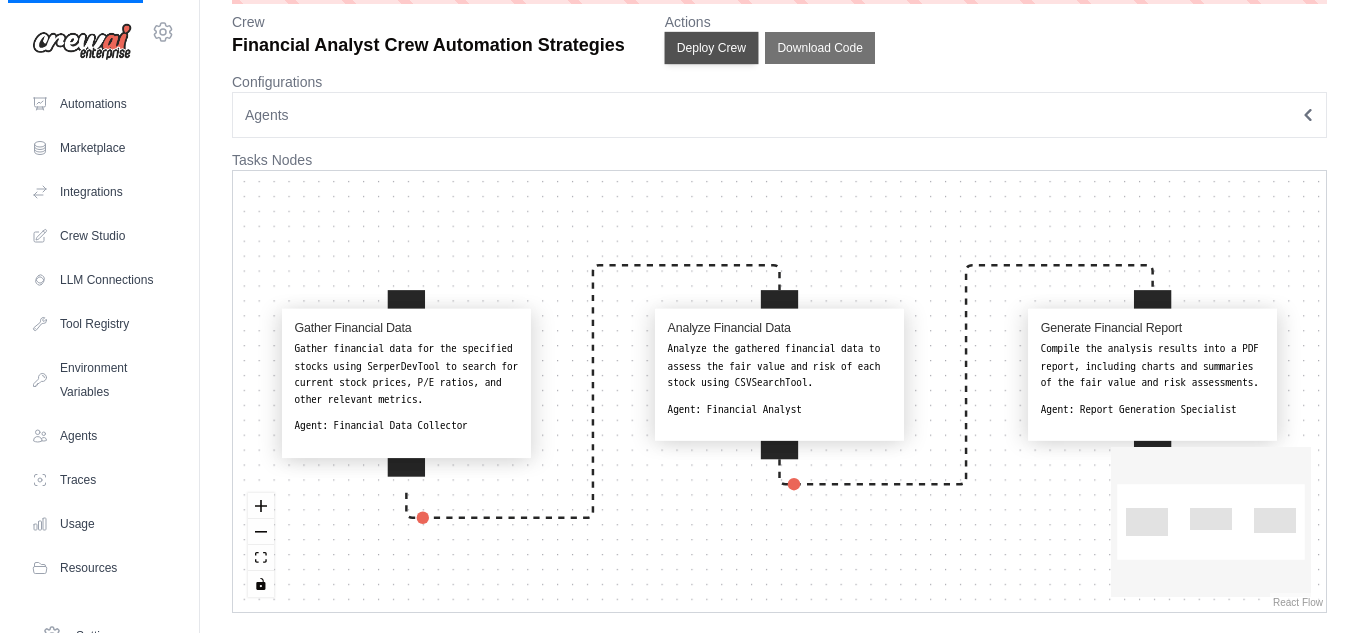scroll, scrollTop: 0, scrollLeft: 0, axis: both 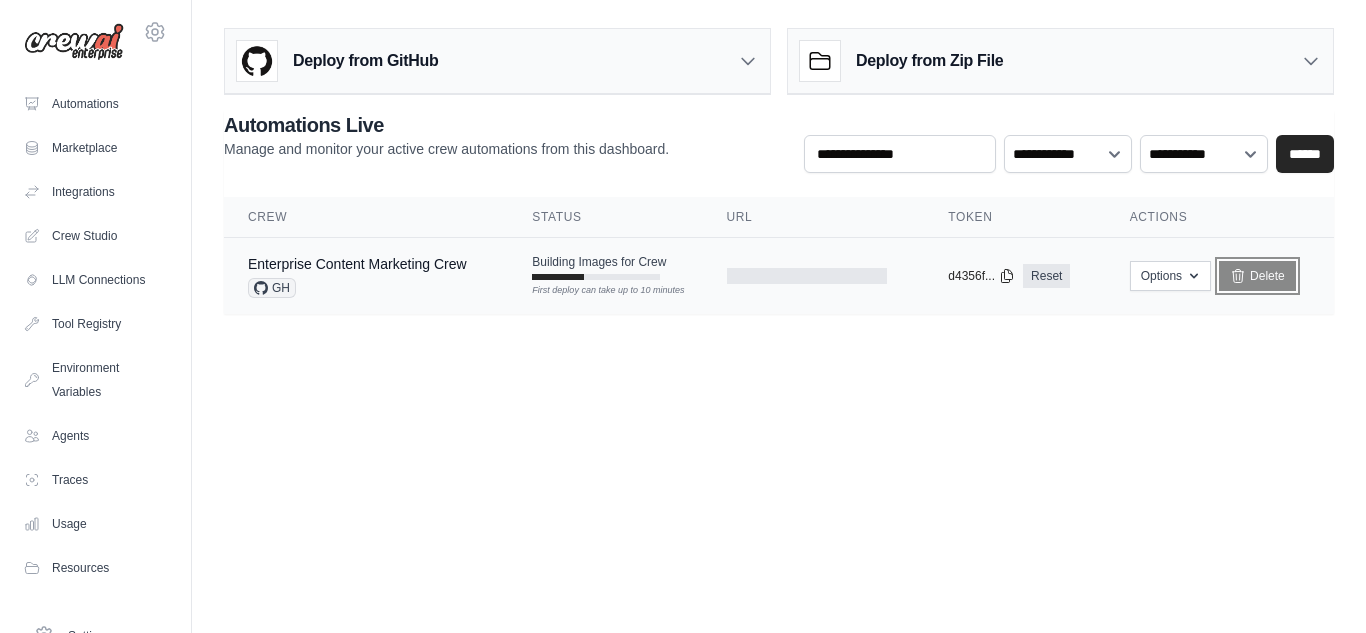 click on "Delete" at bounding box center [1257, 276] 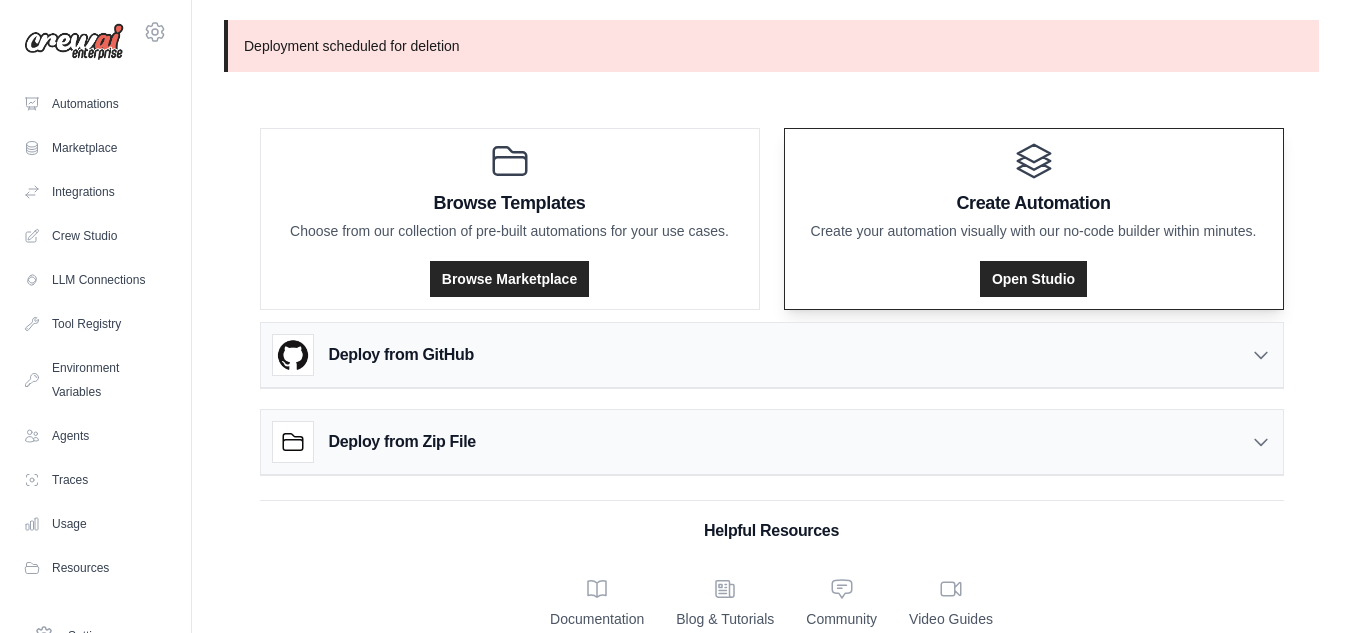 scroll, scrollTop: 0, scrollLeft: 0, axis: both 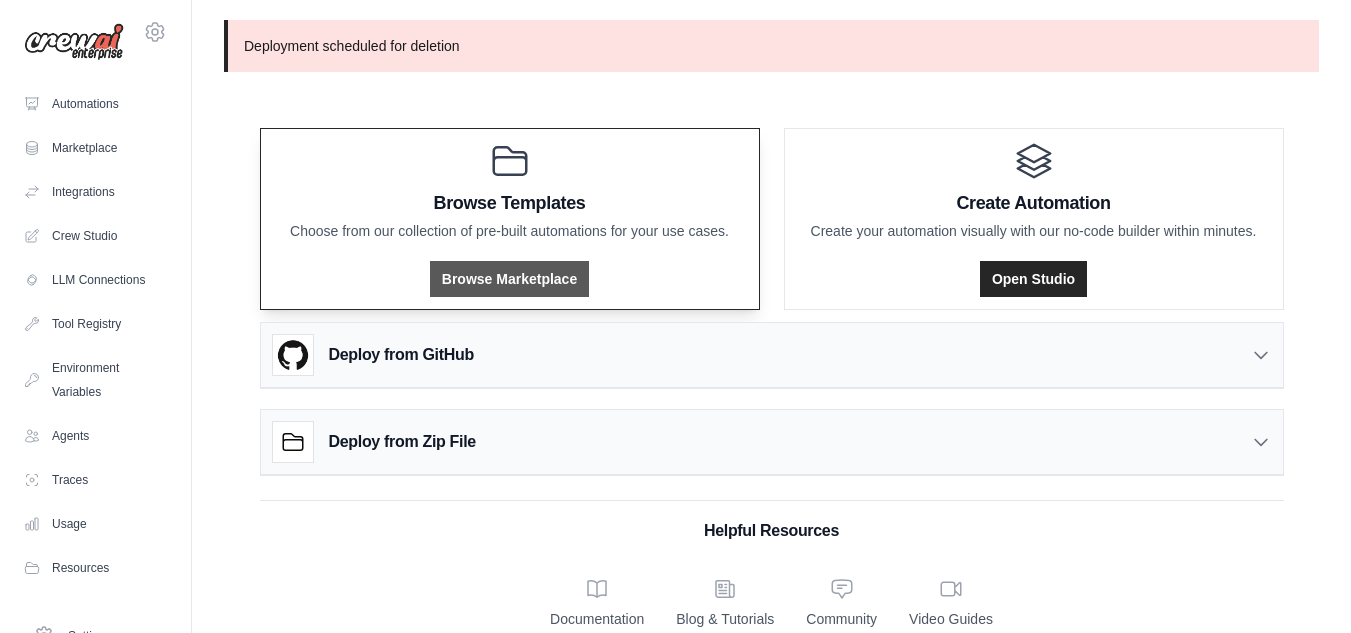 click on "Browse Marketplace" at bounding box center [509, 279] 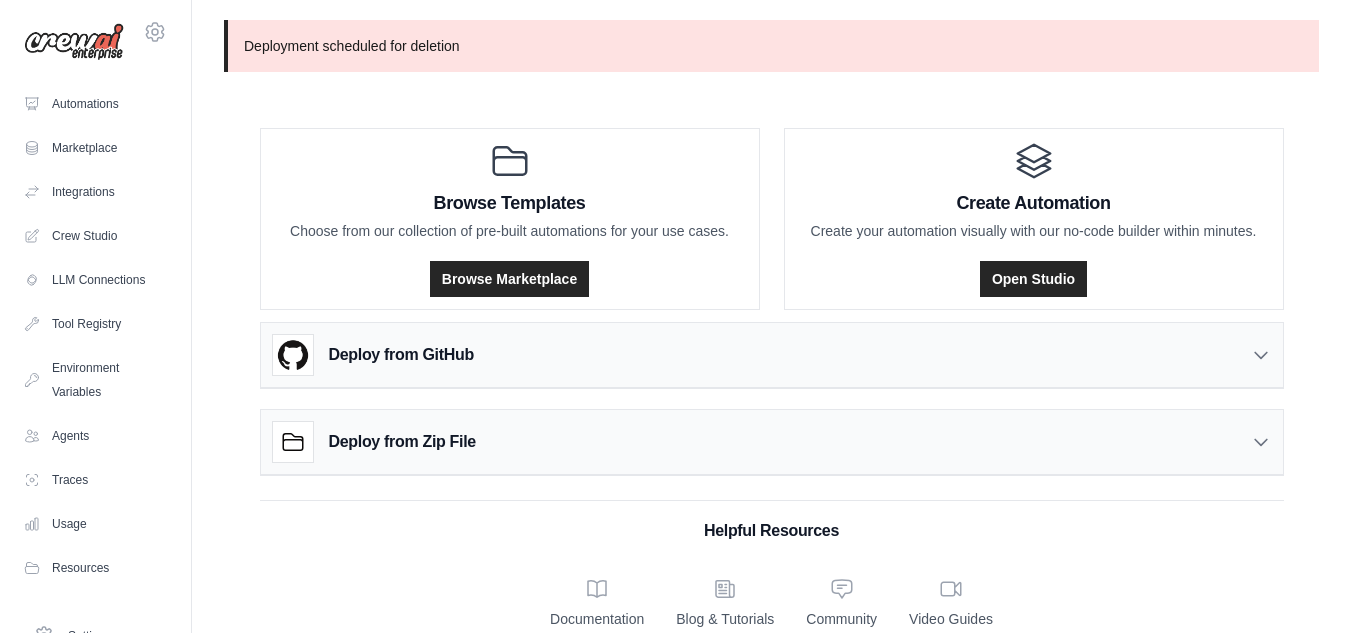 click on "Deploy from Zip File" at bounding box center (374, 442) 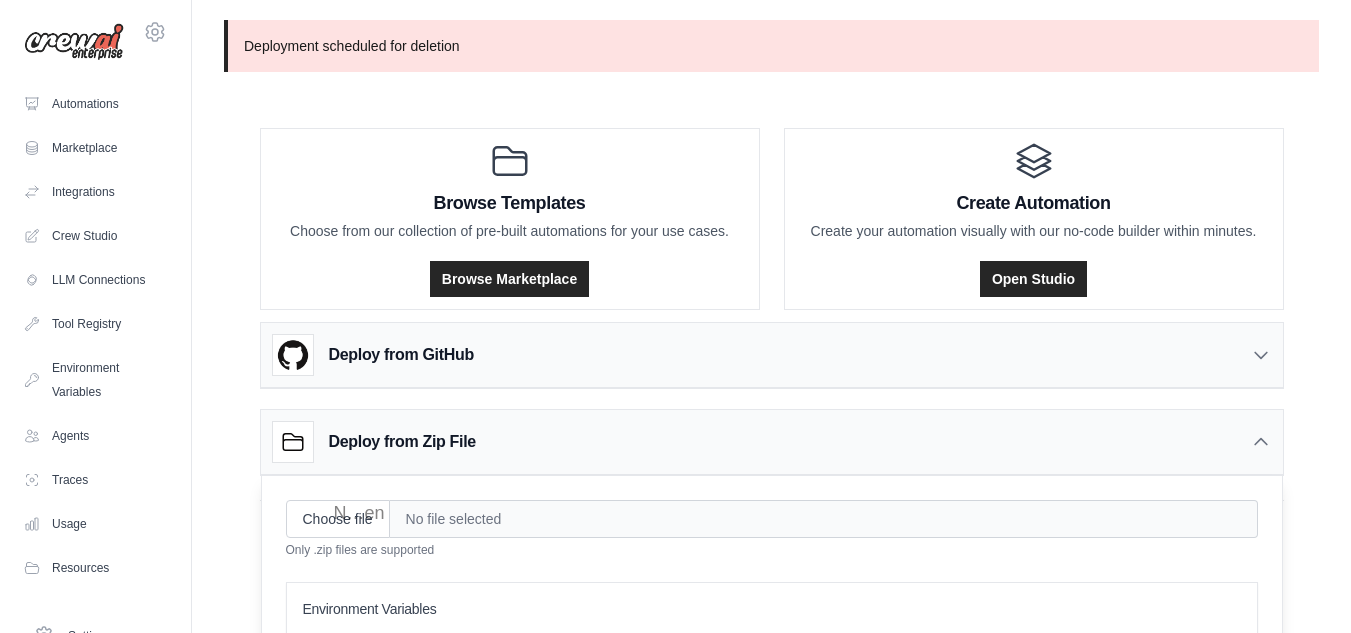 scroll, scrollTop: 190, scrollLeft: 0, axis: vertical 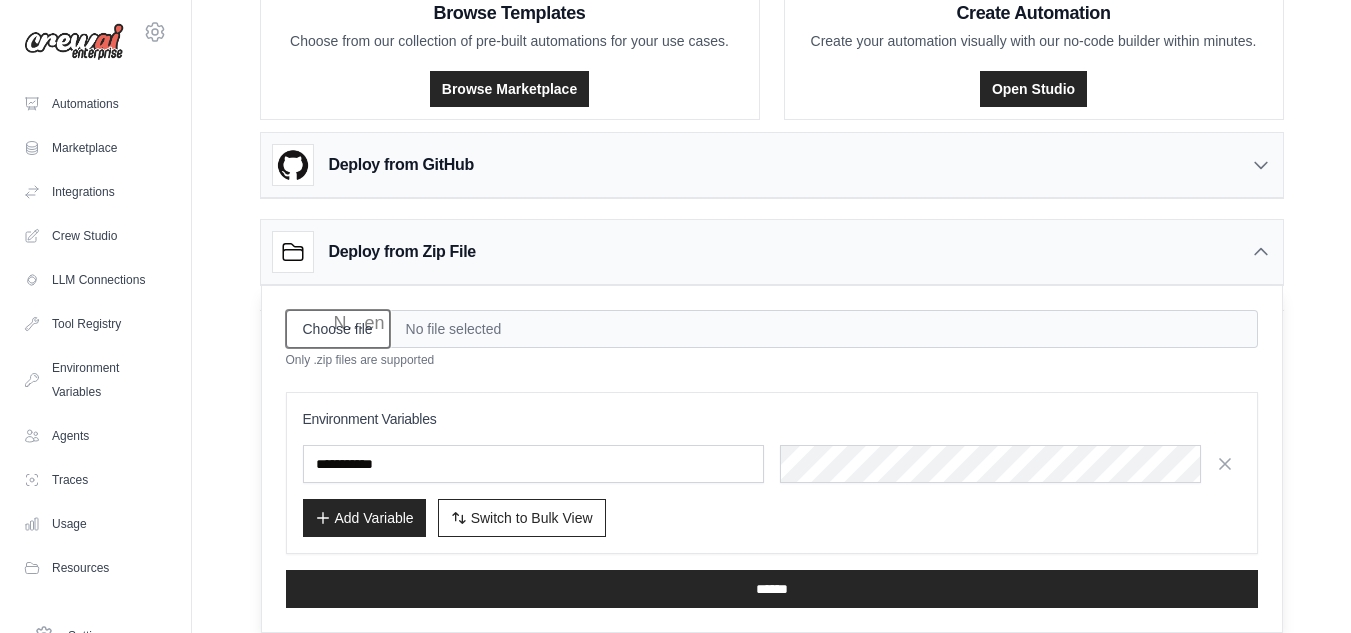 click on "Choose file" at bounding box center (338, 329) 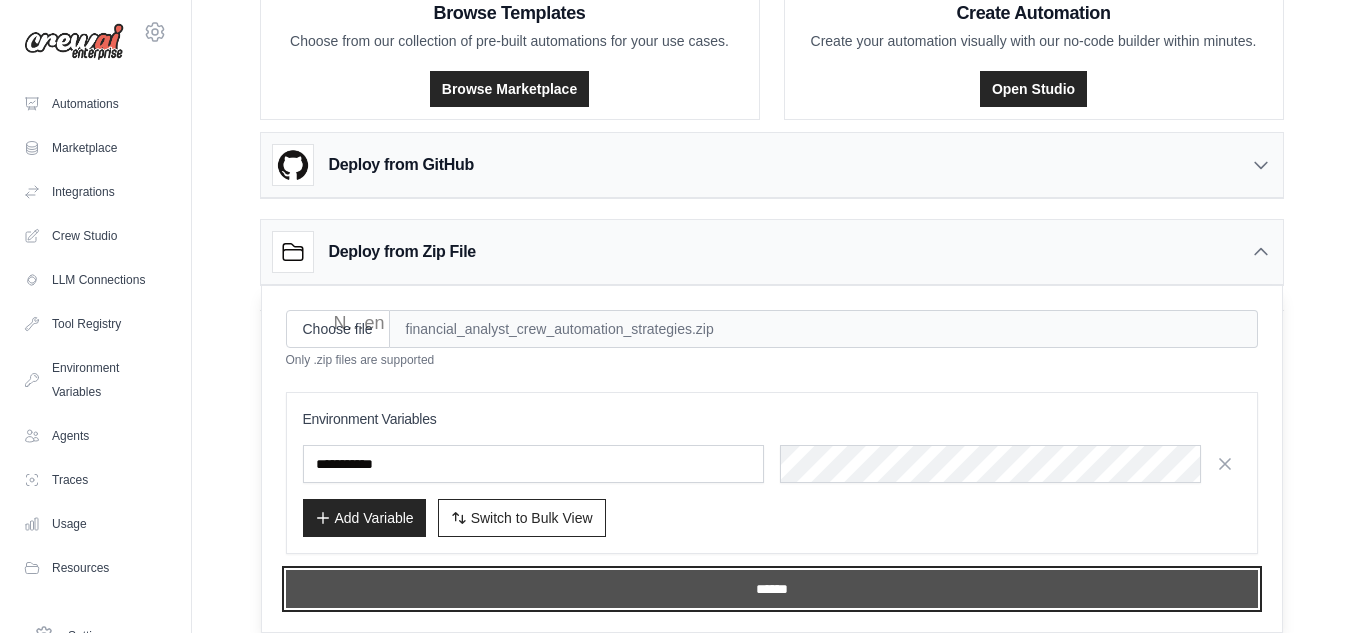 click on "******" at bounding box center [772, 589] 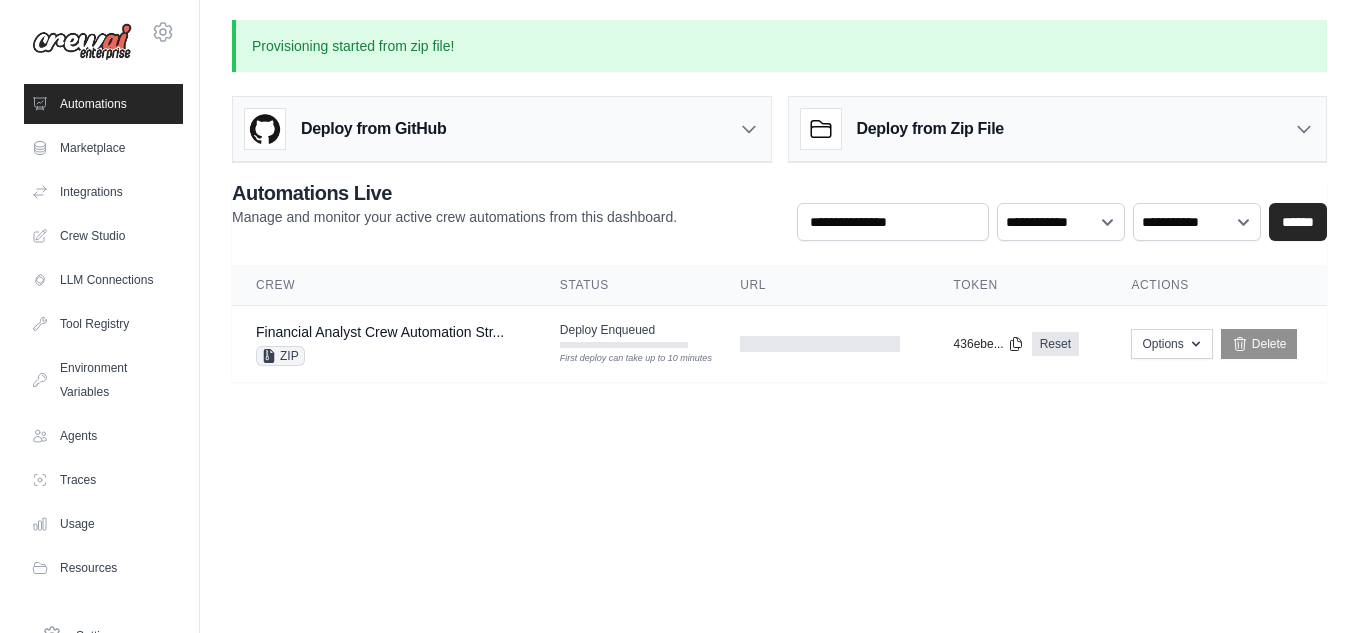scroll, scrollTop: 0, scrollLeft: 0, axis: both 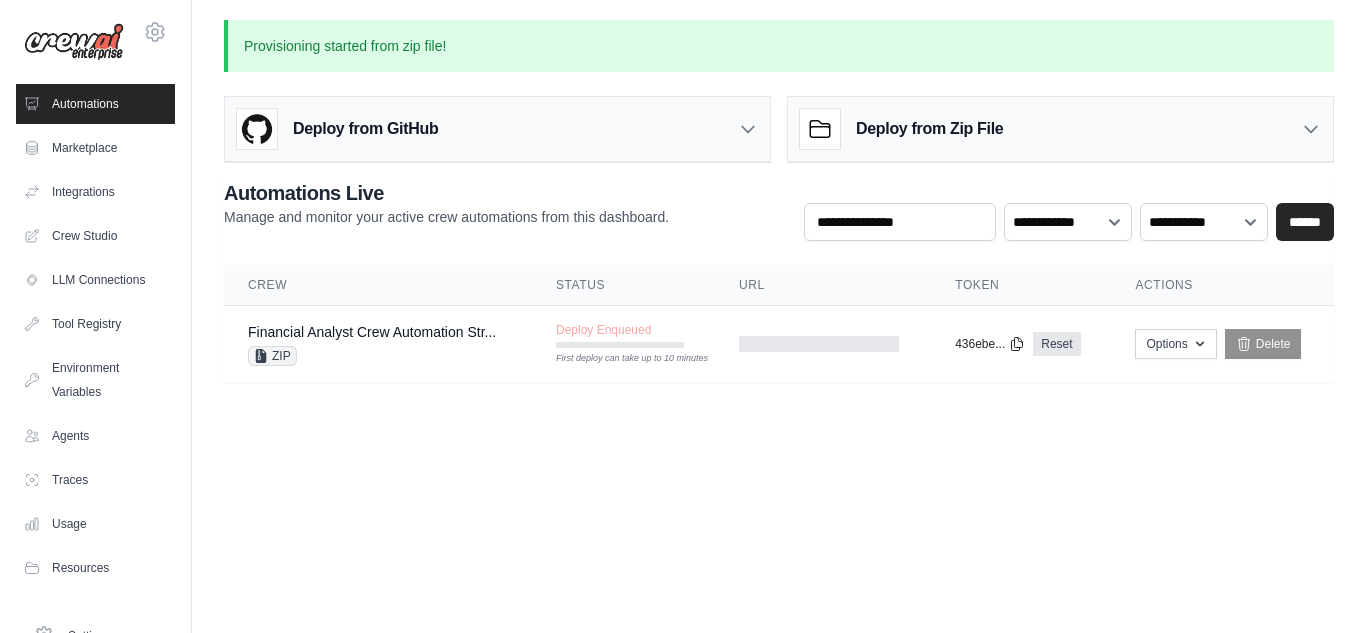 click on "mohamedabdelkarim229@gmail.com
Settings
Automations
Marketplace
Integrations
Documentation" at bounding box center [683, 316] 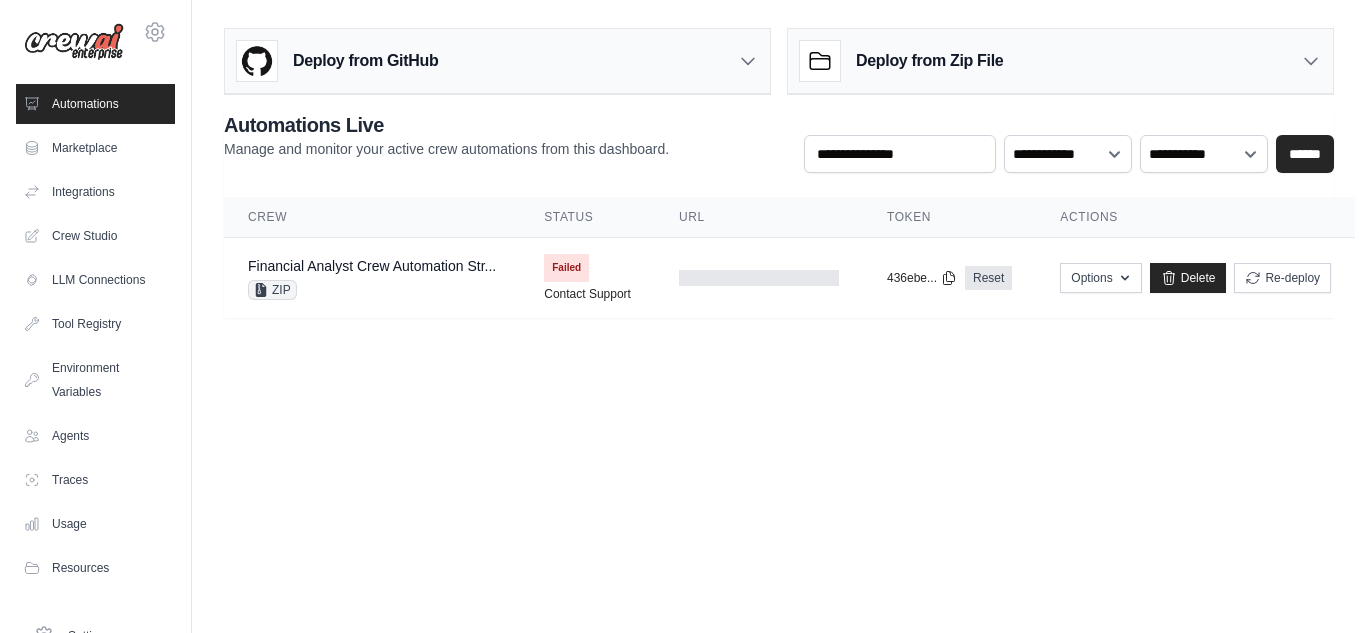 scroll, scrollTop: 0, scrollLeft: 0, axis: both 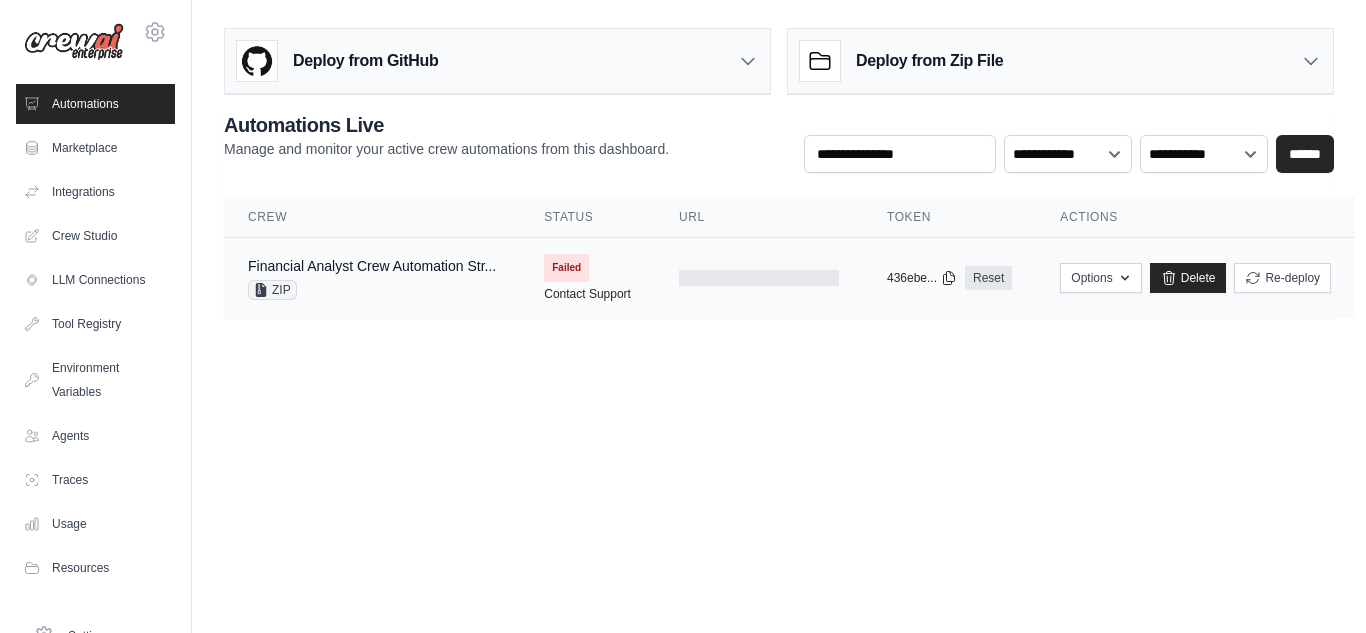 click on "Failed" at bounding box center [566, 268] 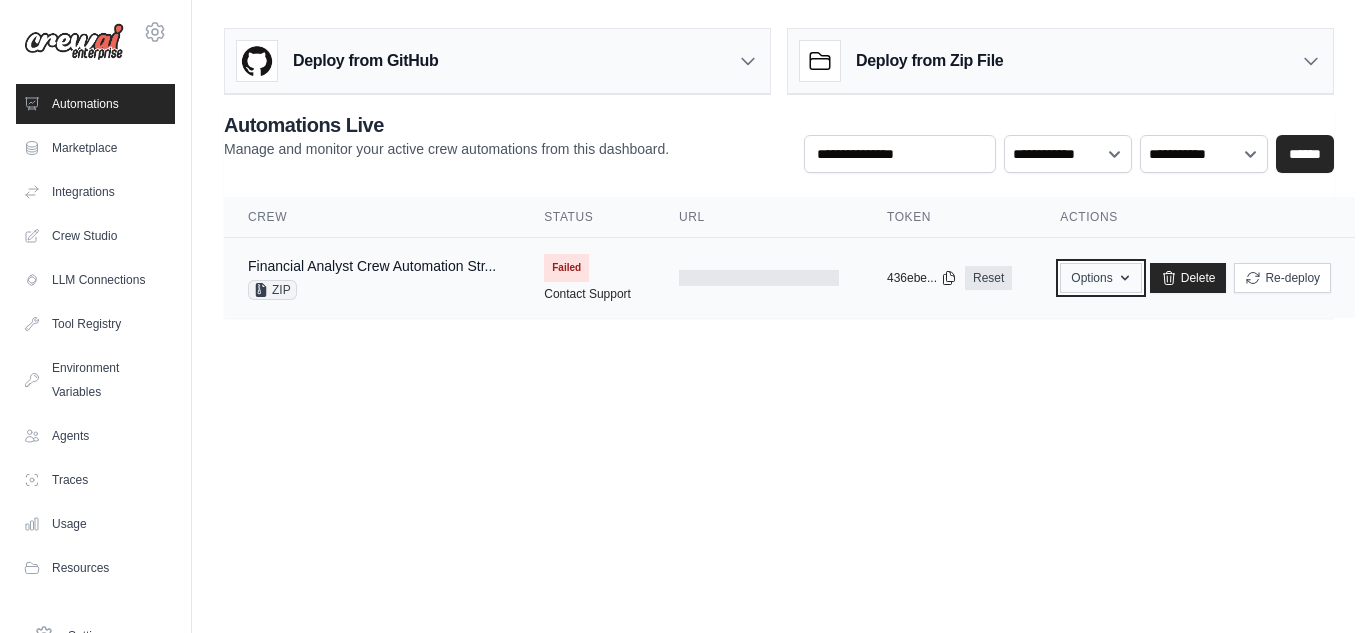 click on "Options" at bounding box center [1100, 278] 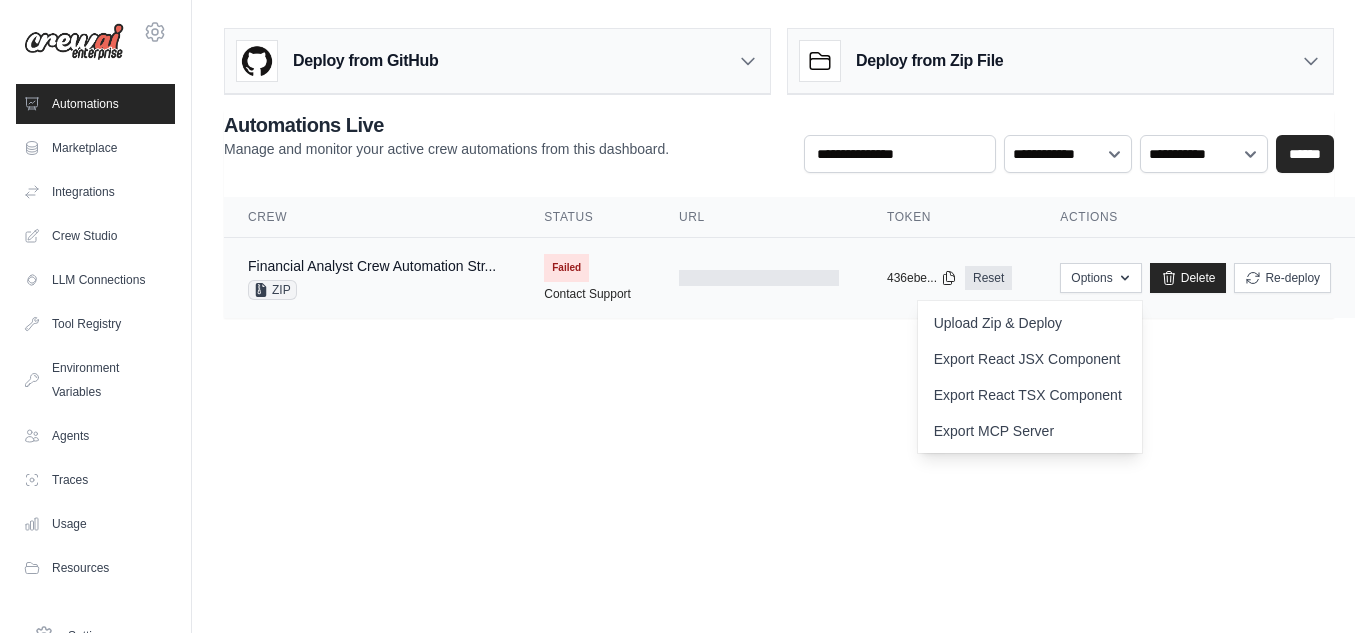 click on "Upload Zip & Deploy" at bounding box center [1030, 323] 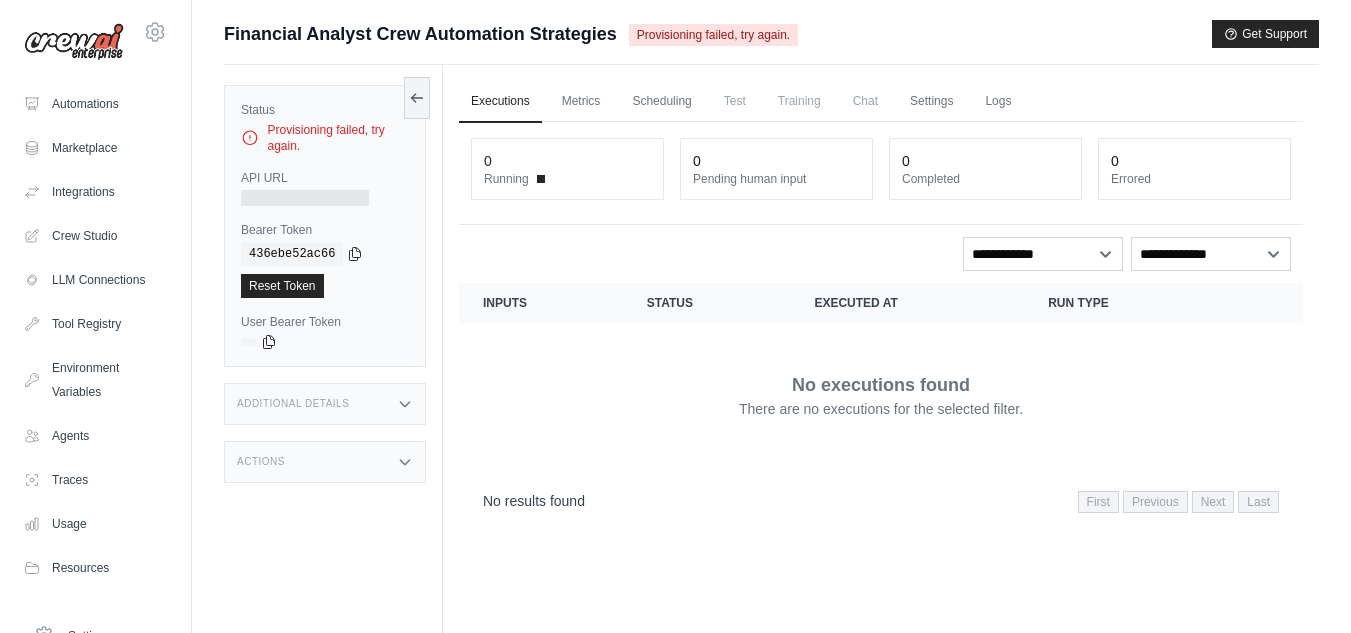 scroll, scrollTop: 0, scrollLeft: 0, axis: both 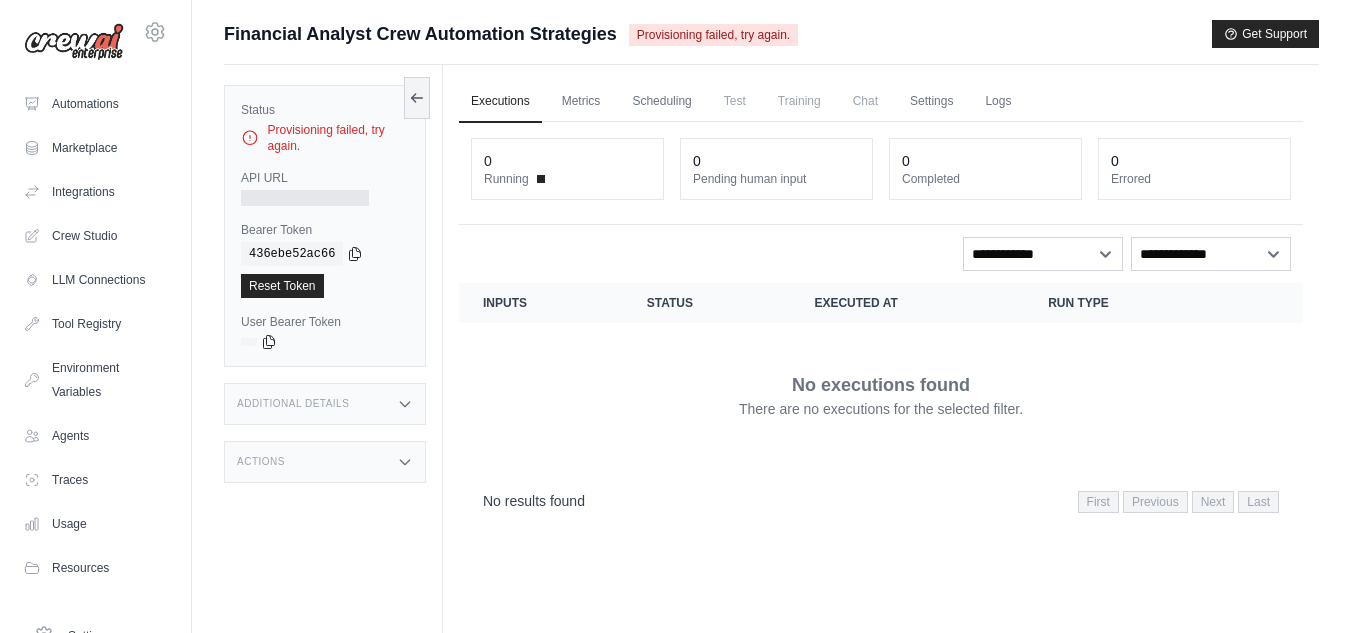 click on "Provisioning failed, try again." at bounding box center [325, 138] 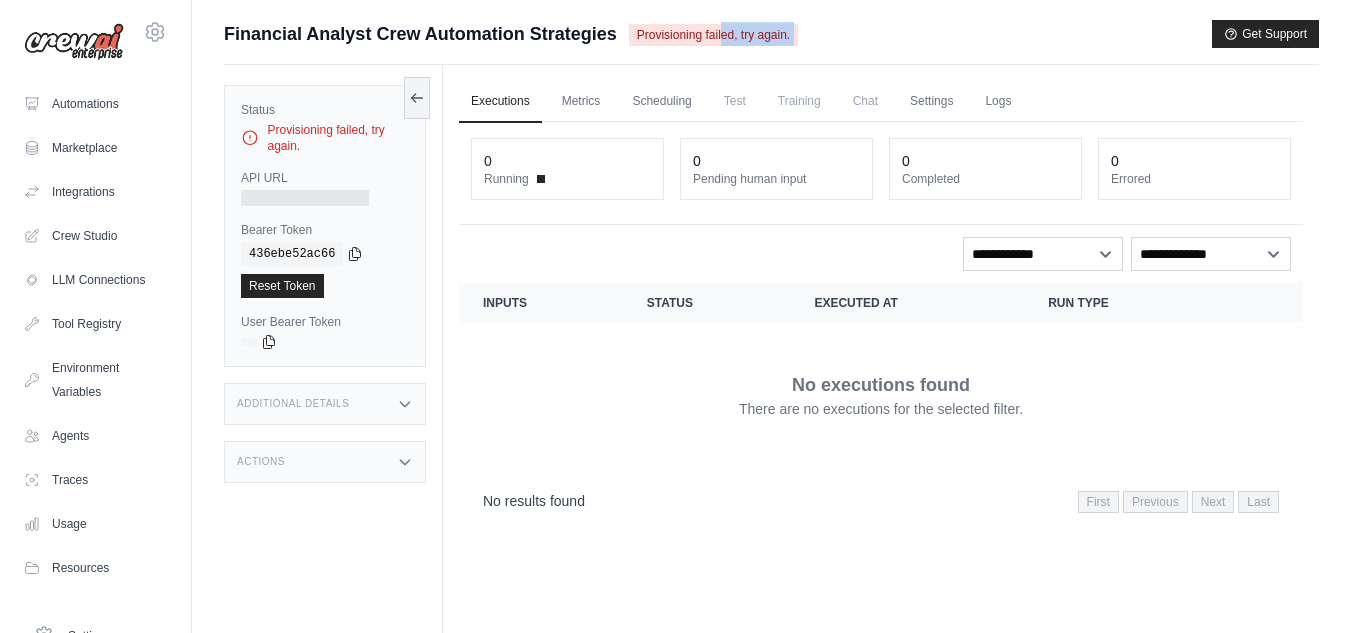 click on "Provisioning failed, try again." at bounding box center [713, 35] 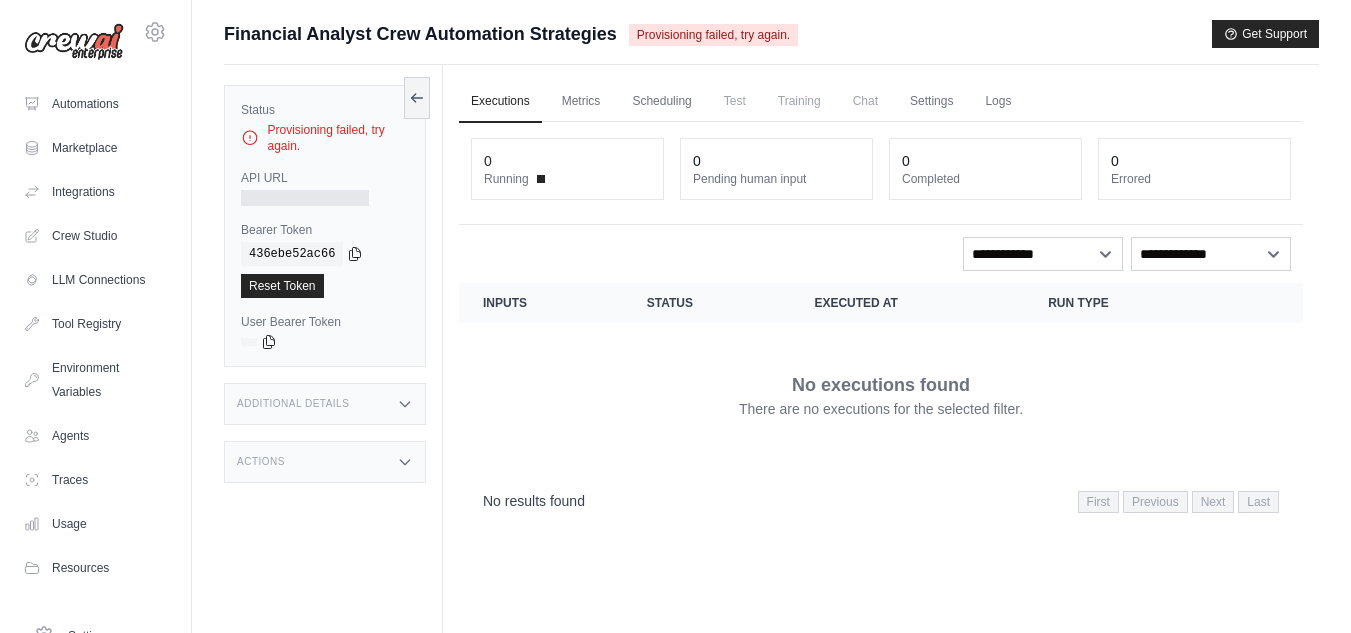 click on "0
Running" at bounding box center (567, 169) 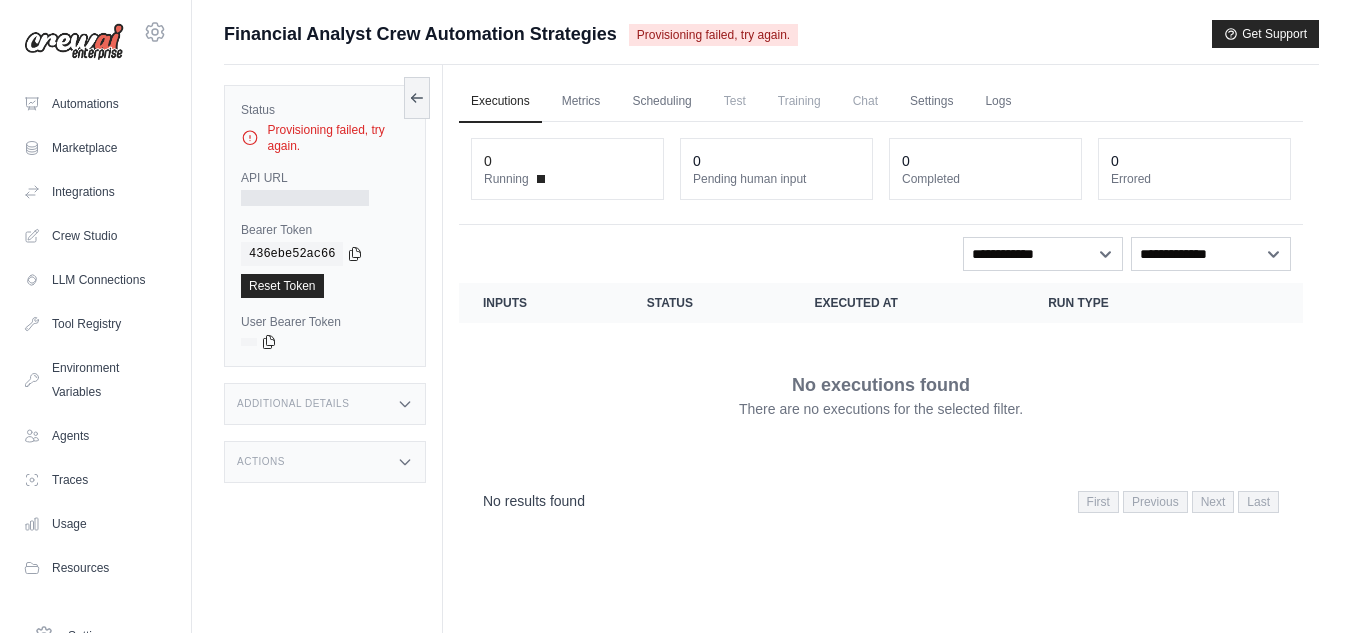 scroll, scrollTop: 0, scrollLeft: 0, axis: both 